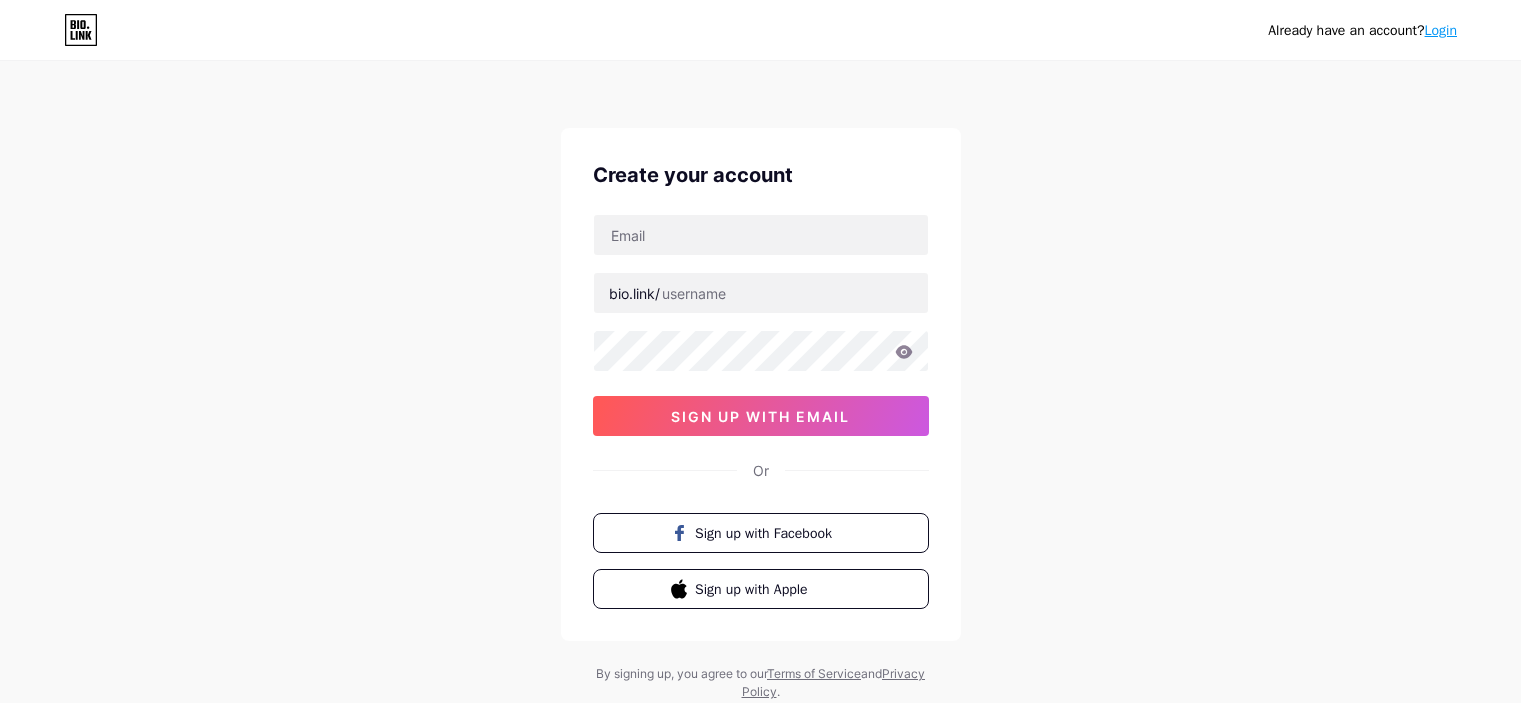 scroll, scrollTop: 0, scrollLeft: 0, axis: both 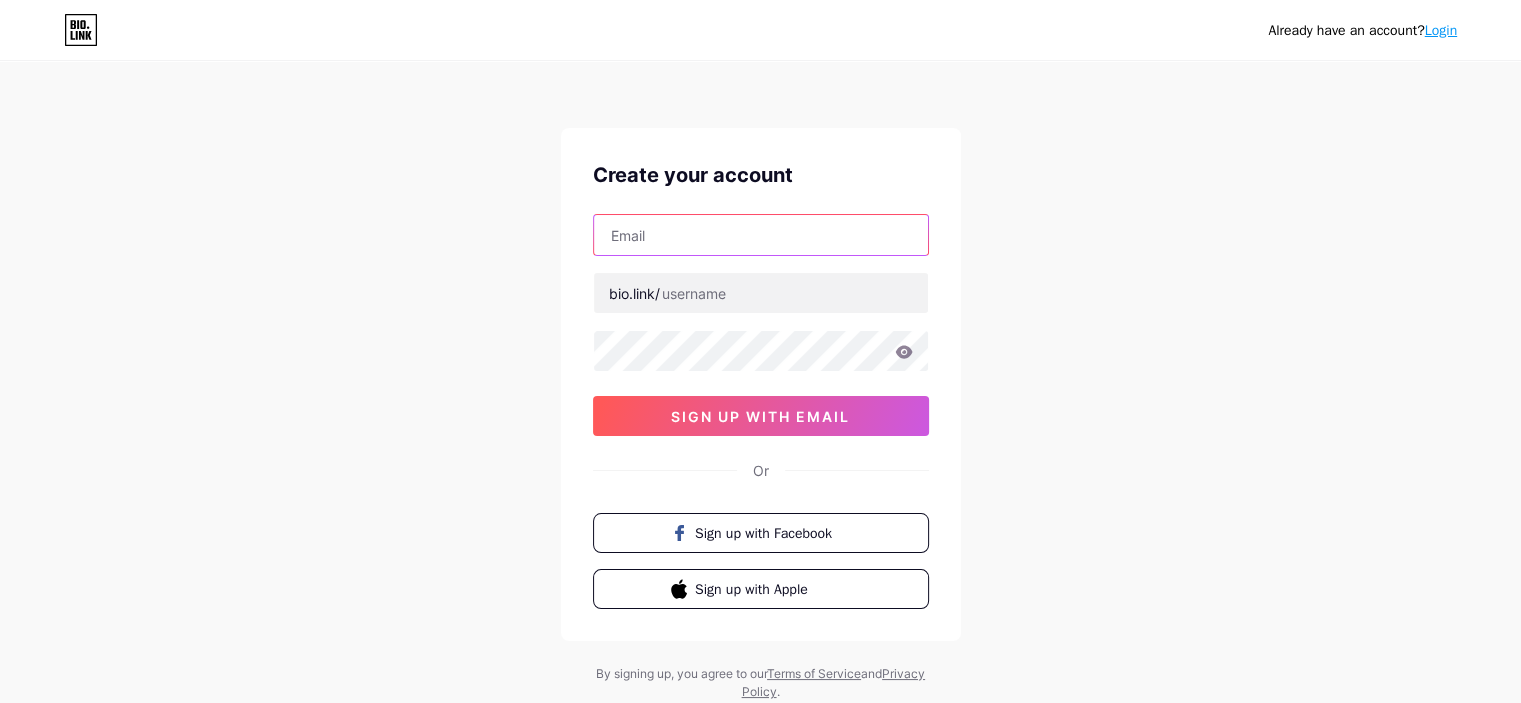 click at bounding box center [761, 235] 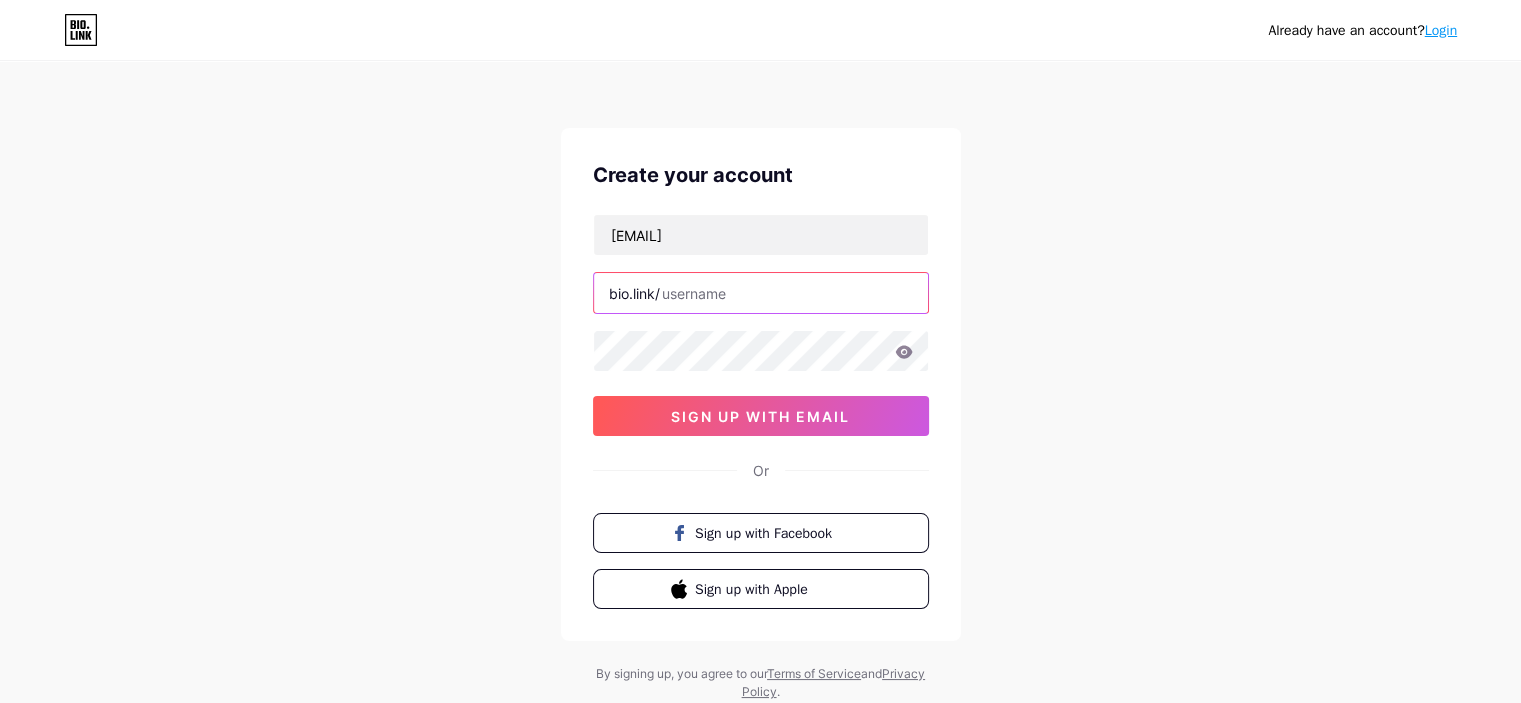 click at bounding box center [761, 293] 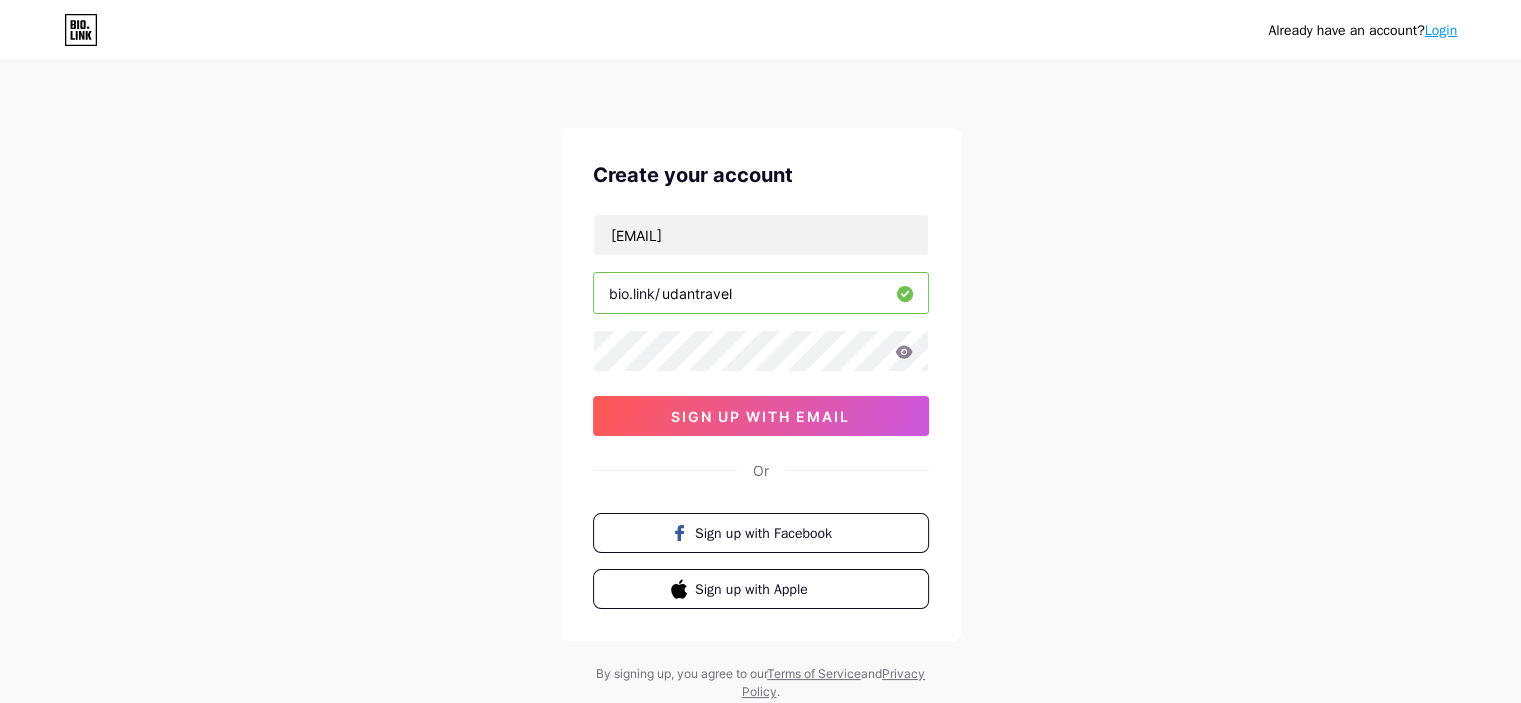 type on "udantravel" 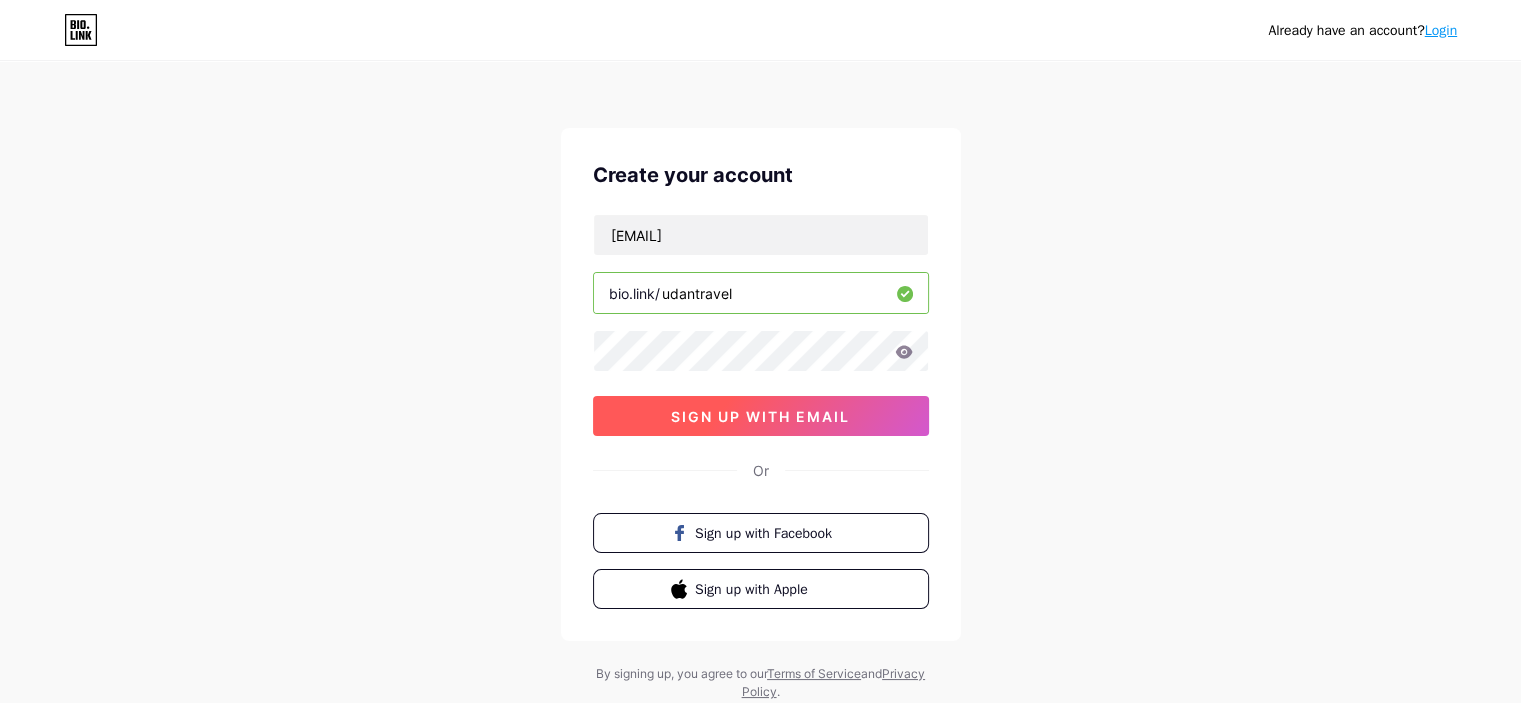 click on "sign up with email" at bounding box center (760, 416) 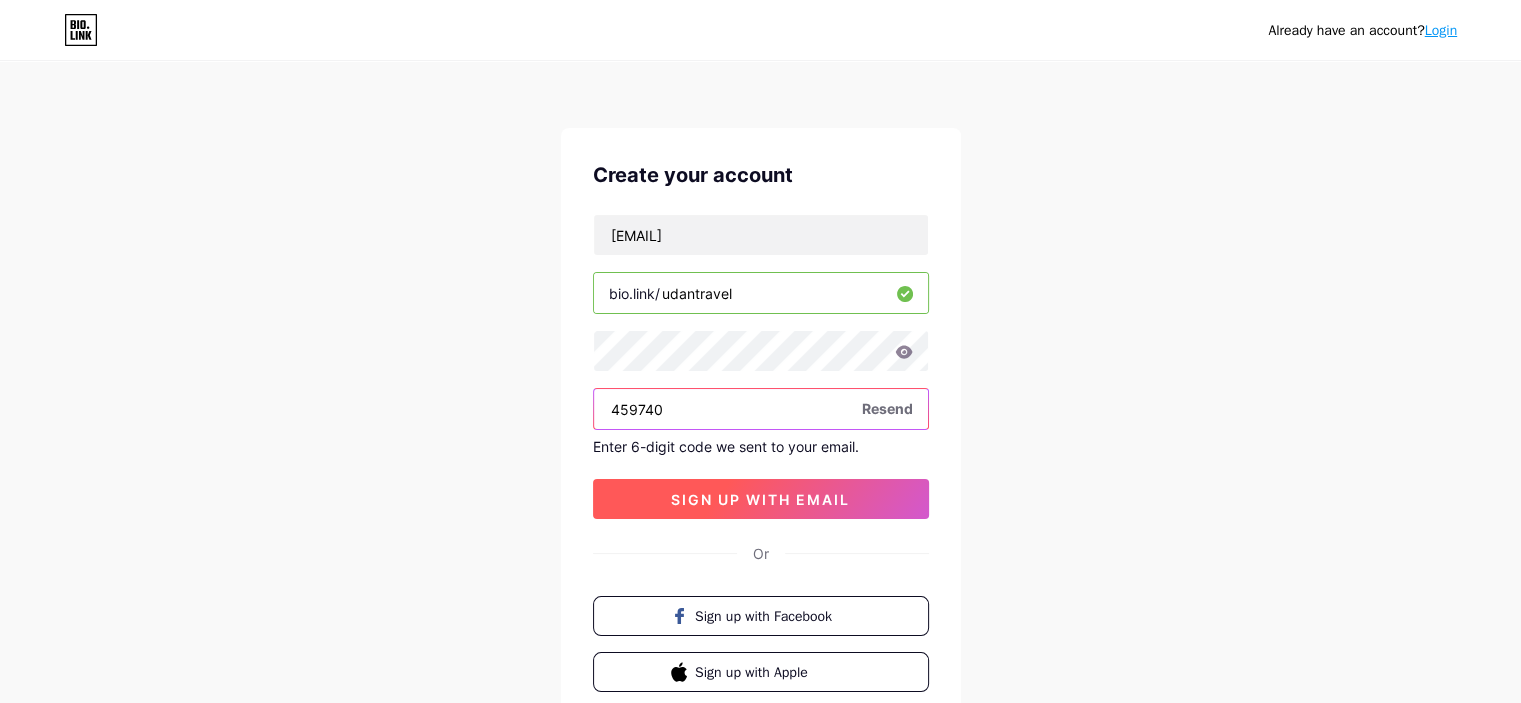 type on "459740" 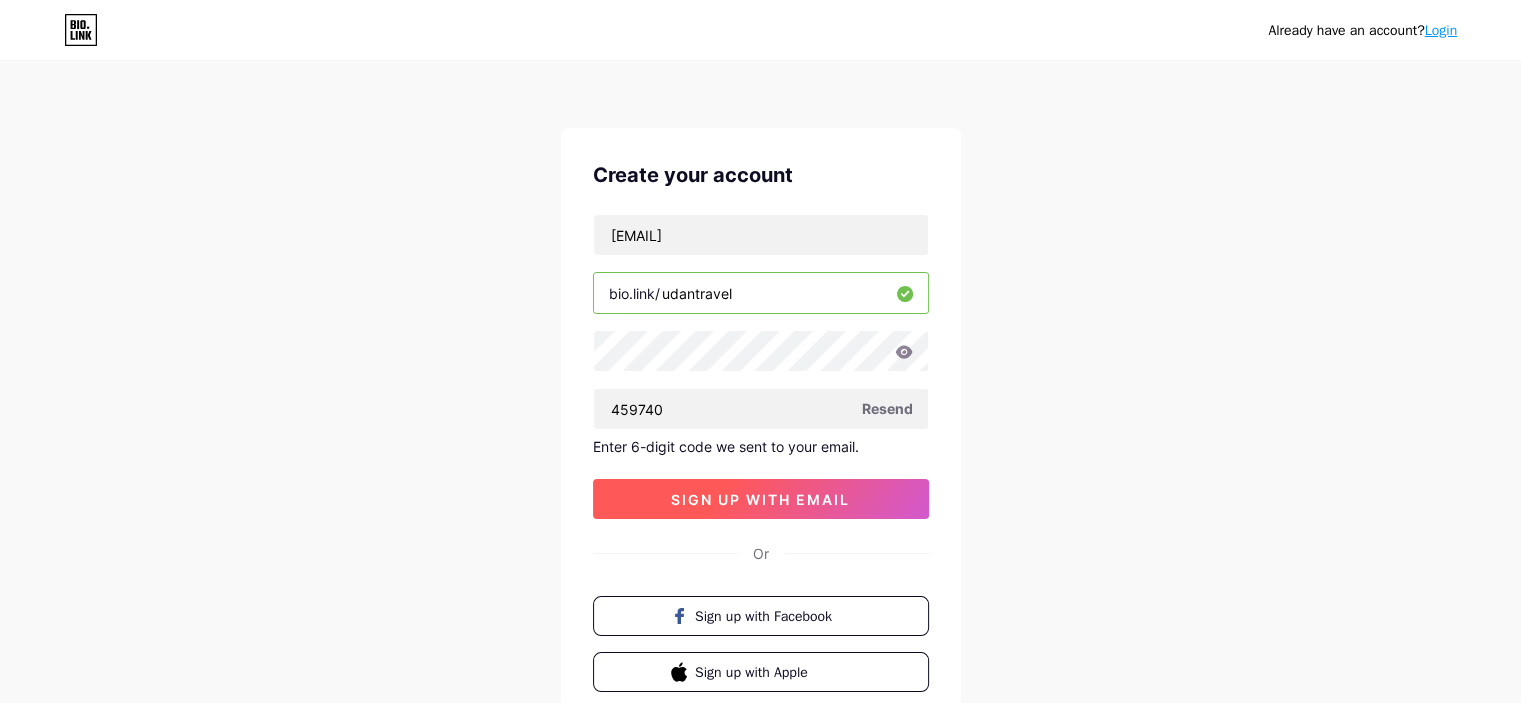click on "sign up with email" at bounding box center [760, 499] 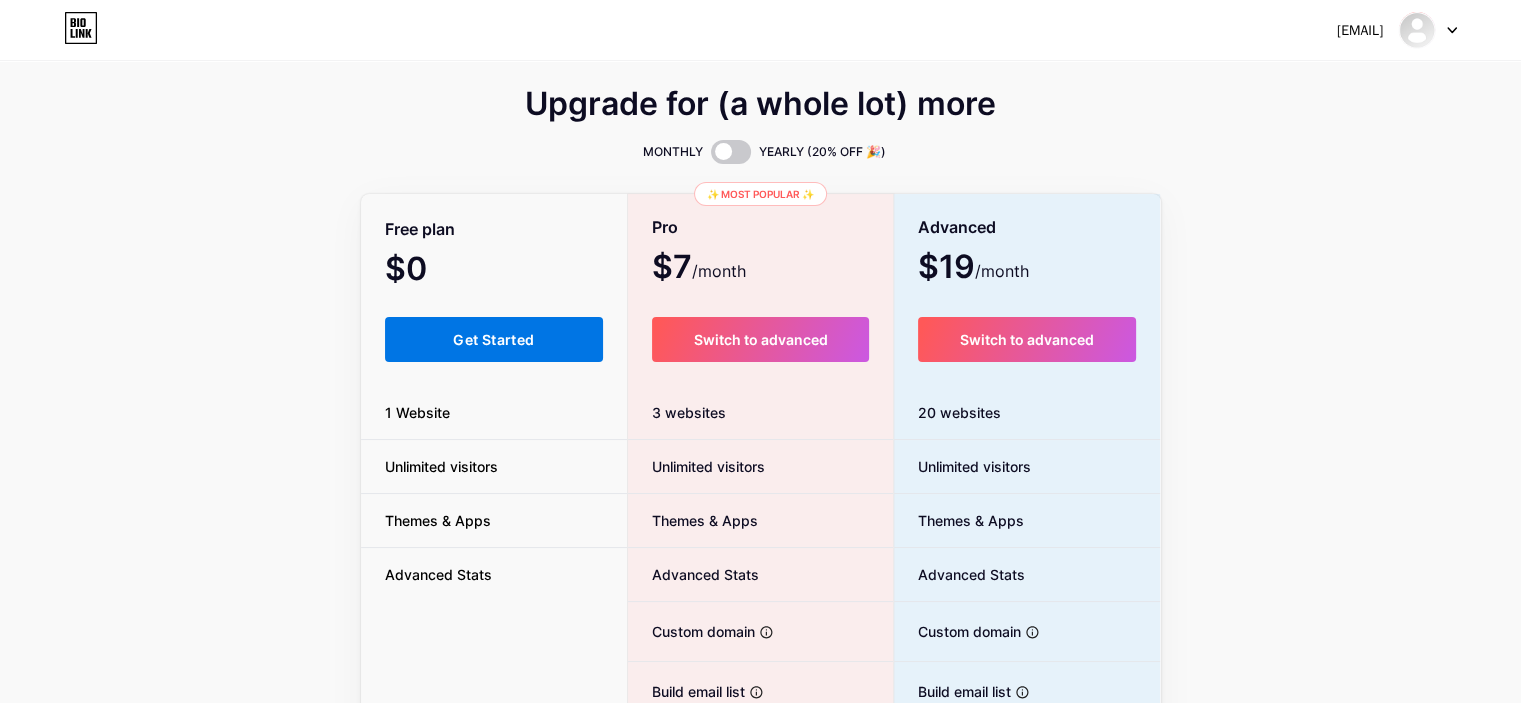 click on "Get Started" at bounding box center [493, 339] 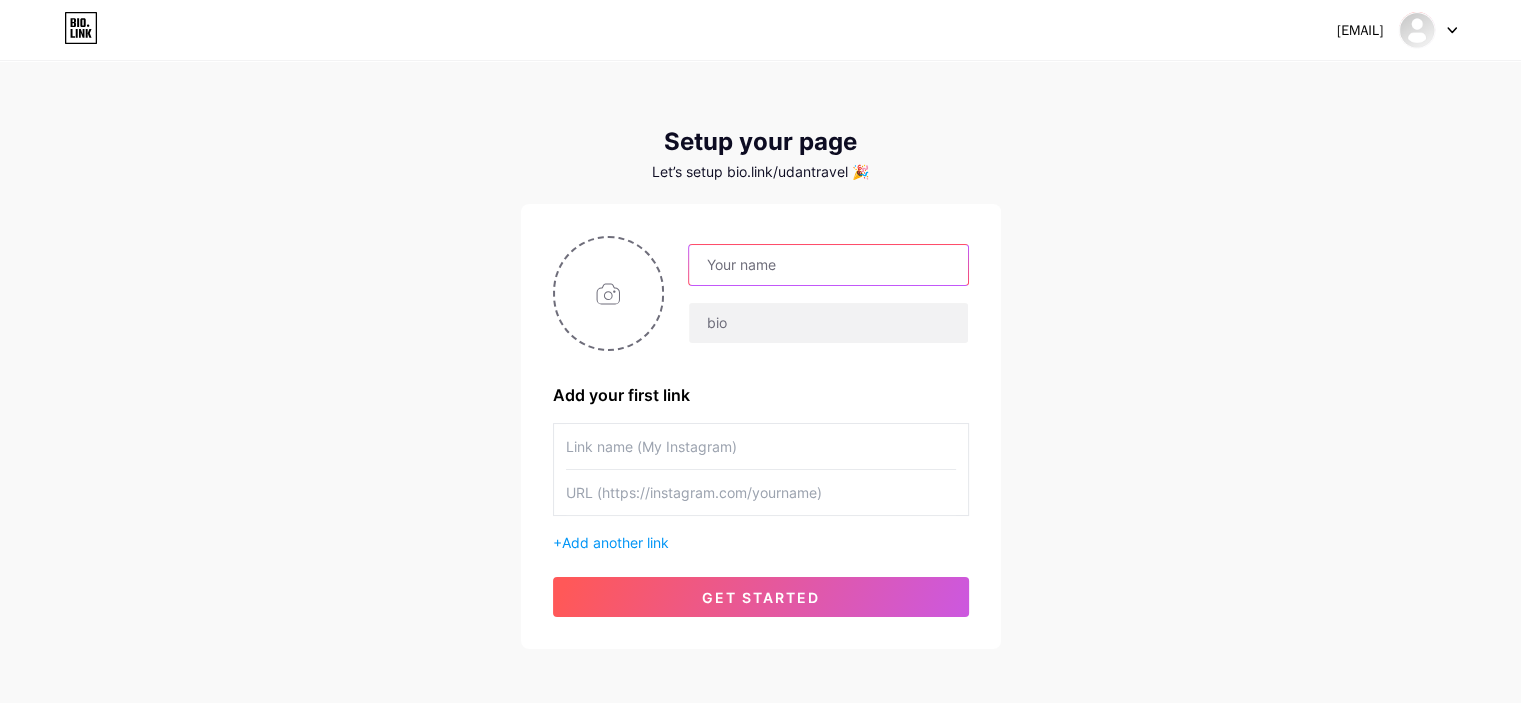 click at bounding box center (828, 265) 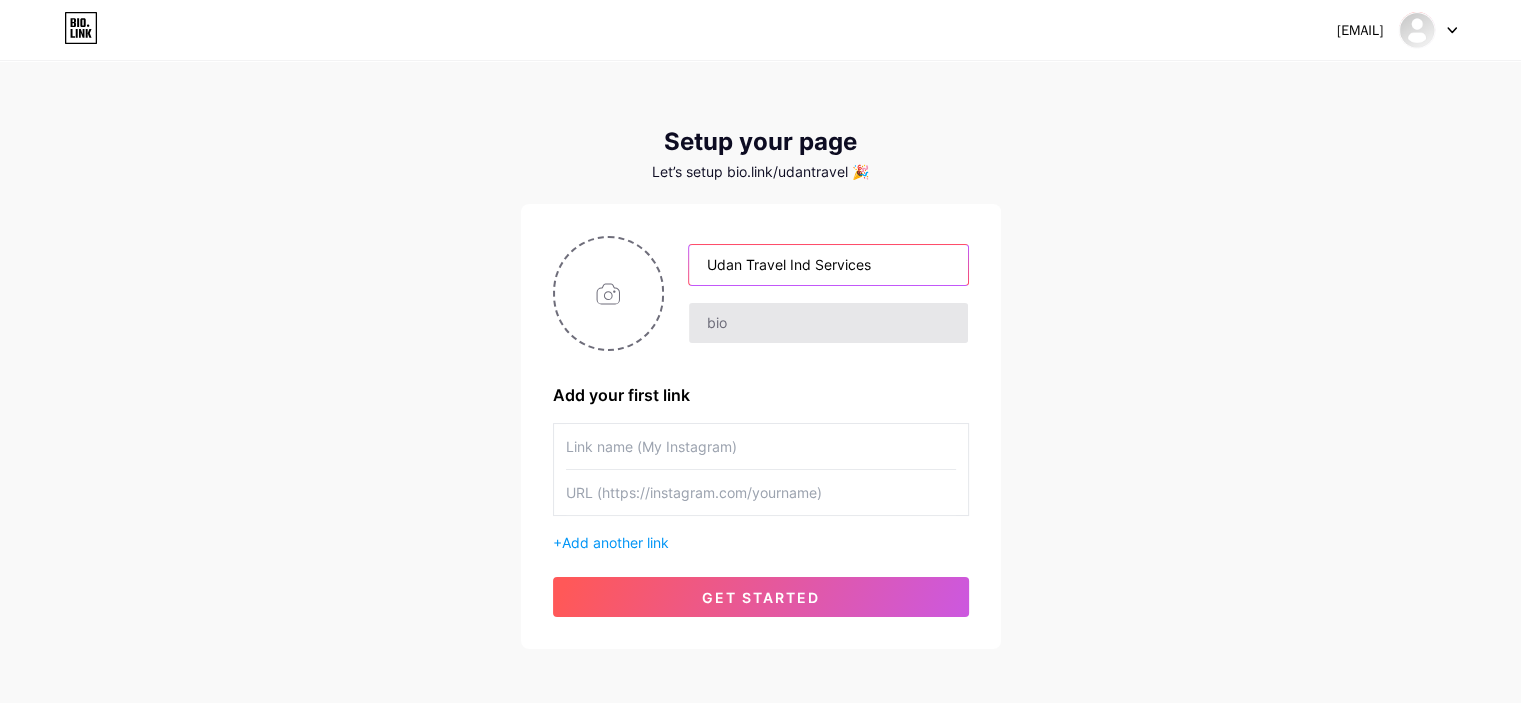 type on "Udan Travel Ind Services" 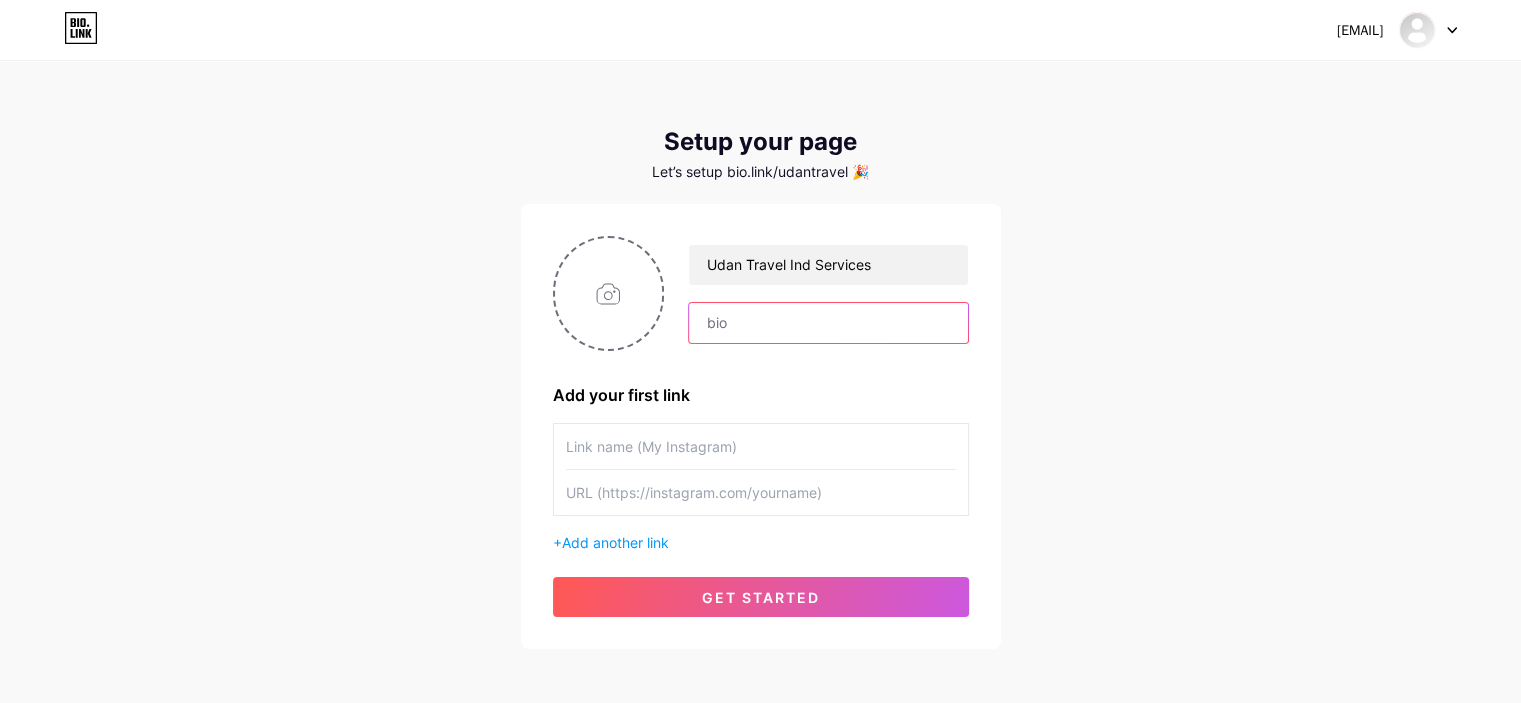 click at bounding box center [828, 323] 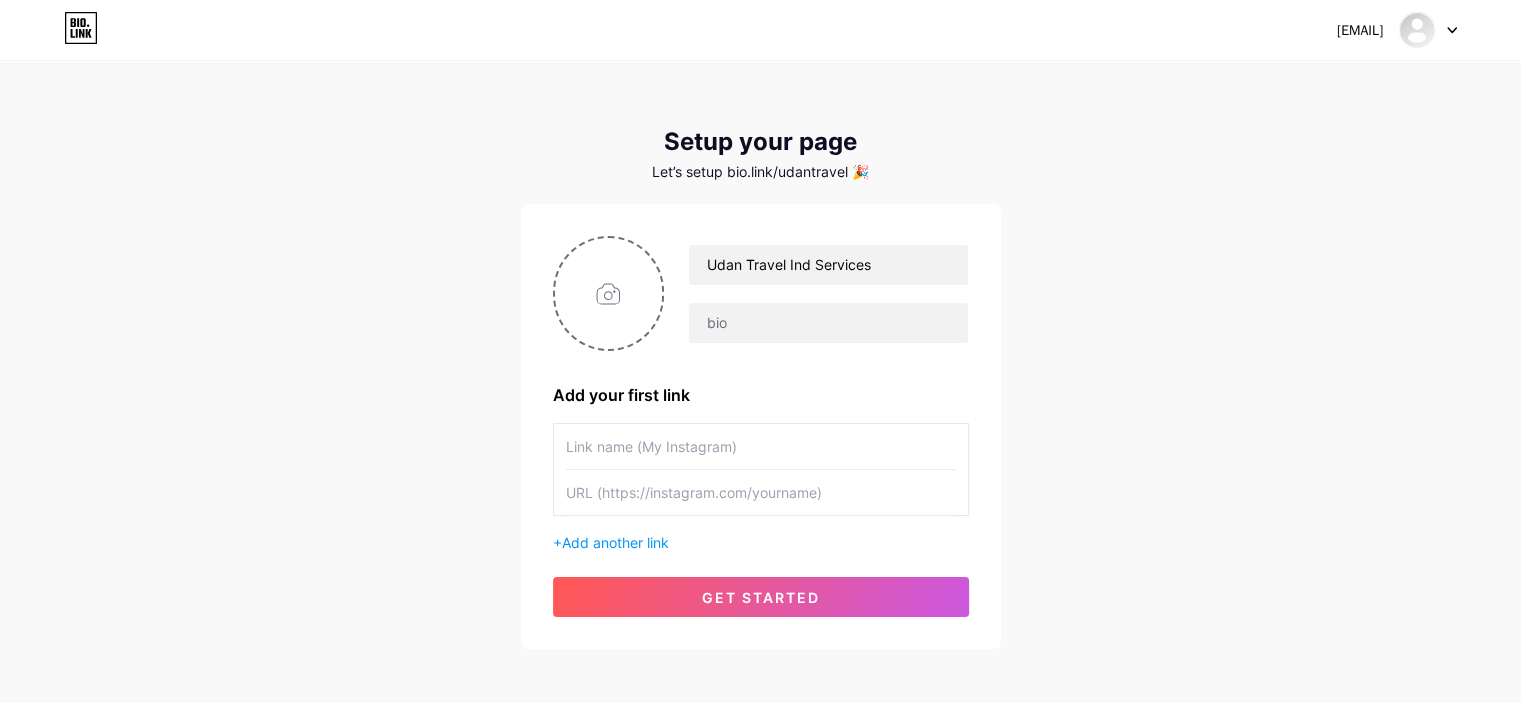 click at bounding box center (761, 492) 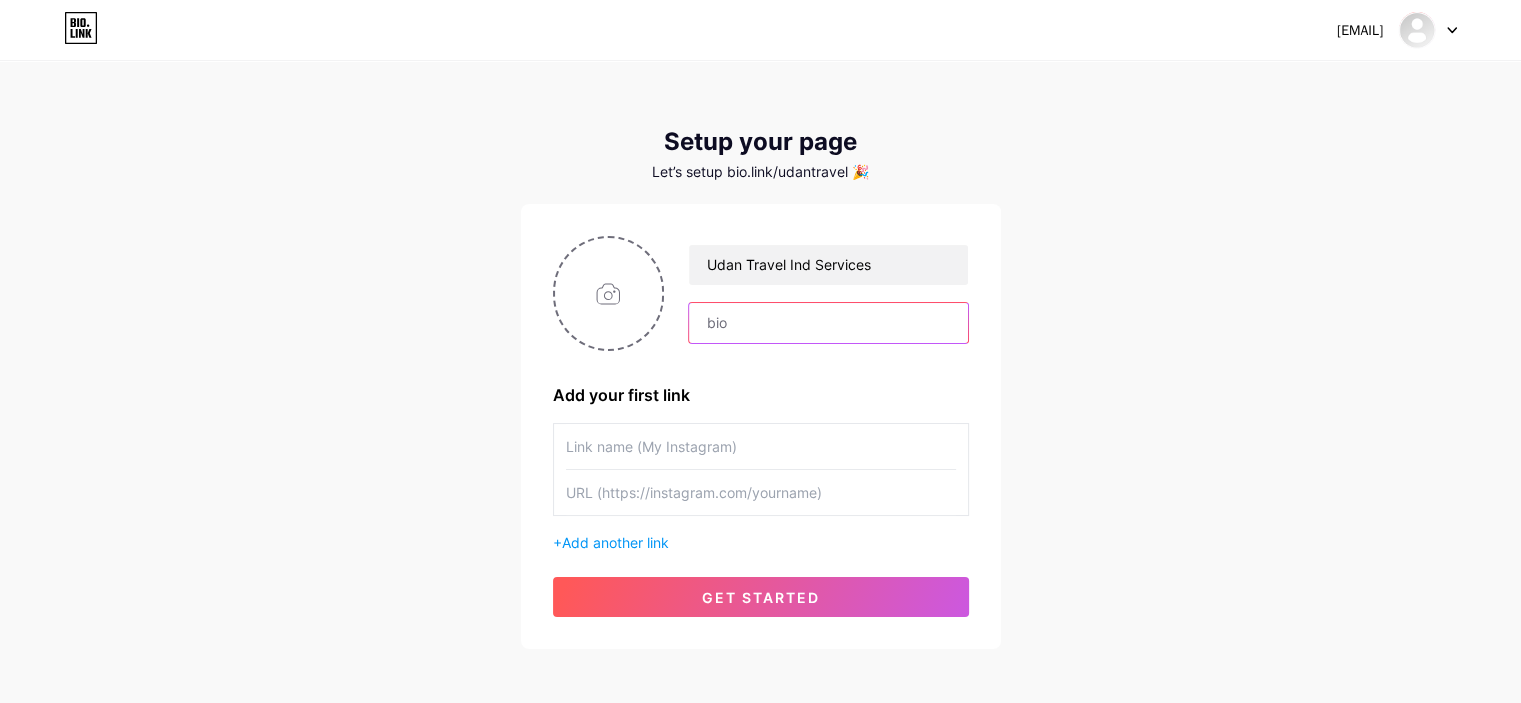 click at bounding box center (828, 323) 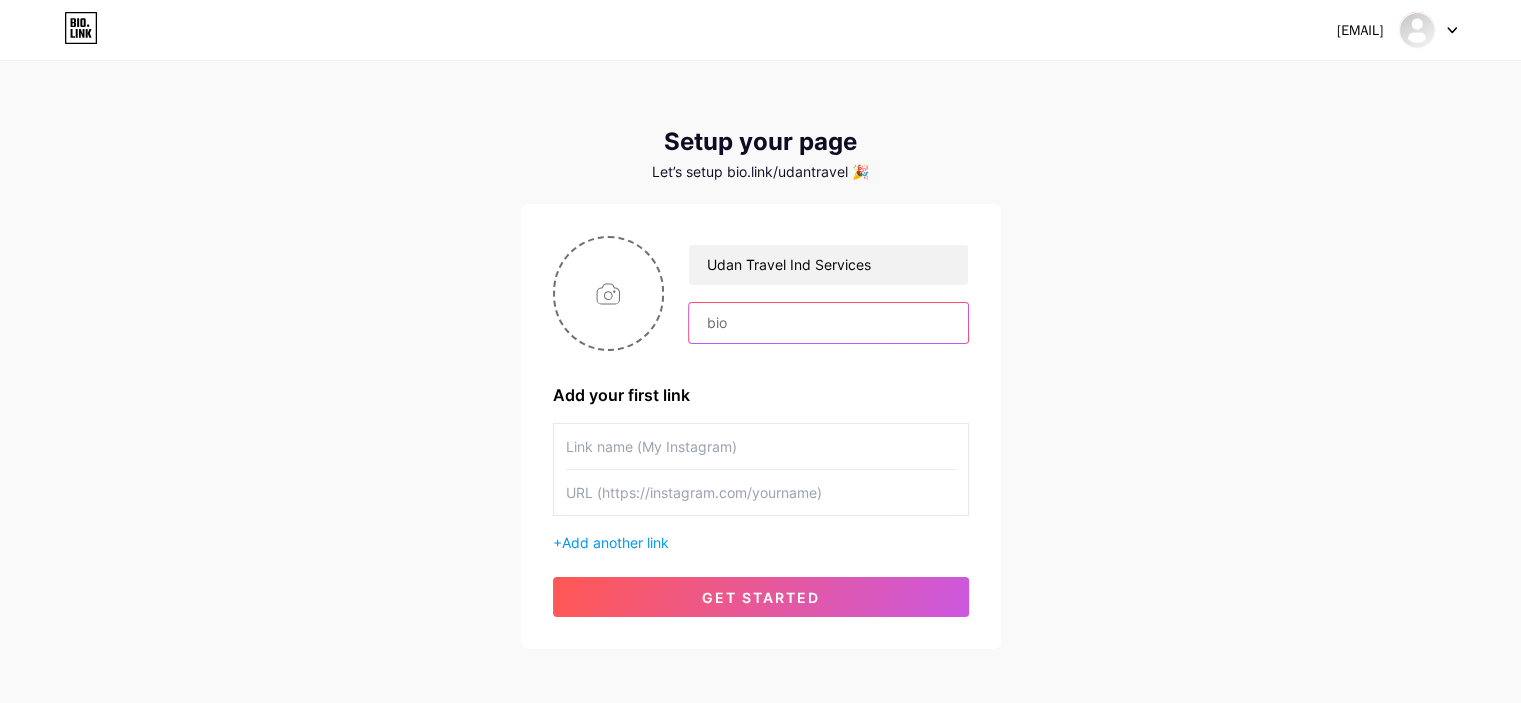 paste on "https://www.udantravel.com/tempo-traveller-hire-in-[CITY].html" 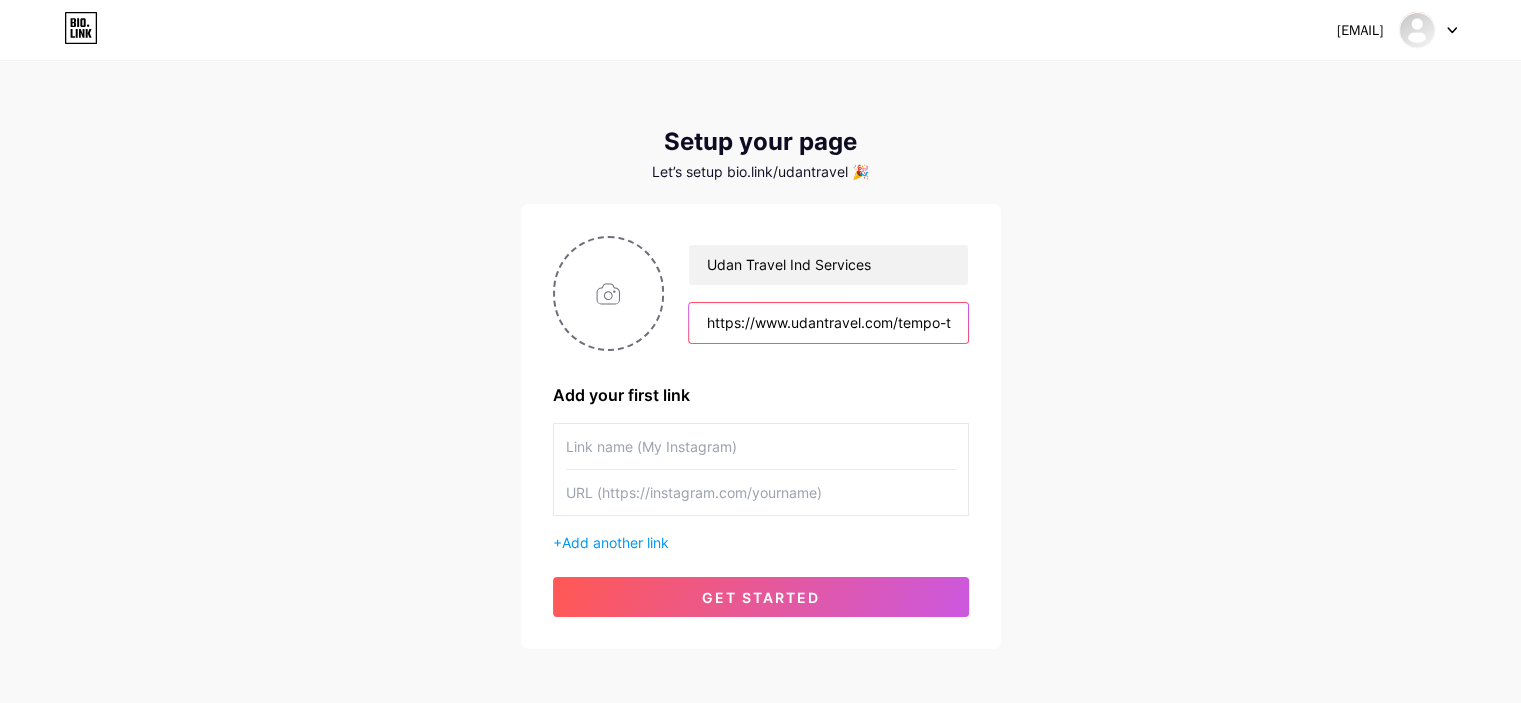 scroll, scrollTop: 0, scrollLeft: 168, axis: horizontal 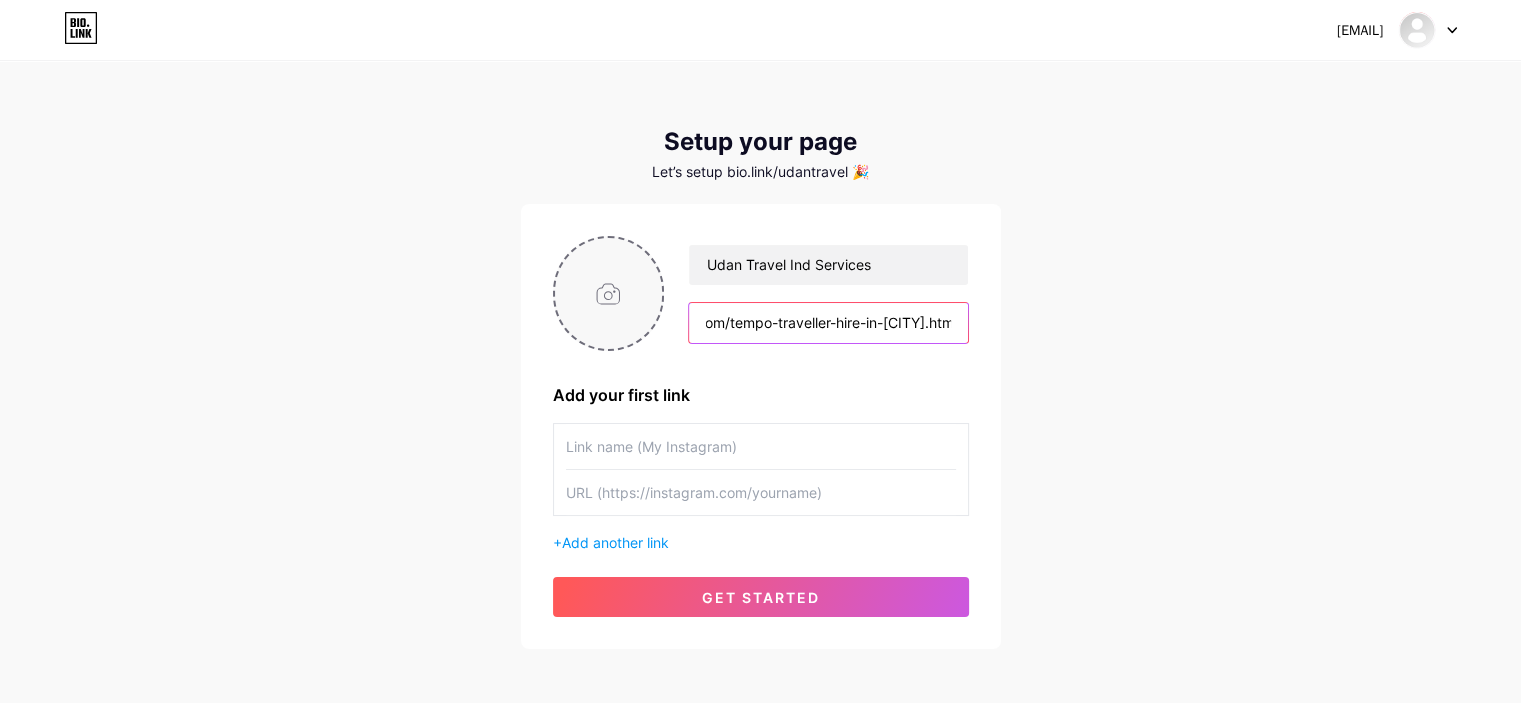 type on "https://www.udantravel.com/tempo-traveller-hire-in-[CITY].html" 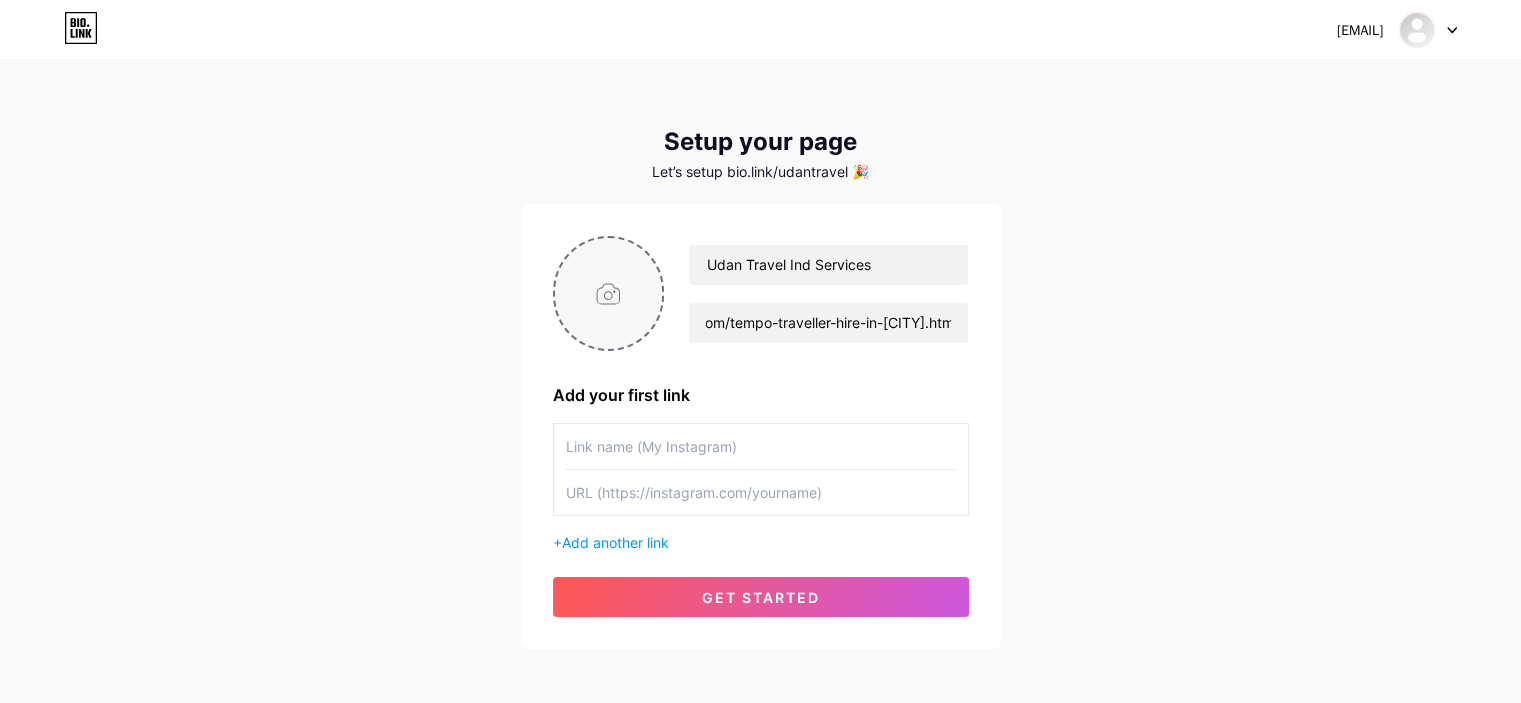 scroll, scrollTop: 0, scrollLeft: 0, axis: both 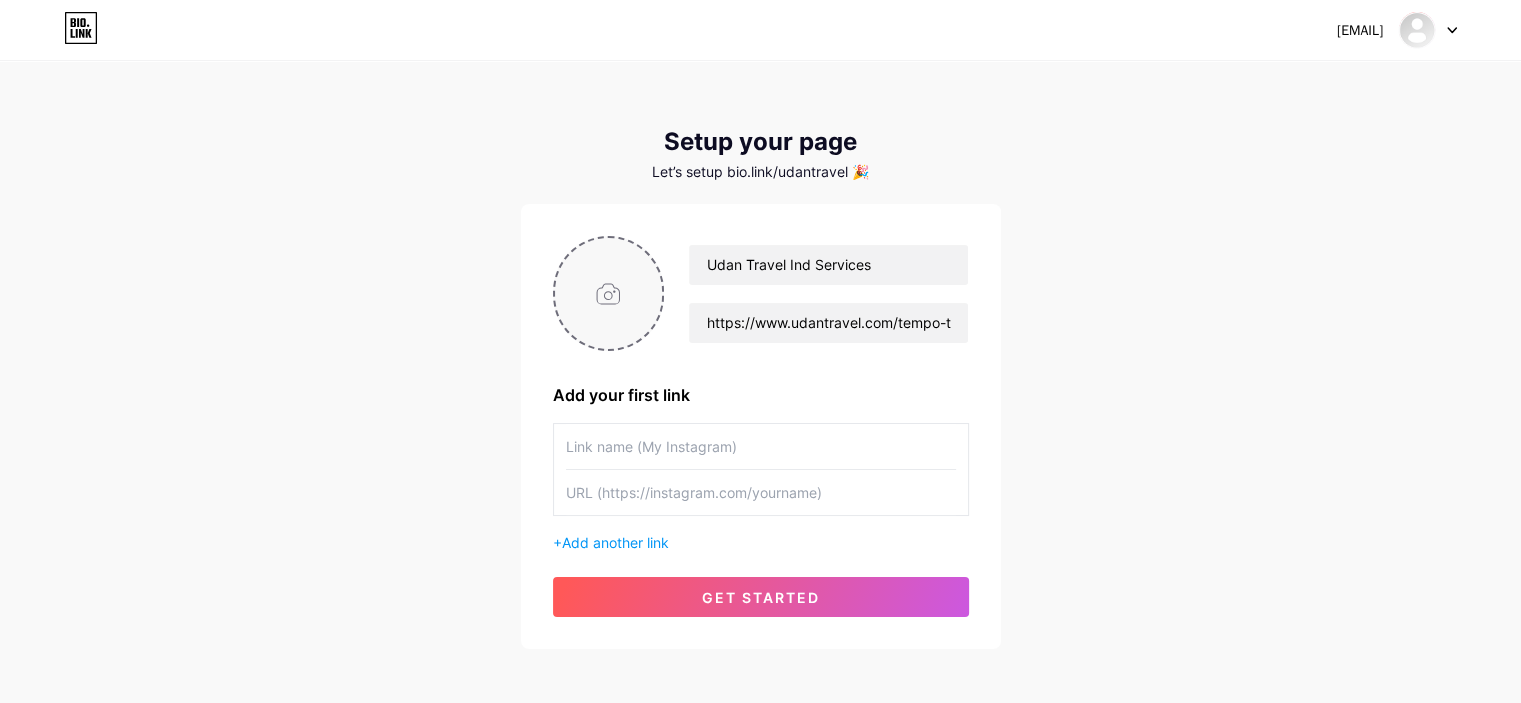 click at bounding box center [609, 293] 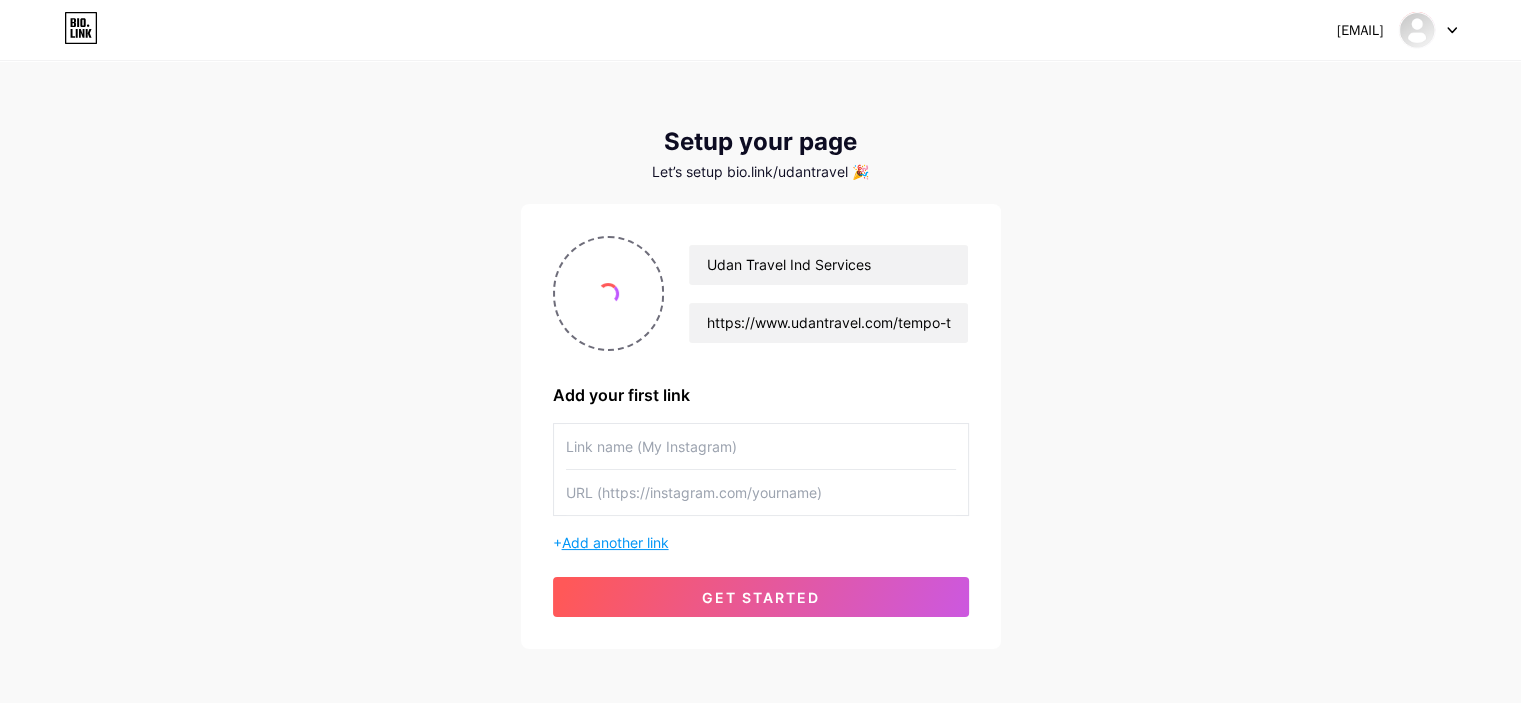 click on "Add another link" at bounding box center [615, 542] 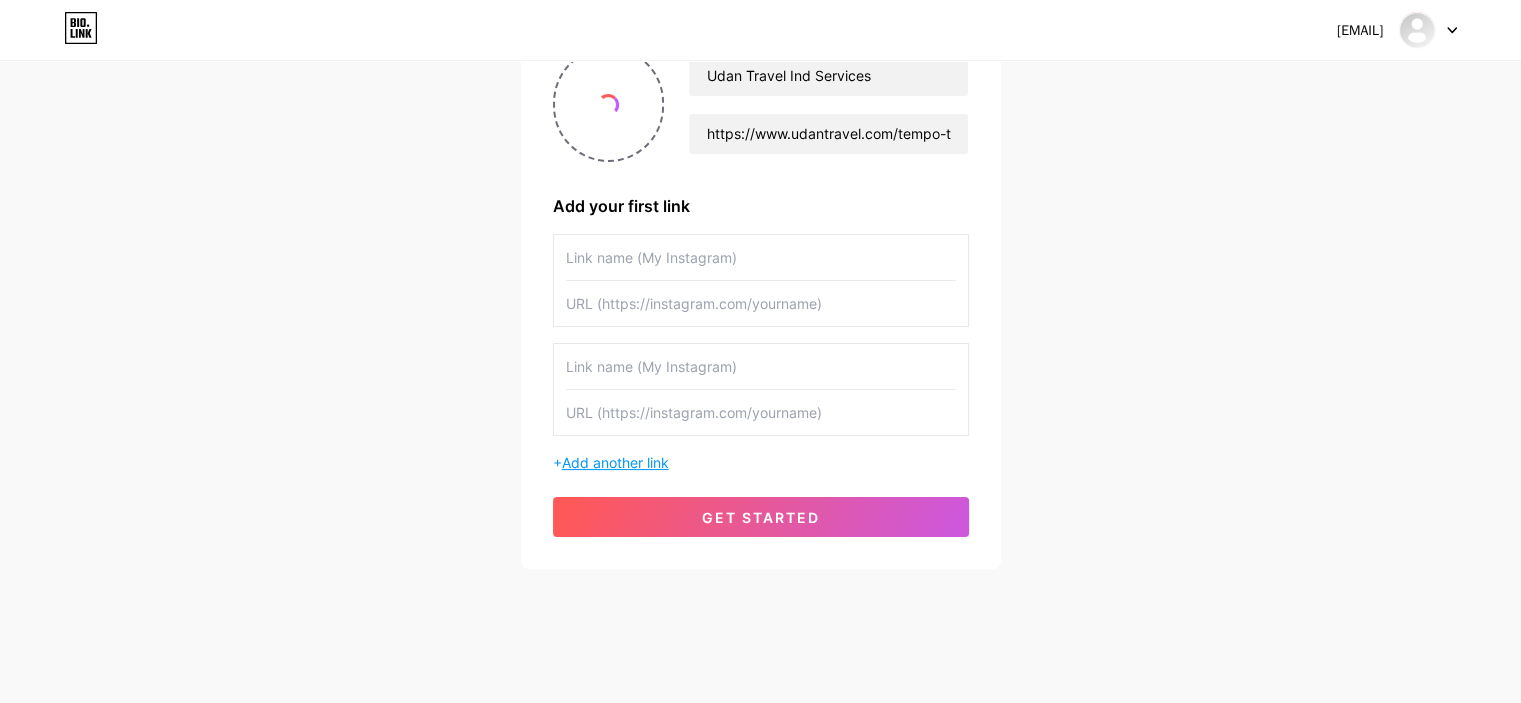 scroll, scrollTop: 197, scrollLeft: 0, axis: vertical 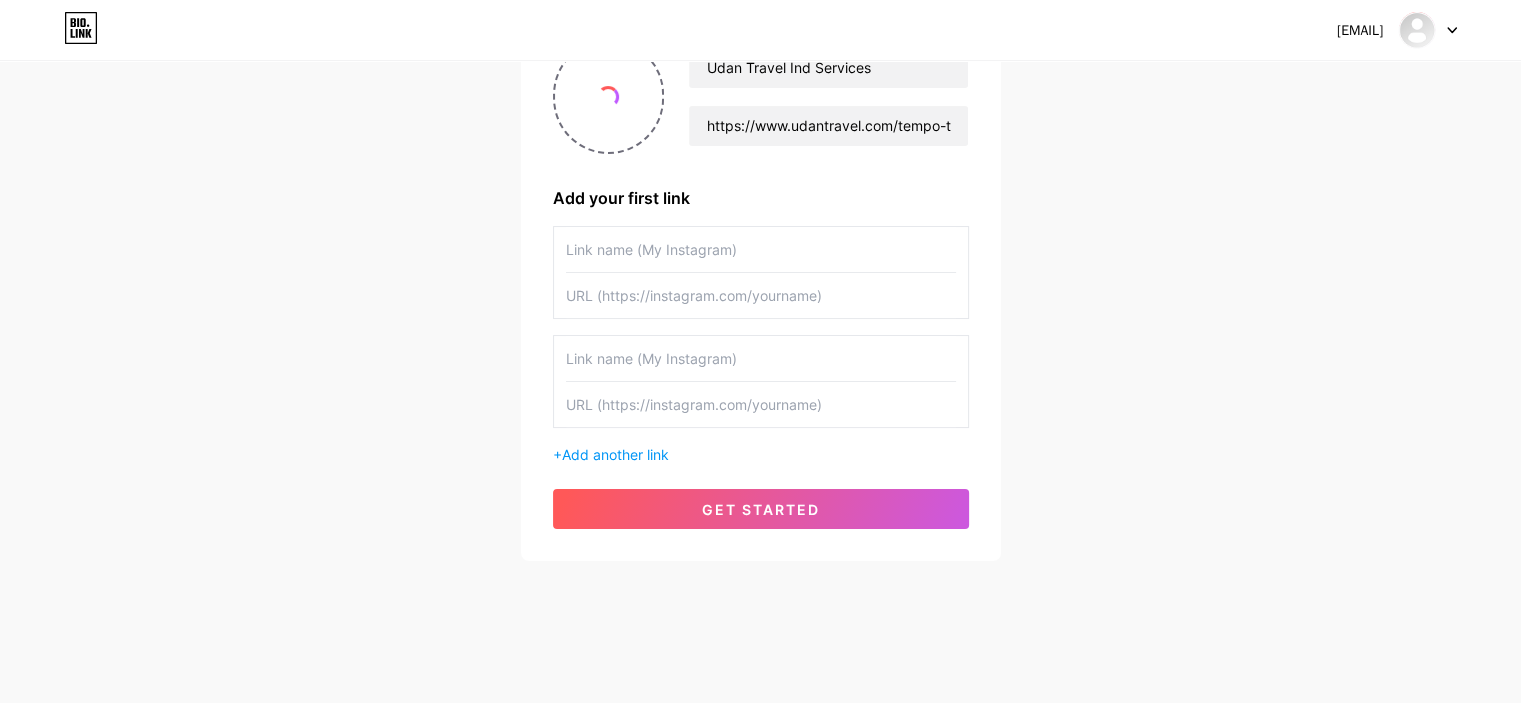 click at bounding box center (761, 404) 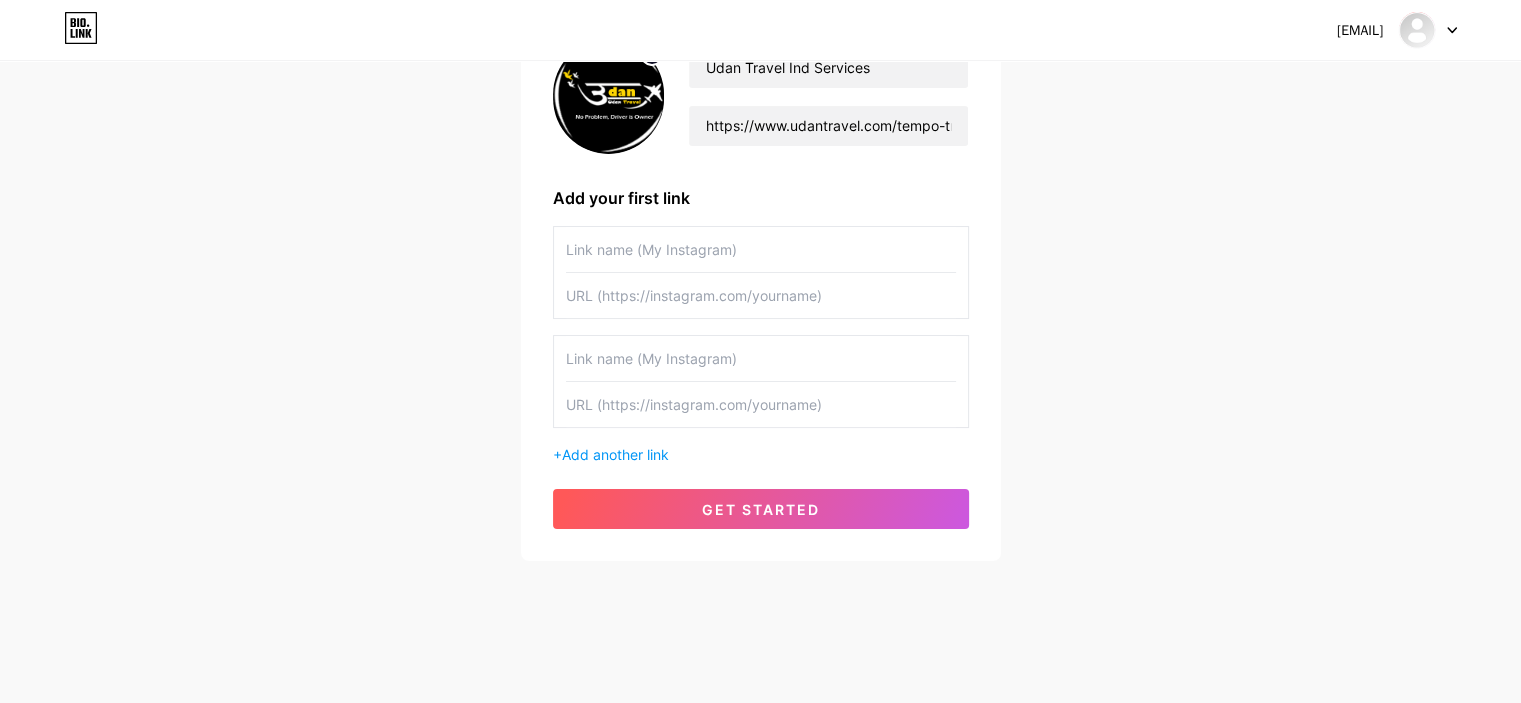 paste on "https://www.udantravel.com/tempo-traveller-hire-in-[CITY].html" 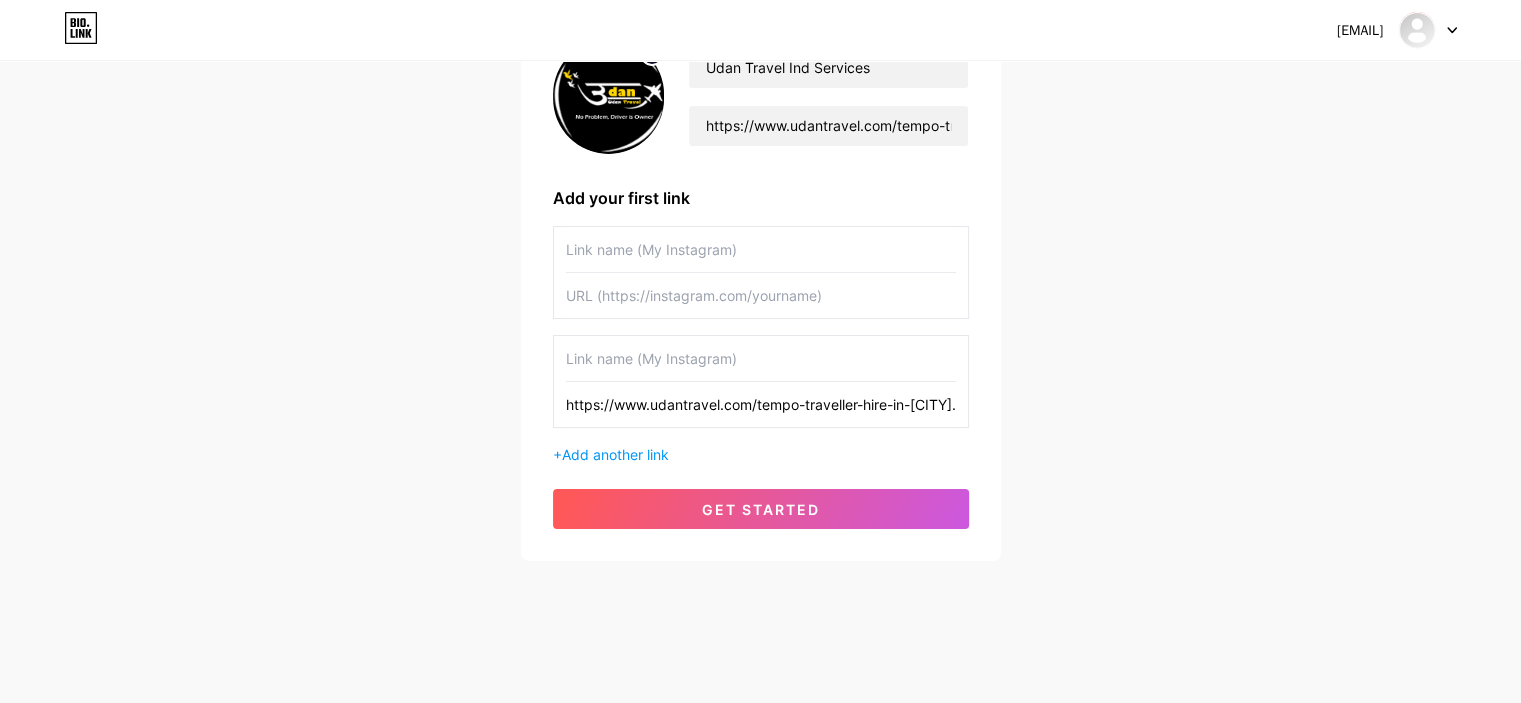 scroll, scrollTop: 0, scrollLeft: 46, axis: horizontal 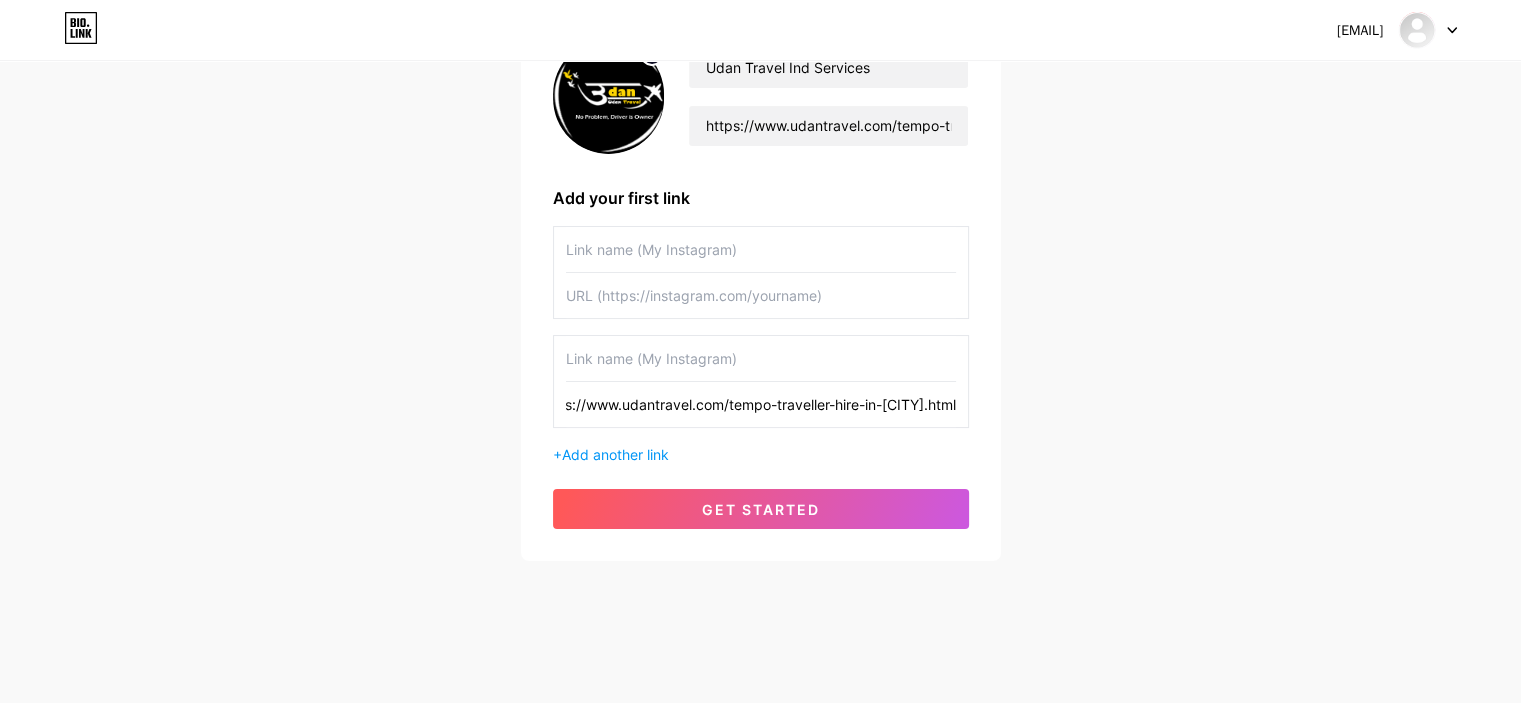 type on "https://www.udantravel.com/tempo-traveller-hire-in-[CITY].html" 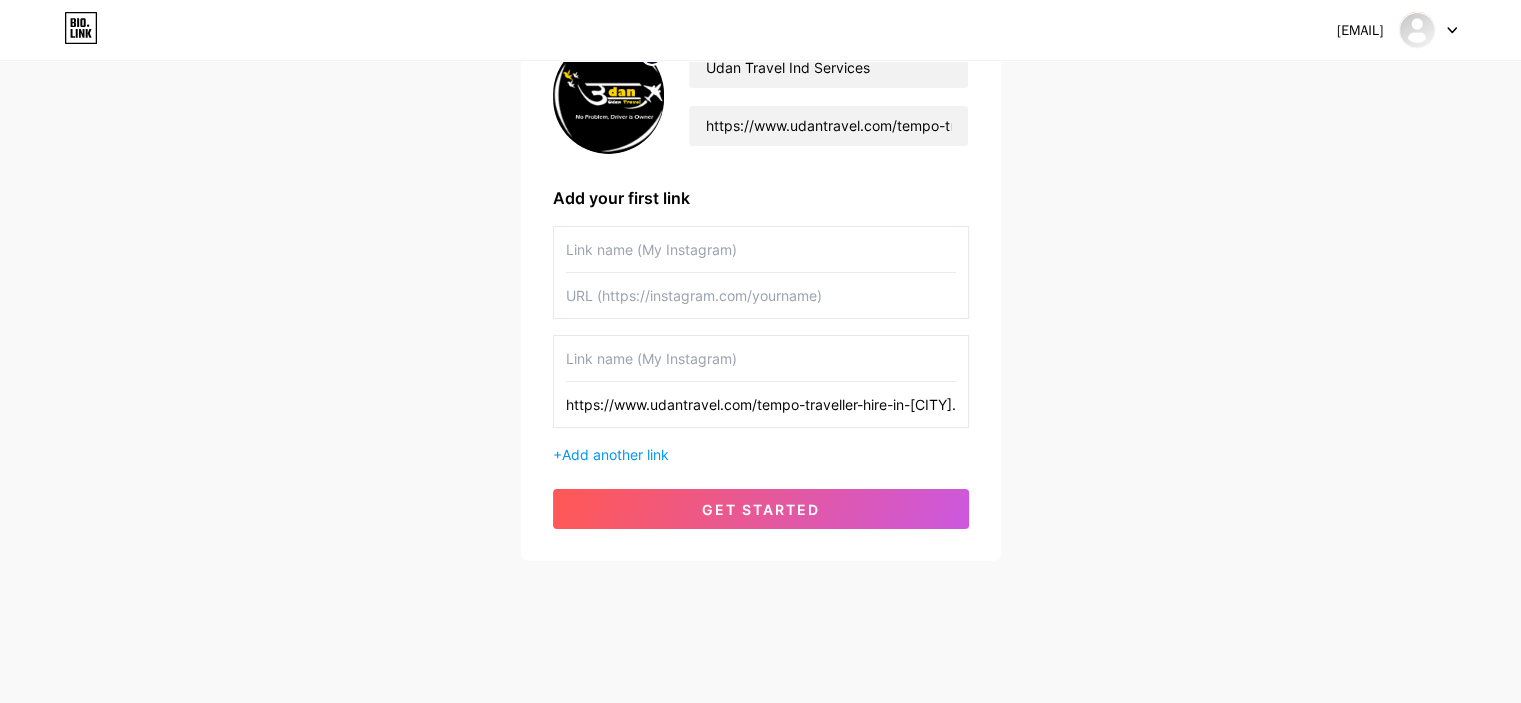 click at bounding box center [761, 358] 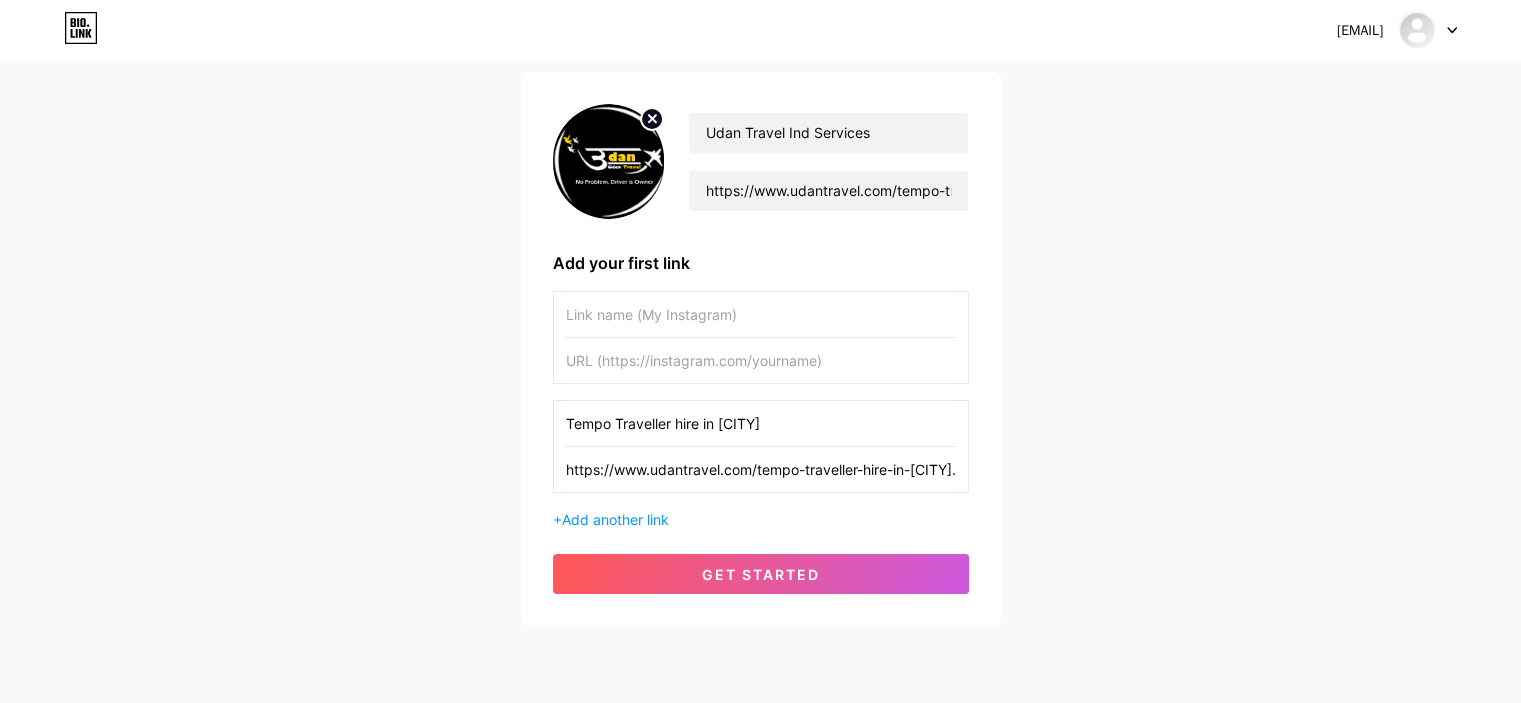 scroll, scrollTop: 97, scrollLeft: 0, axis: vertical 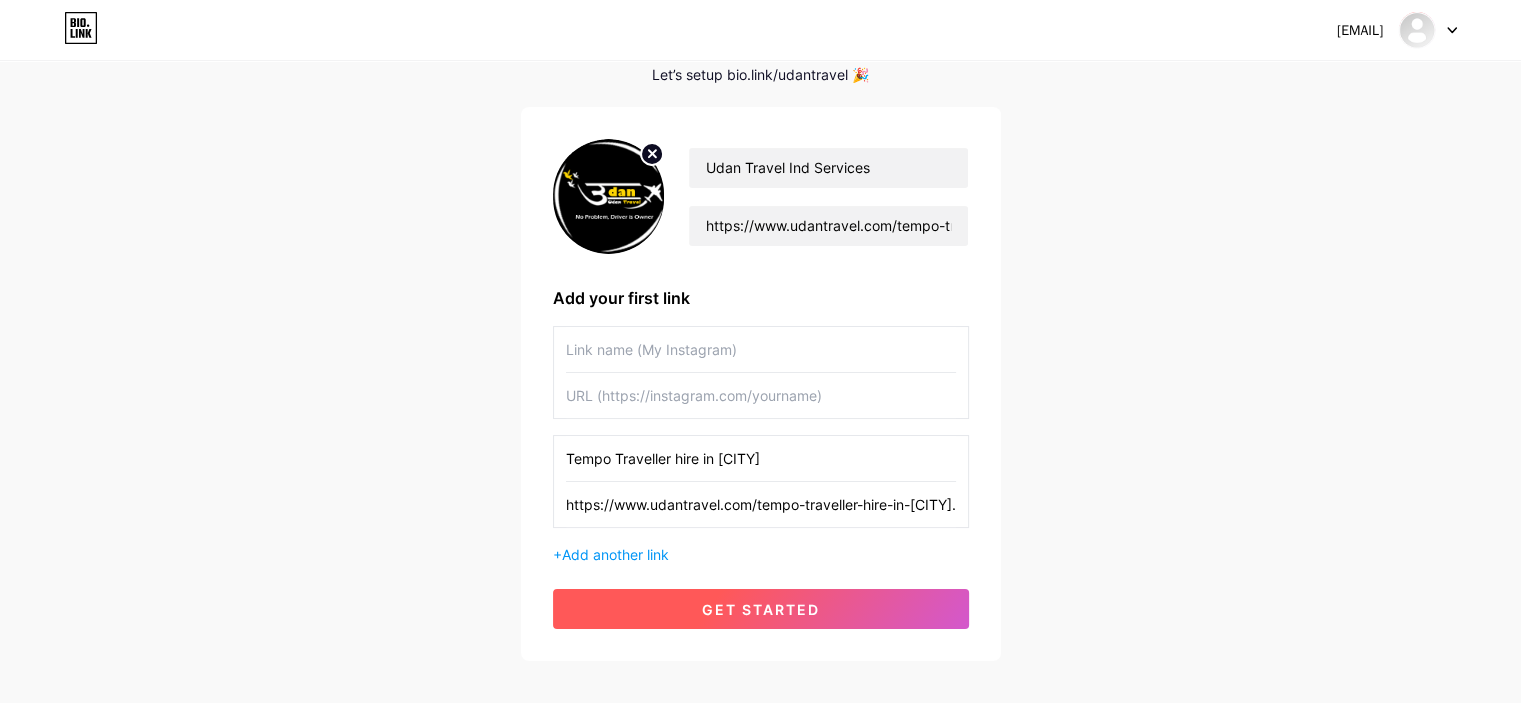 type on "Tempo Traveller hire in [CITY]" 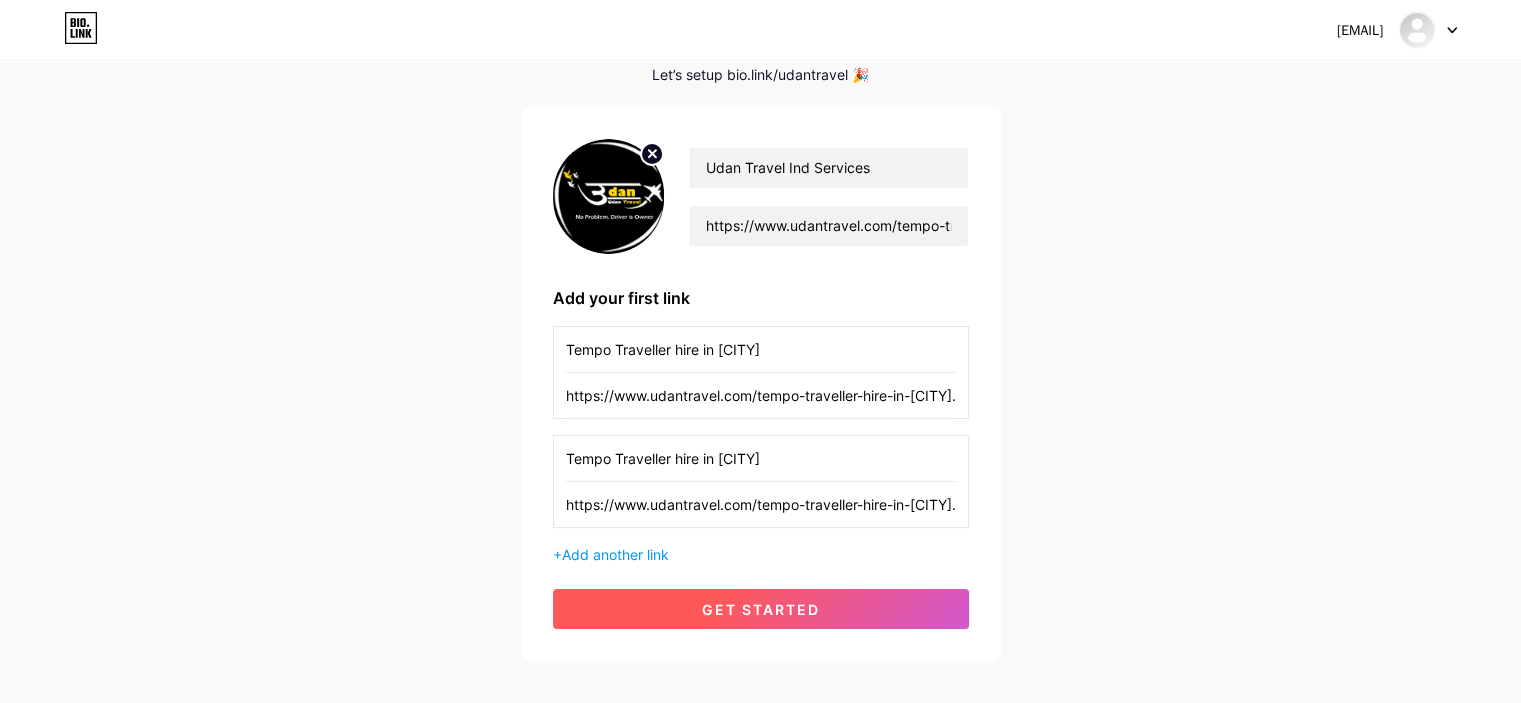 scroll, scrollTop: 89, scrollLeft: 0, axis: vertical 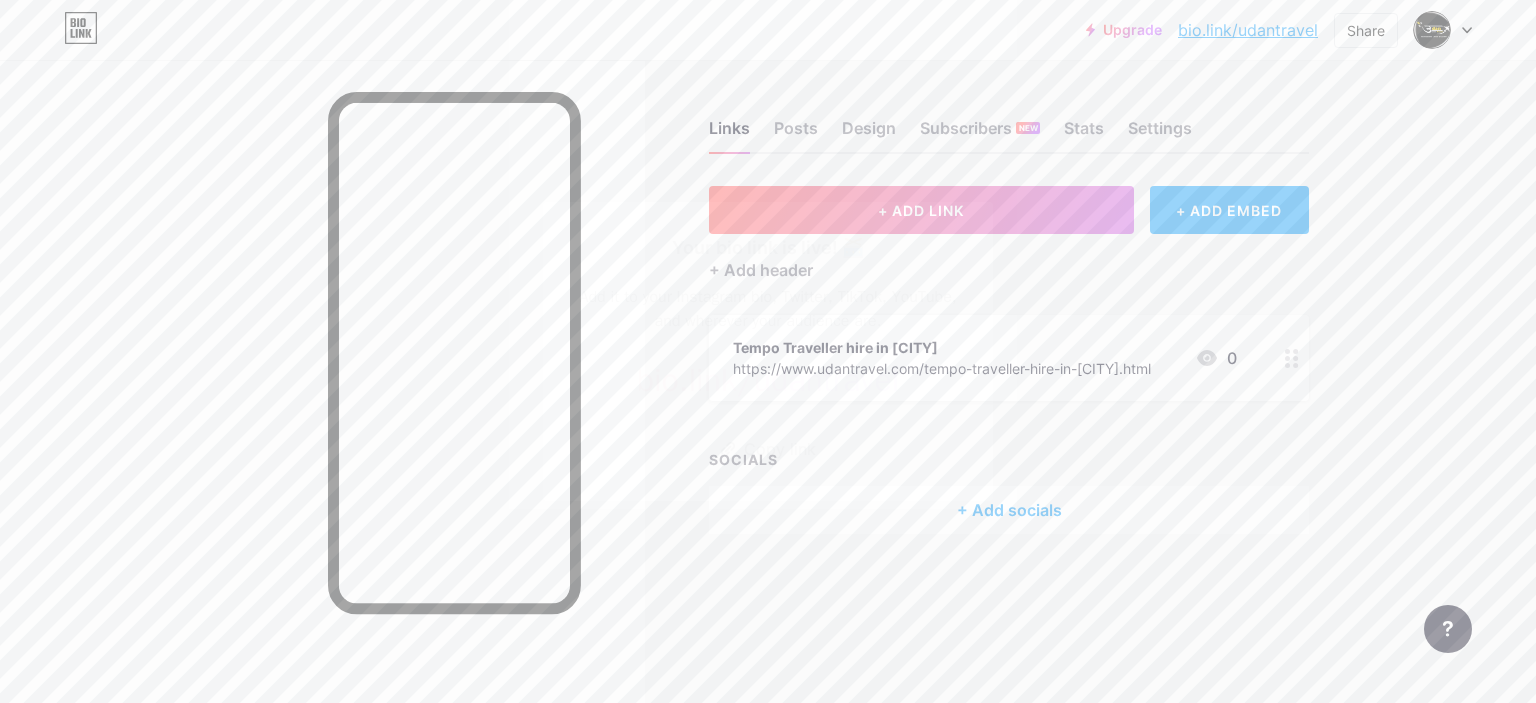 click on "Copy link" at bounding box center [768, 449] 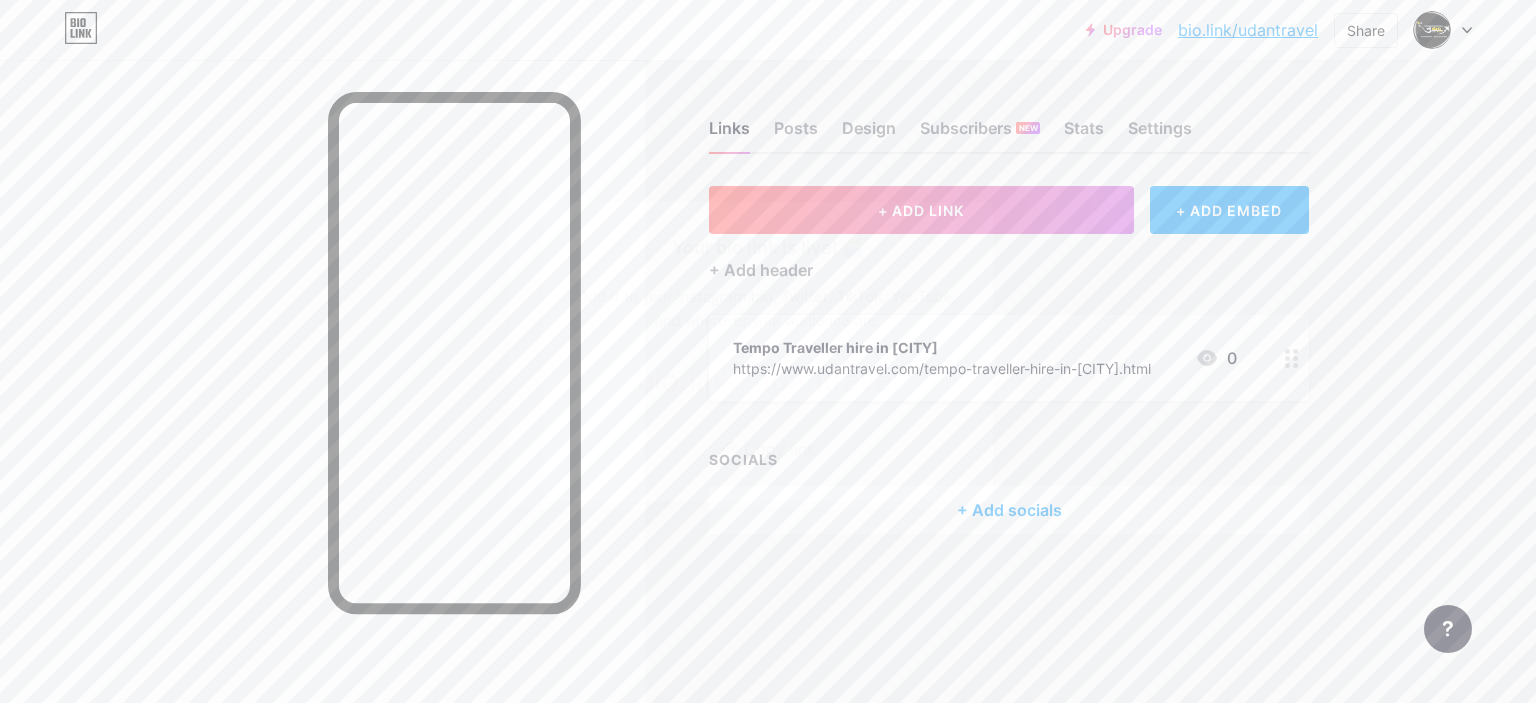 click at bounding box center (768, 351) 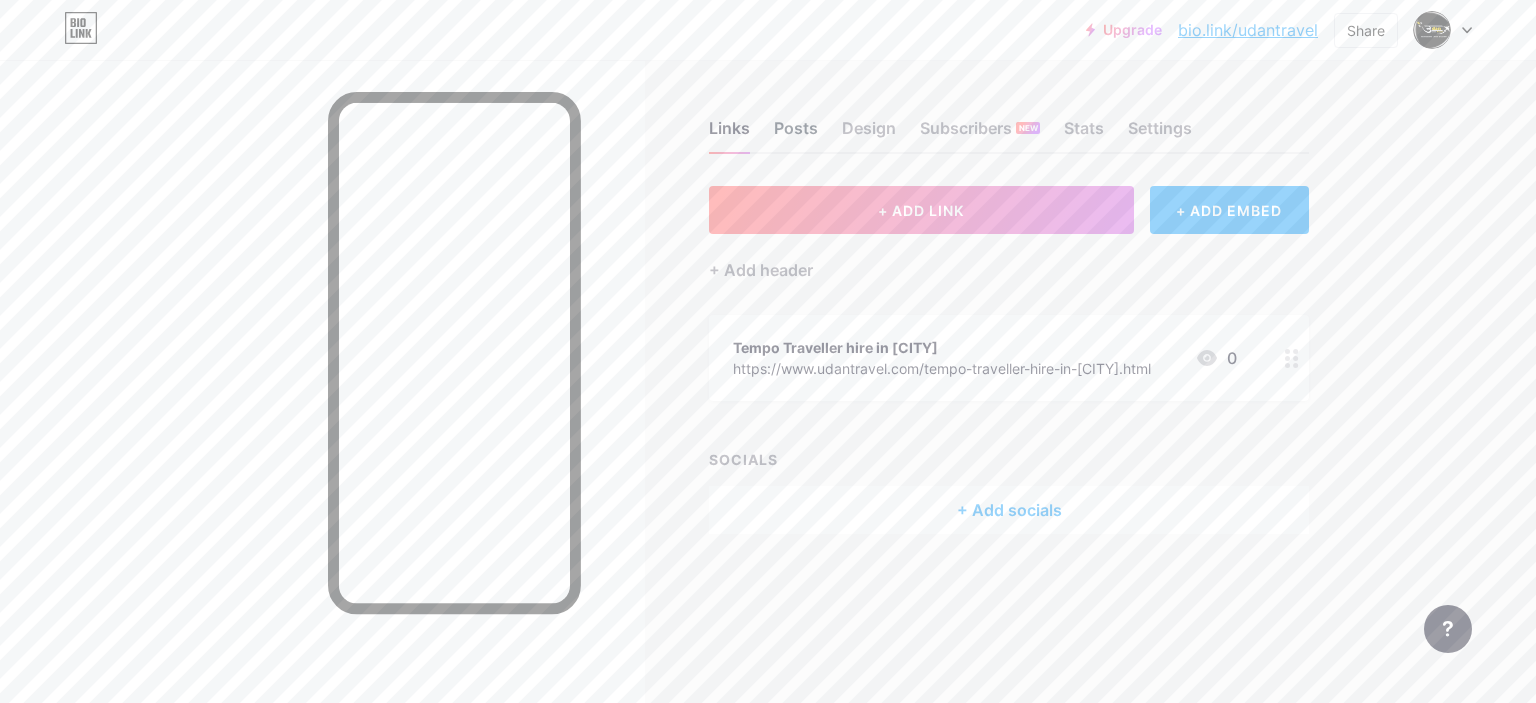 click on "Posts" at bounding box center [796, 134] 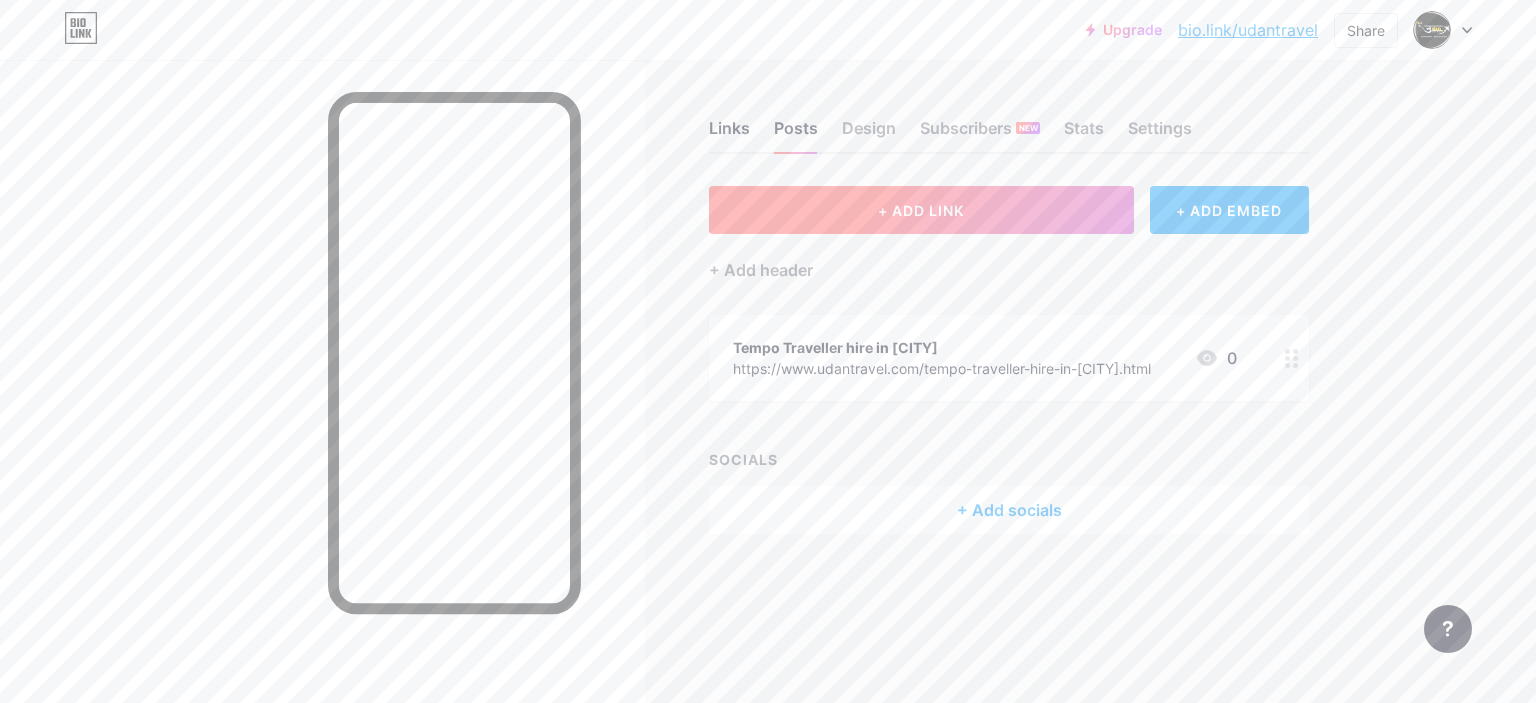 click on "+ ADD LINK" at bounding box center (921, 210) 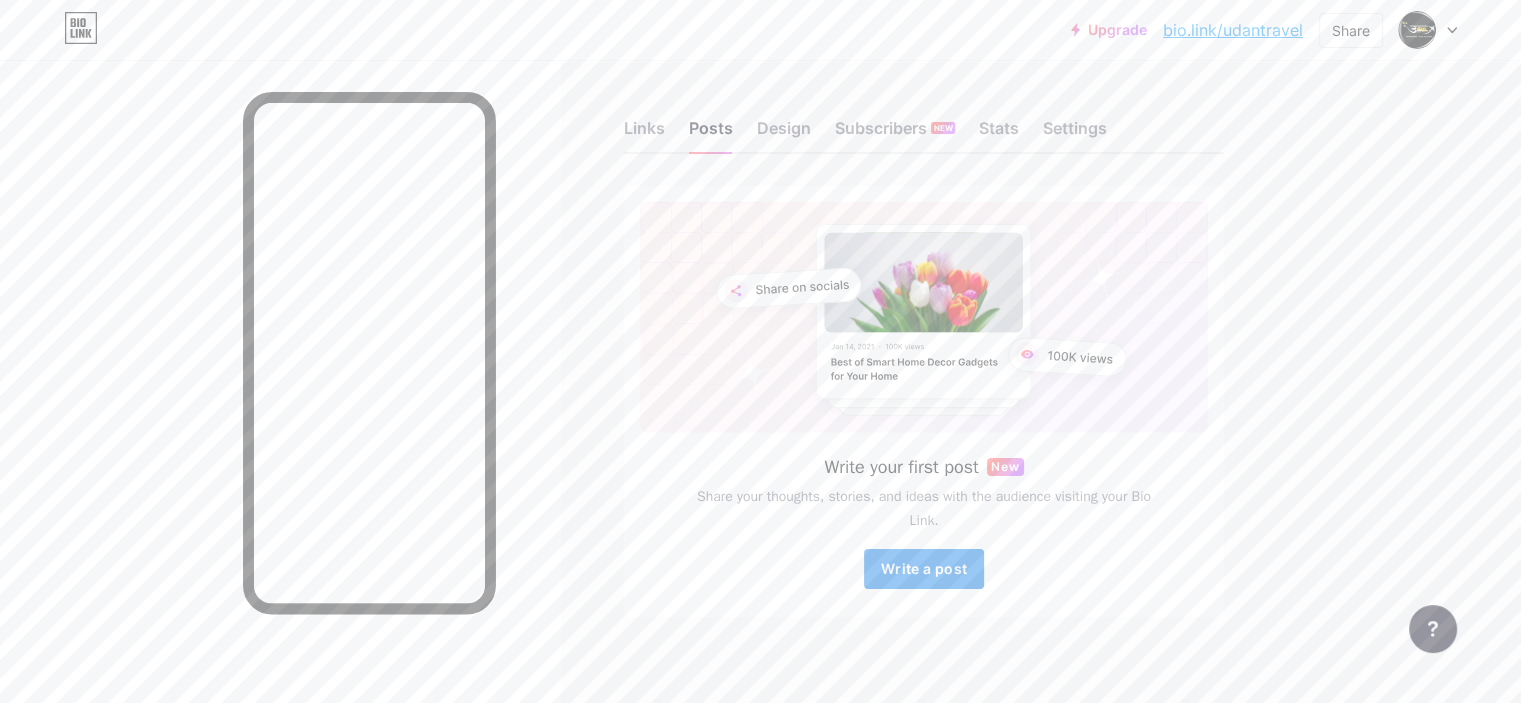 click on "Write a post" at bounding box center (924, 568) 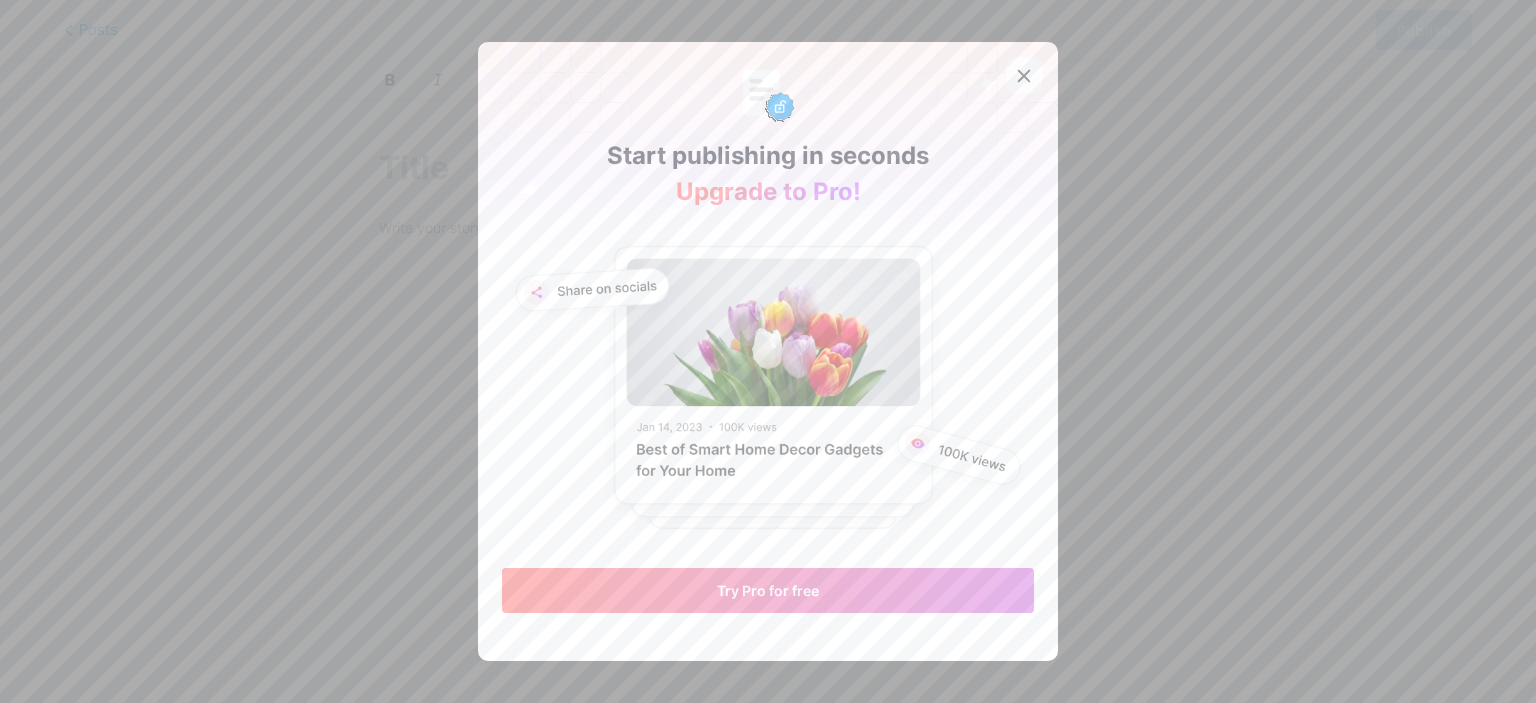click 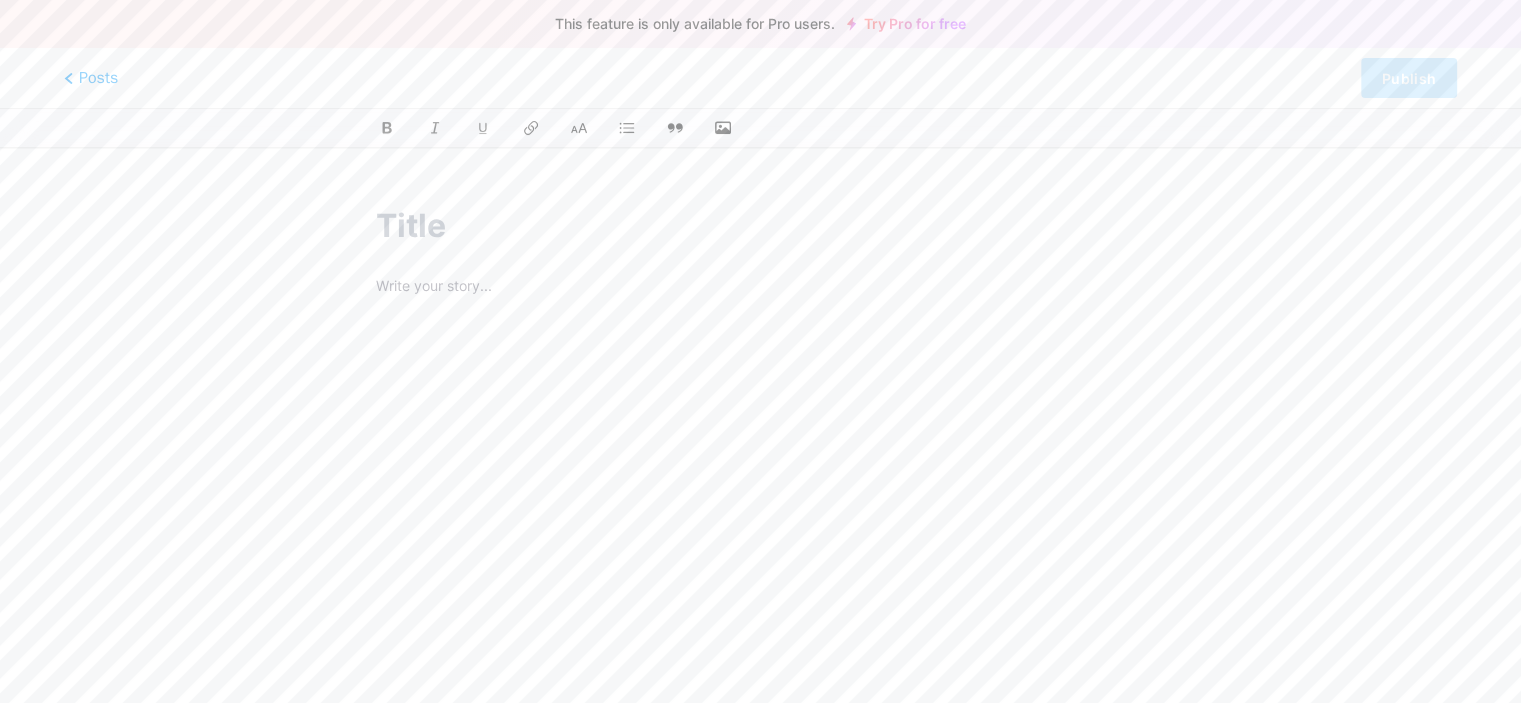 click at bounding box center [760, 226] 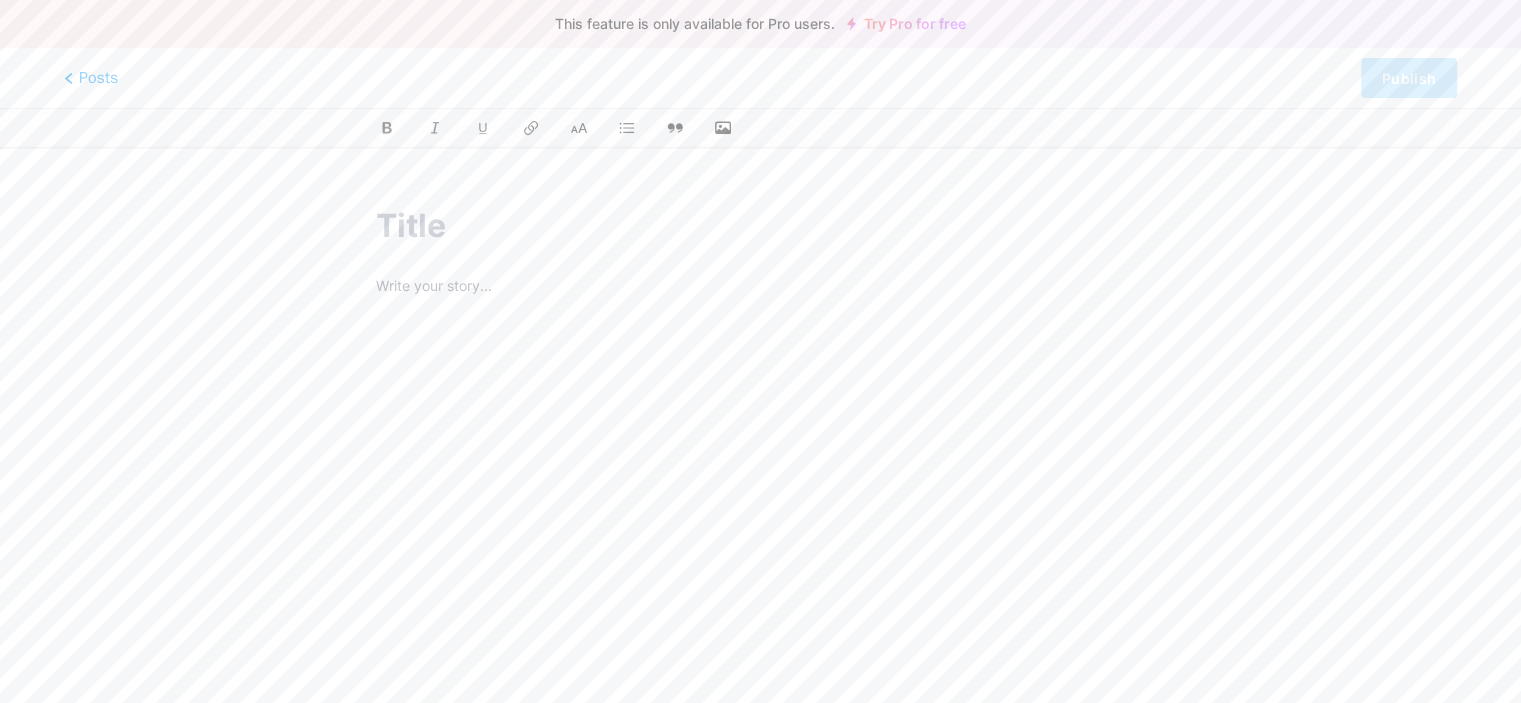 paste on "12, 16, 18, 20, 22, 26 Seater Luxury Tempo Traveller hire in [CITY] [CITY] [CITY] [CITY]" 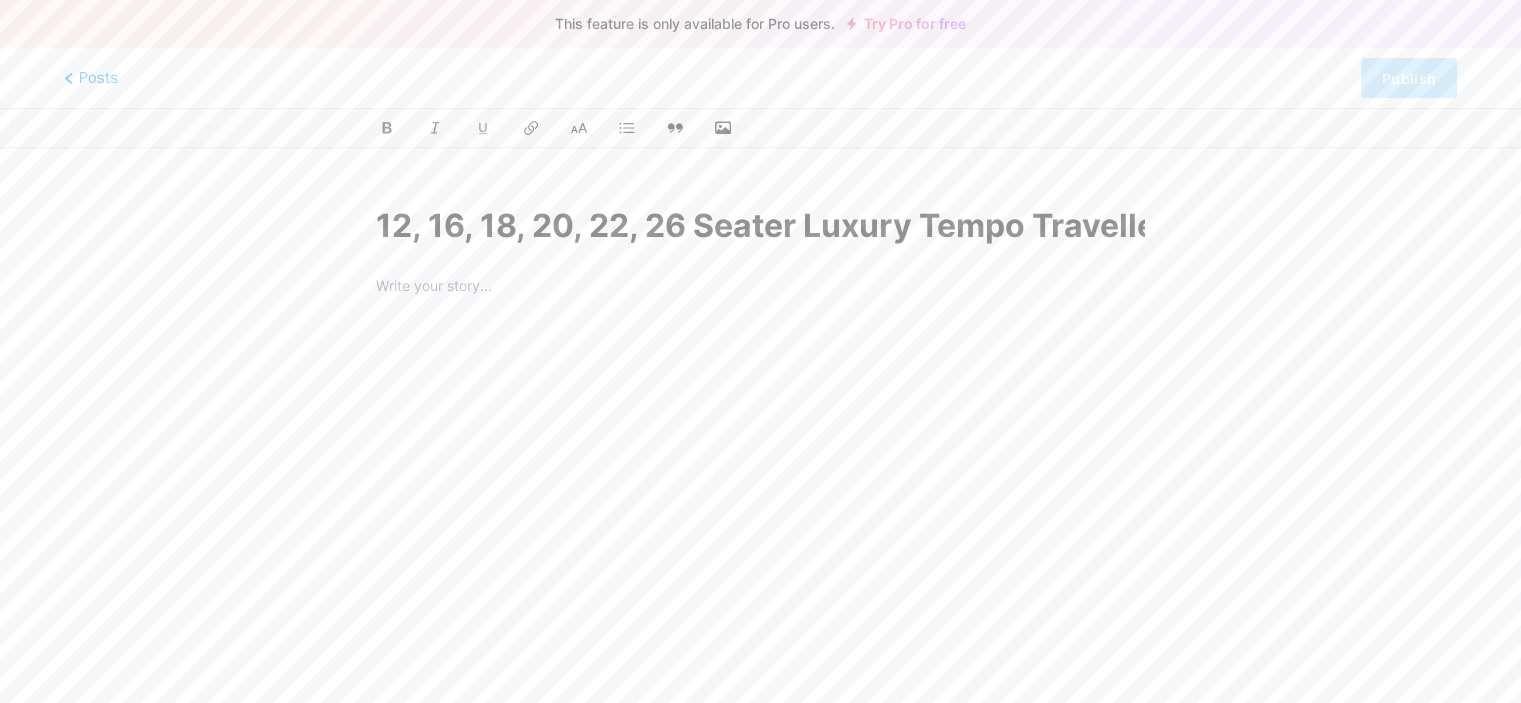 scroll, scrollTop: 0, scrollLeft: 623, axis: horizontal 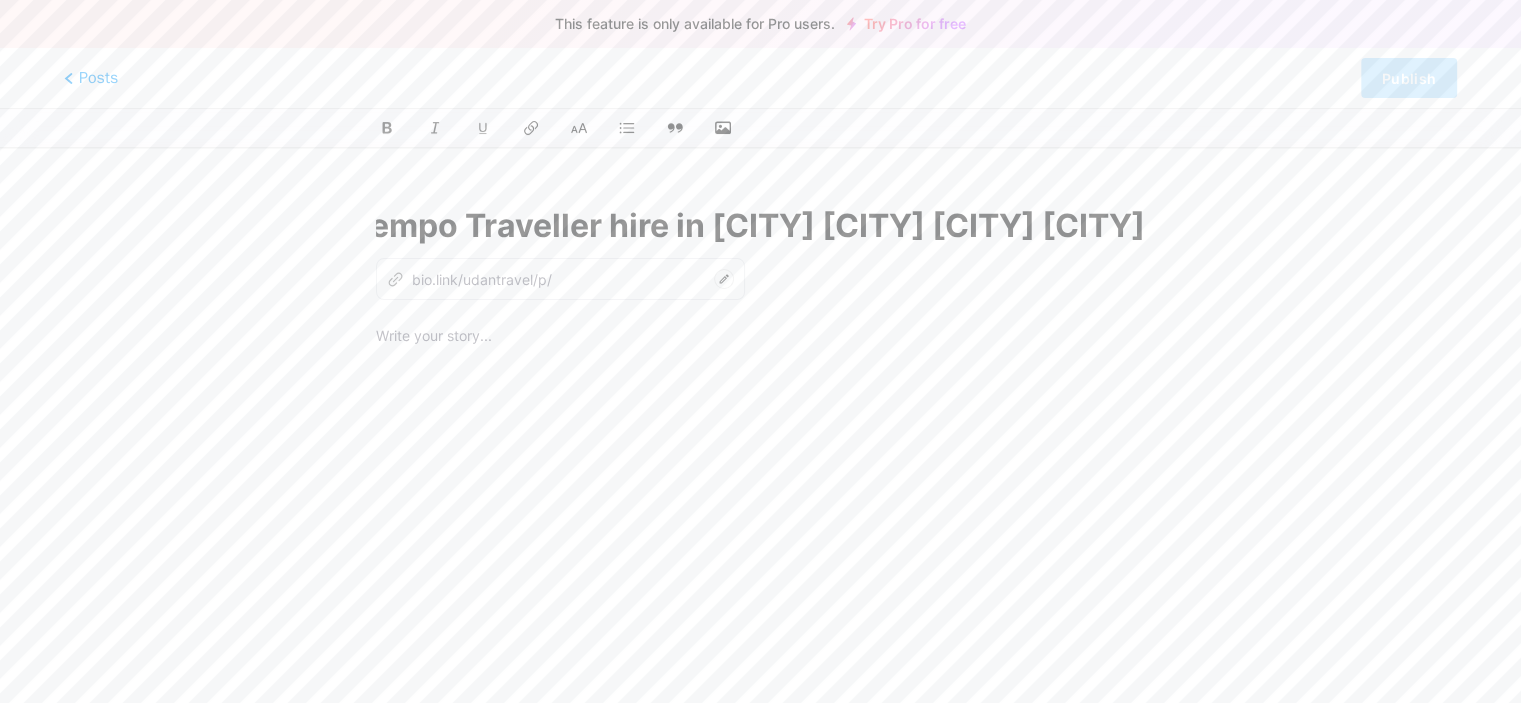 type on "12-16-18-20-22-26-seater-luxury-tempo-traveller-hire-in-[CITY]-[CITY]-[CITY]-[CITY]" 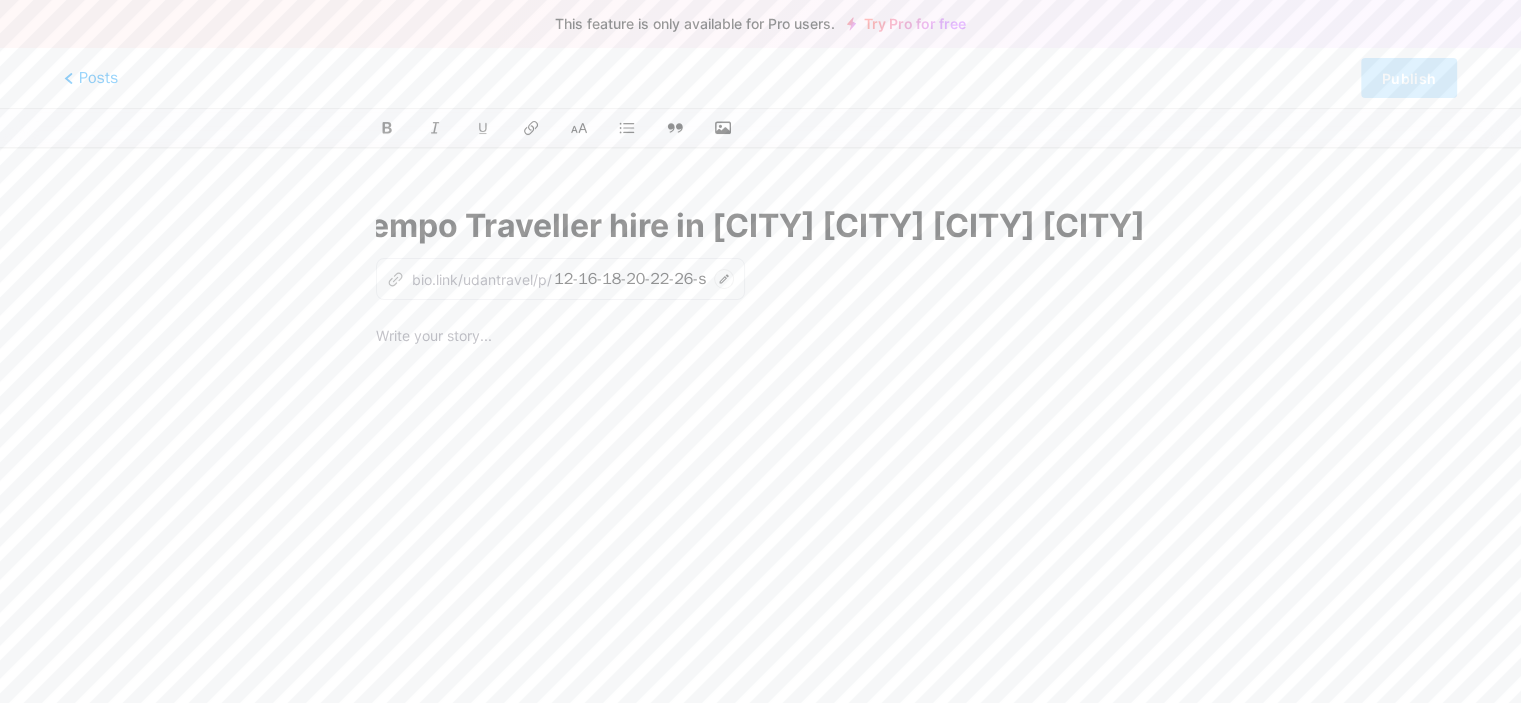 type on "12, 16, 18, 20, 22, 26 Seater Luxury Tempo Traveller hire in [CITY] [CITY] [CITY] [CITY]" 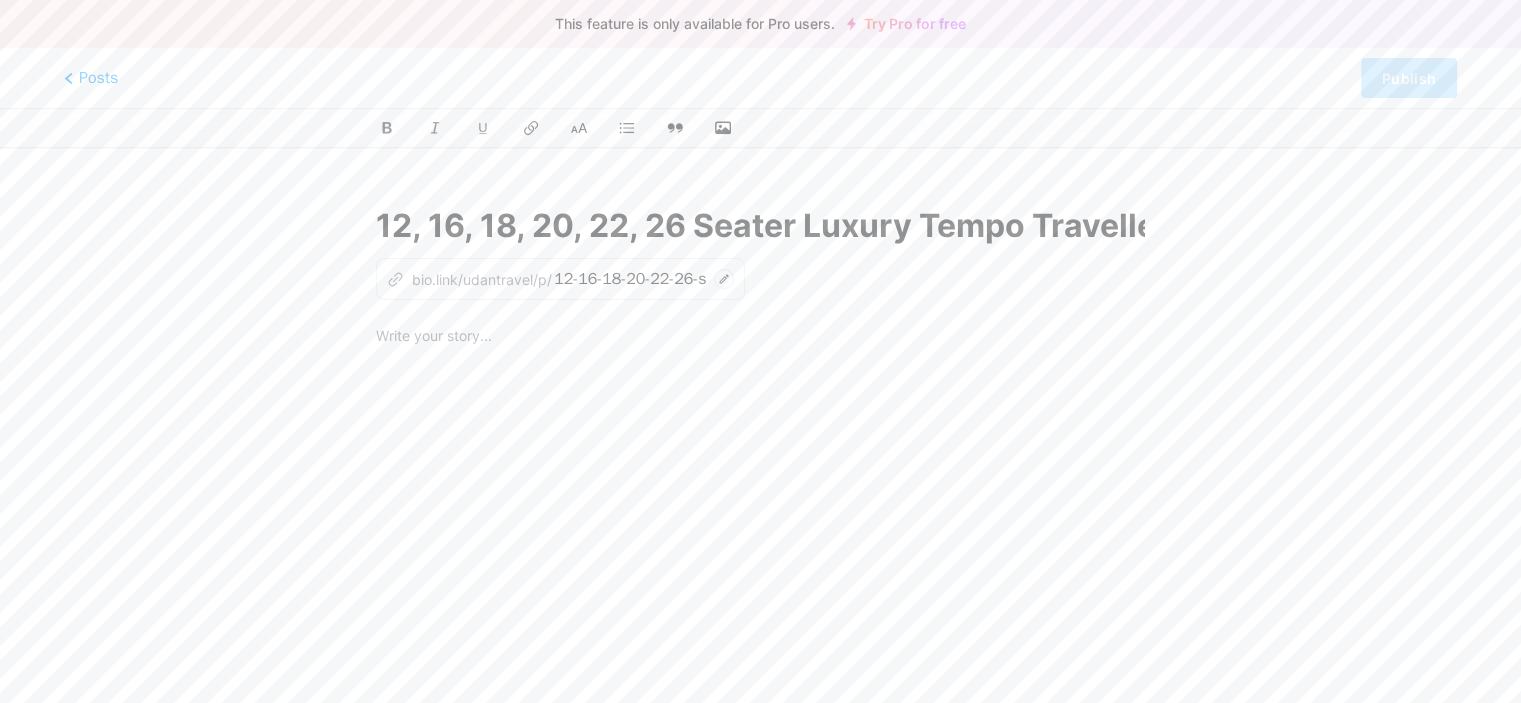 click 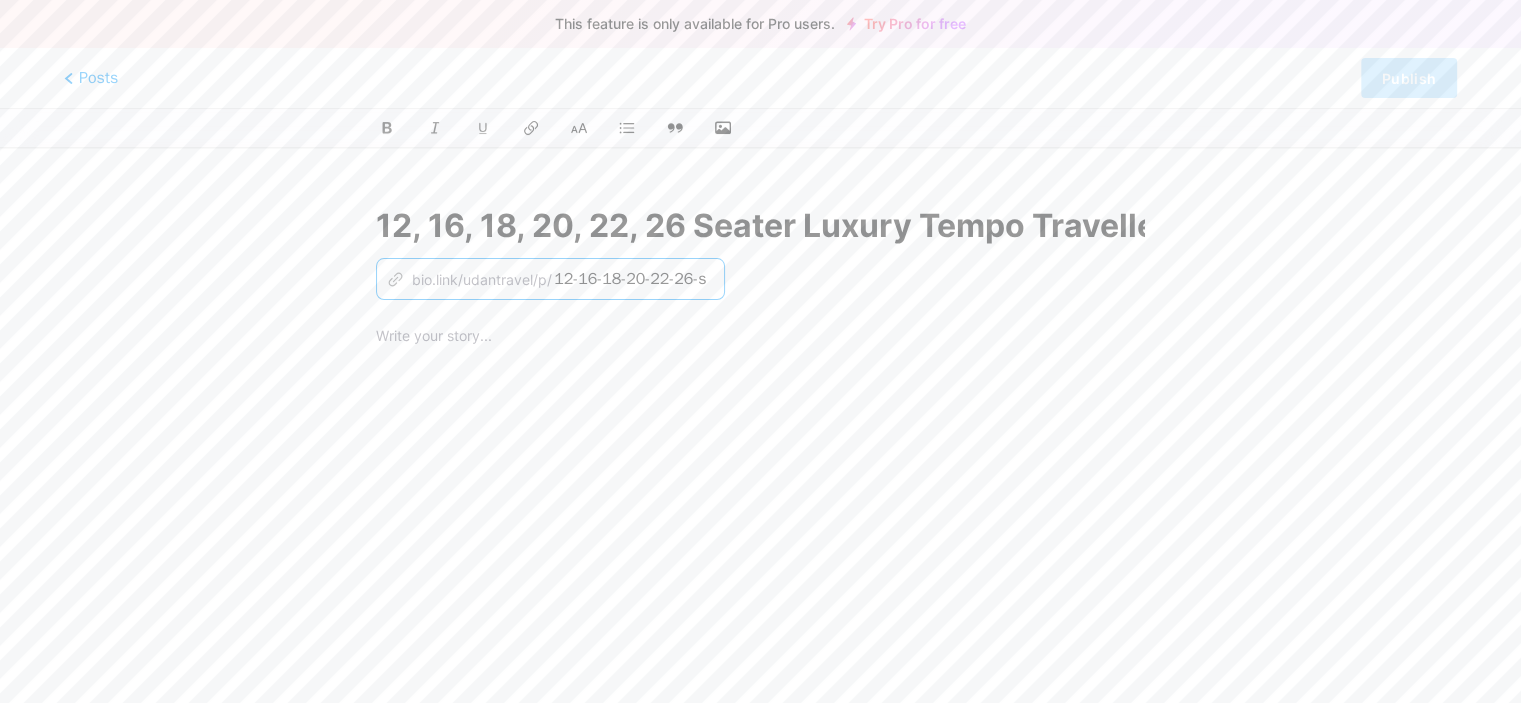 scroll, scrollTop: 0, scrollLeft: 448, axis: horizontal 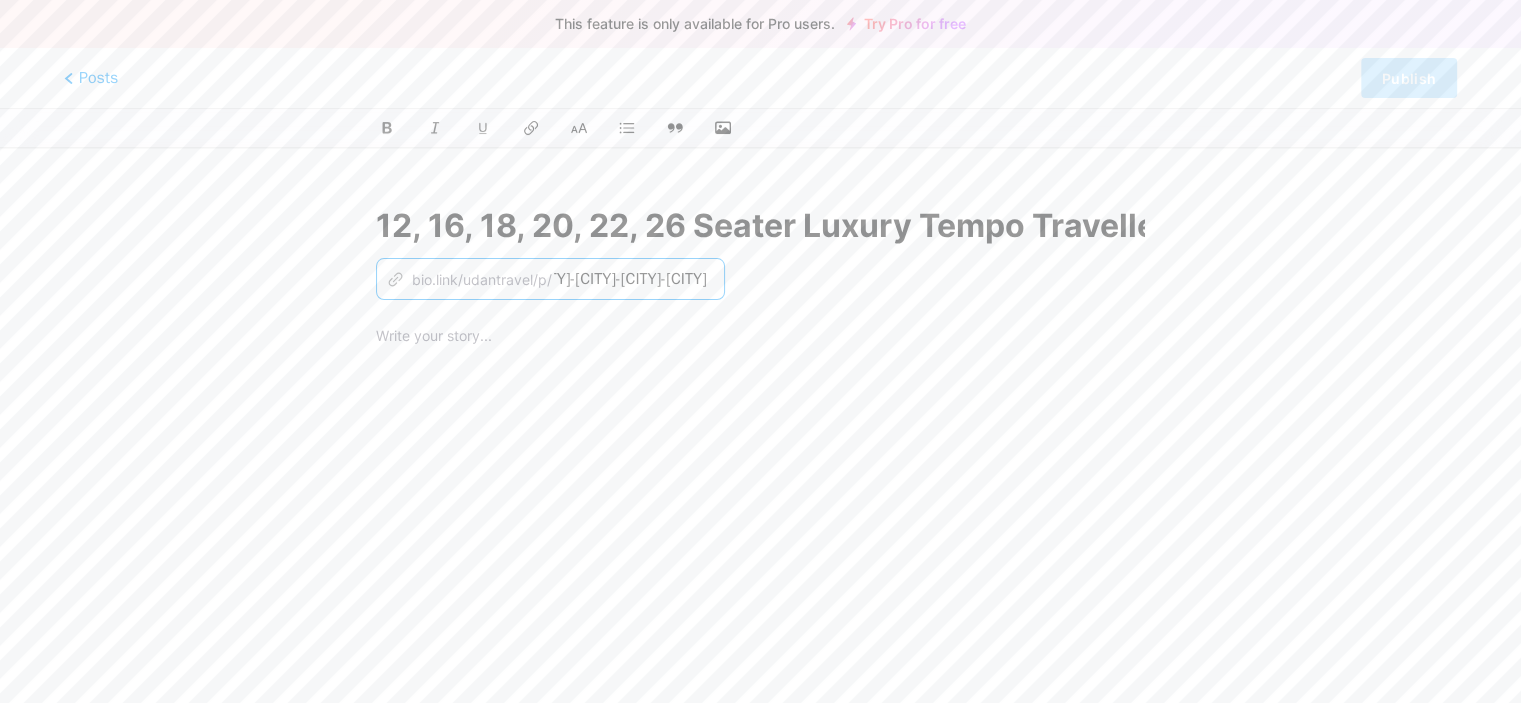 drag, startPoint x: 556, startPoint y: 280, endPoint x: 852, endPoint y: 307, distance: 297.22888 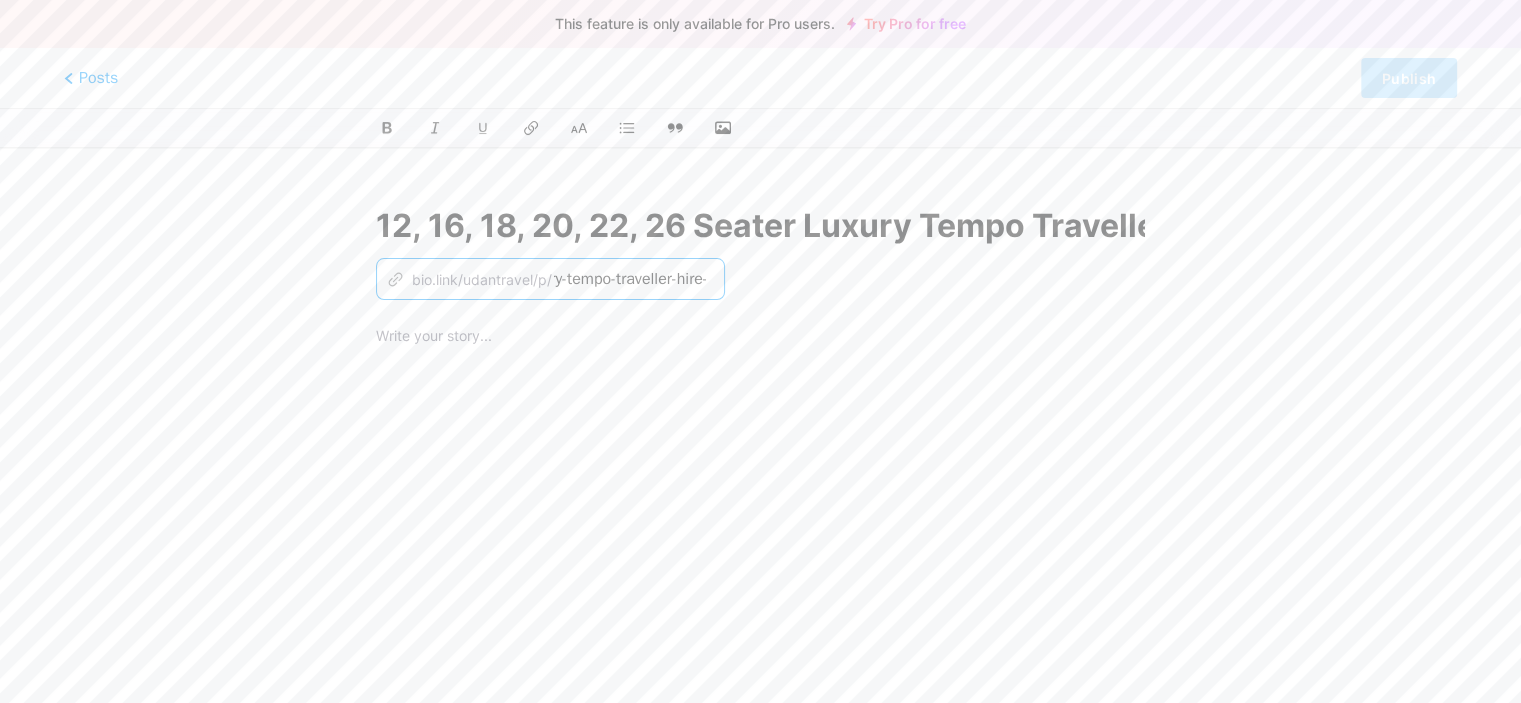 scroll, scrollTop: 0, scrollLeft: 210, axis: horizontal 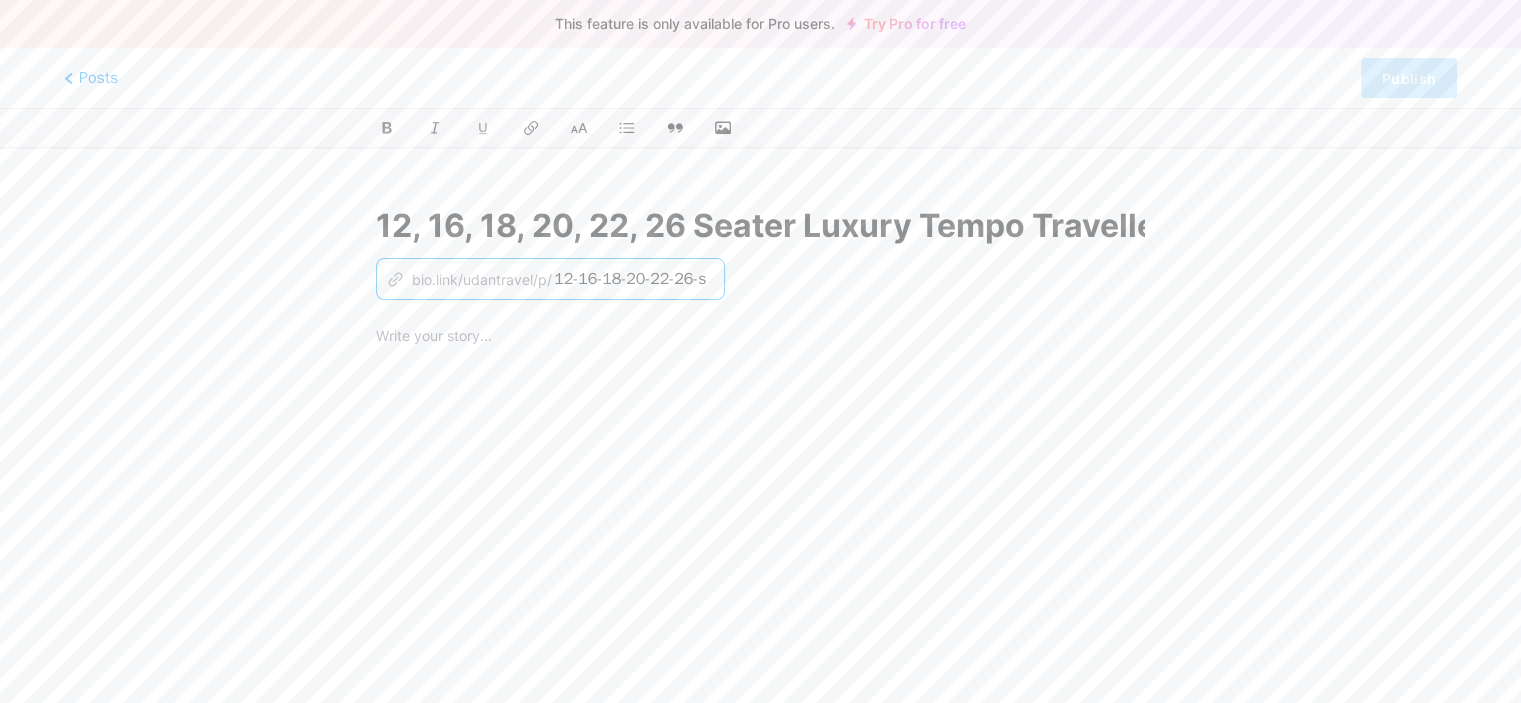 drag, startPoint x: 584, startPoint y: 279, endPoint x: 385, endPoint y: 279, distance: 199 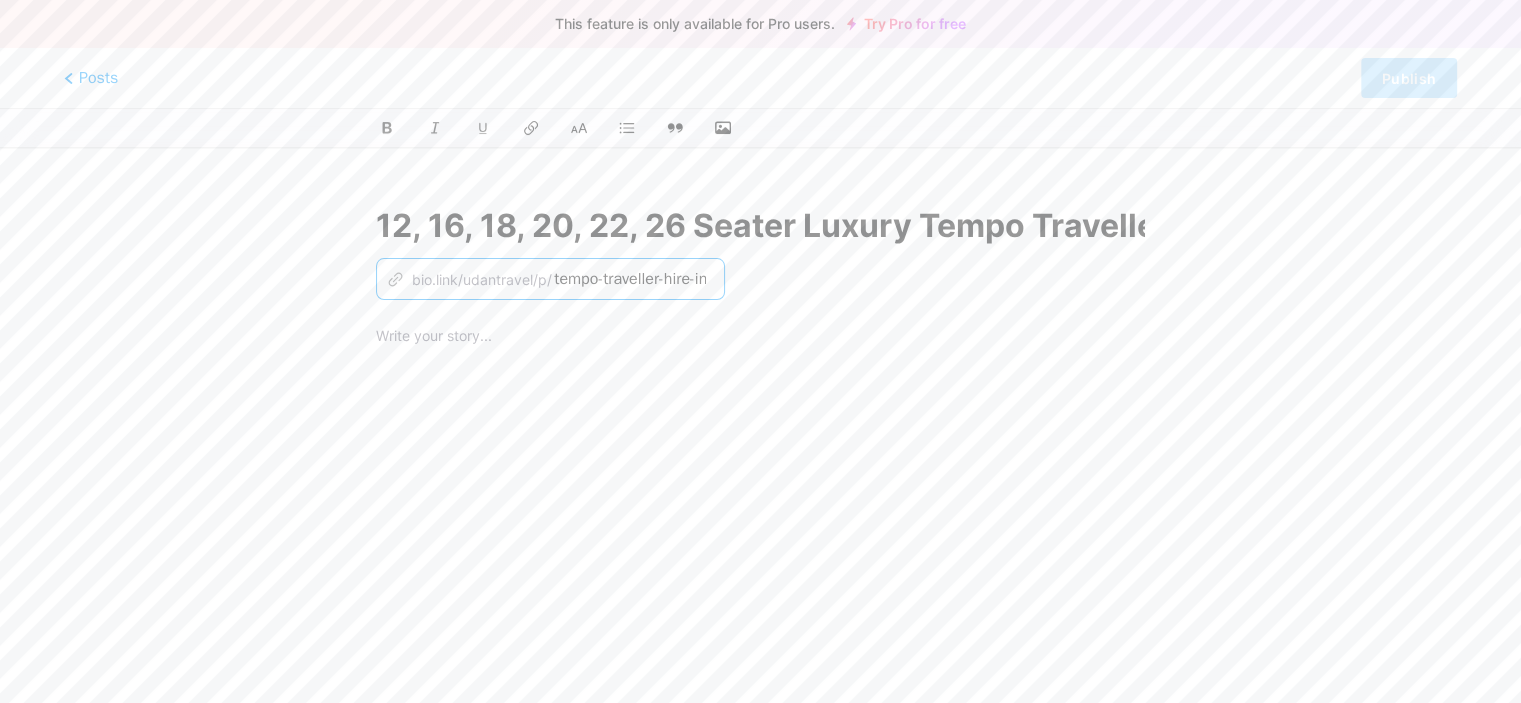 type on "tempo-traveller-hire-in-[CITY]" 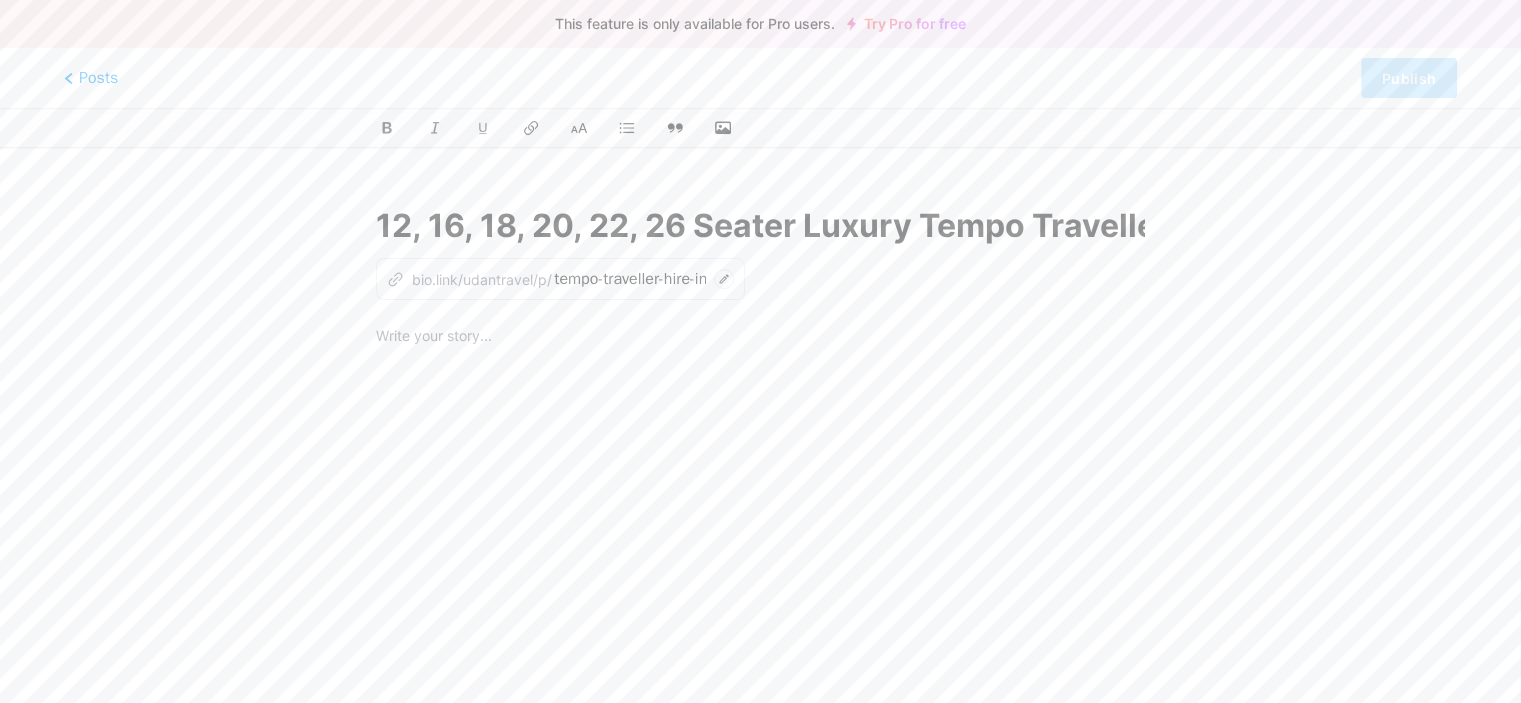 click at bounding box center [760, 574] 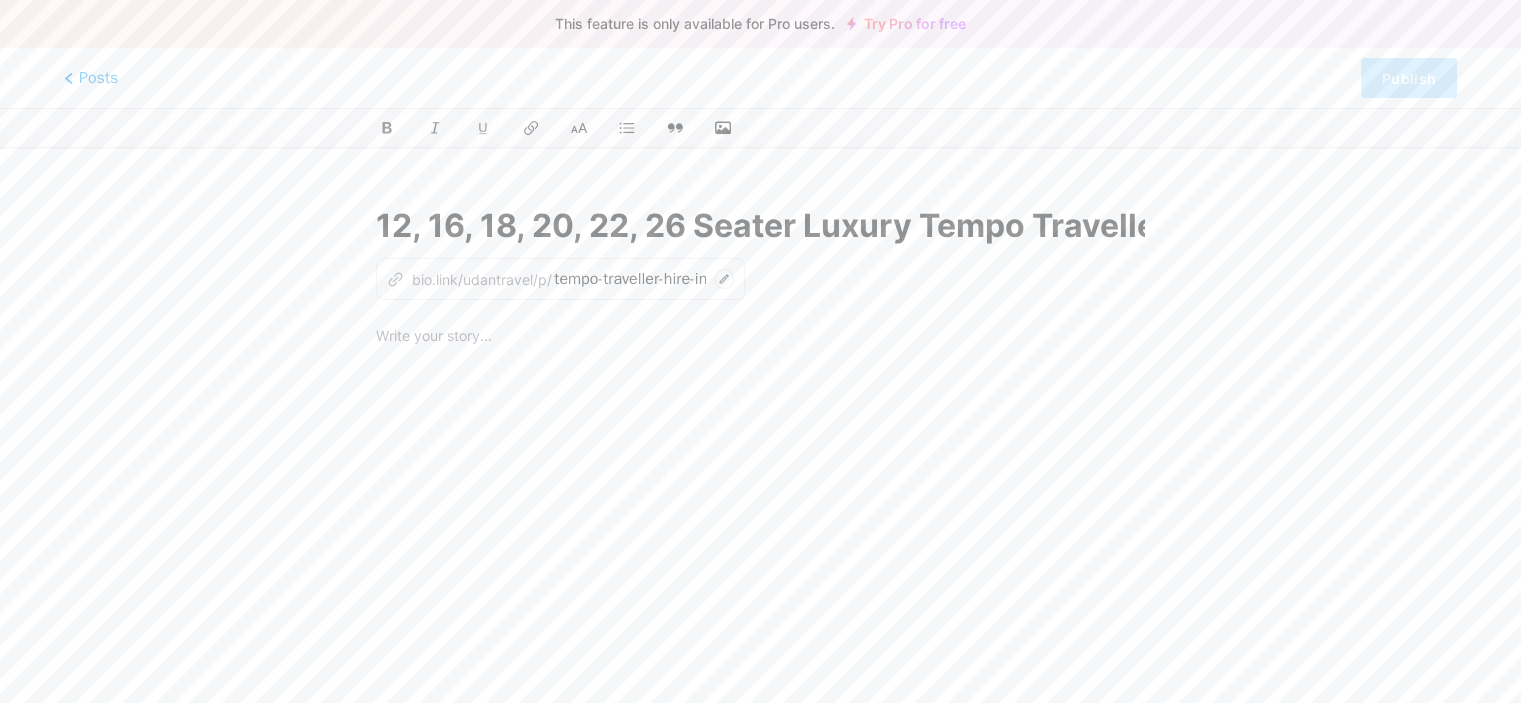 click at bounding box center (760, 338) 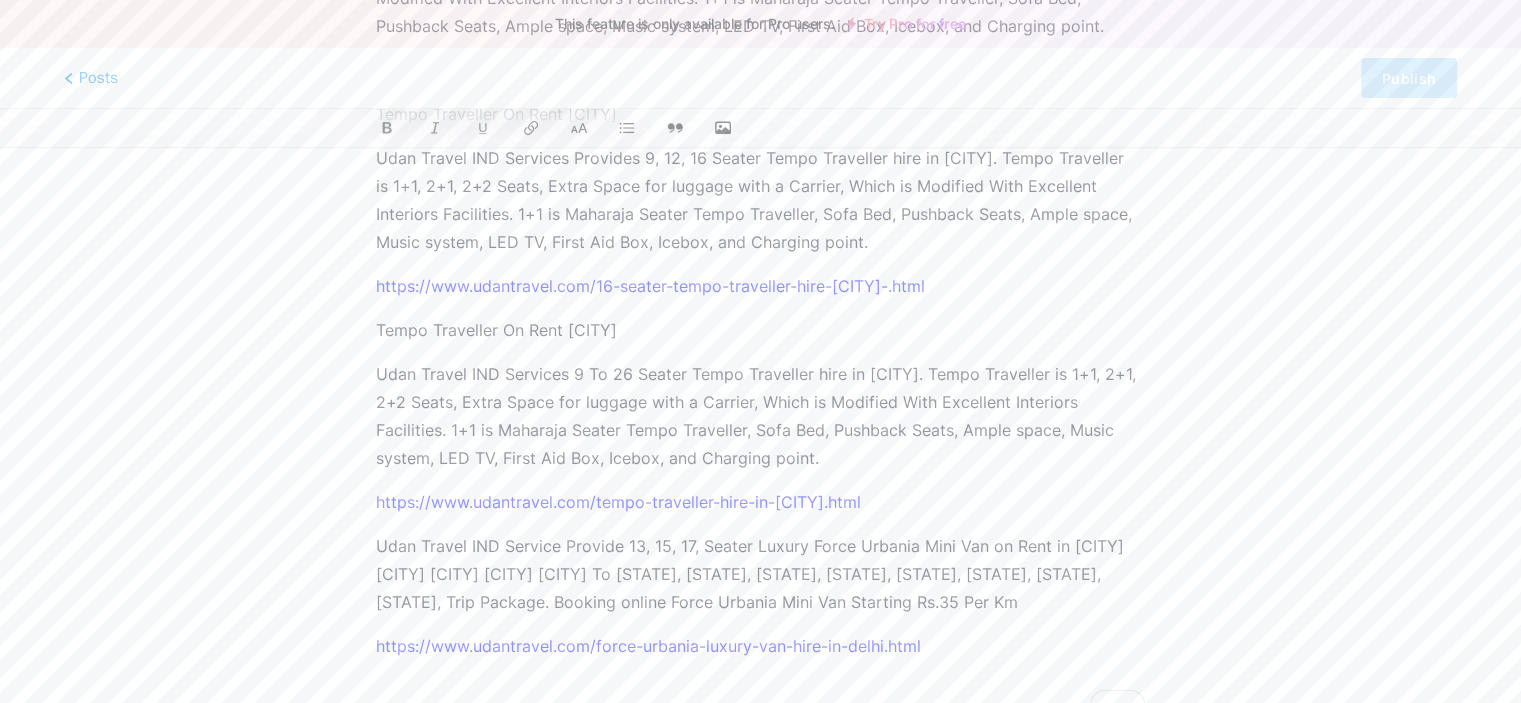scroll, scrollTop: 1740, scrollLeft: 0, axis: vertical 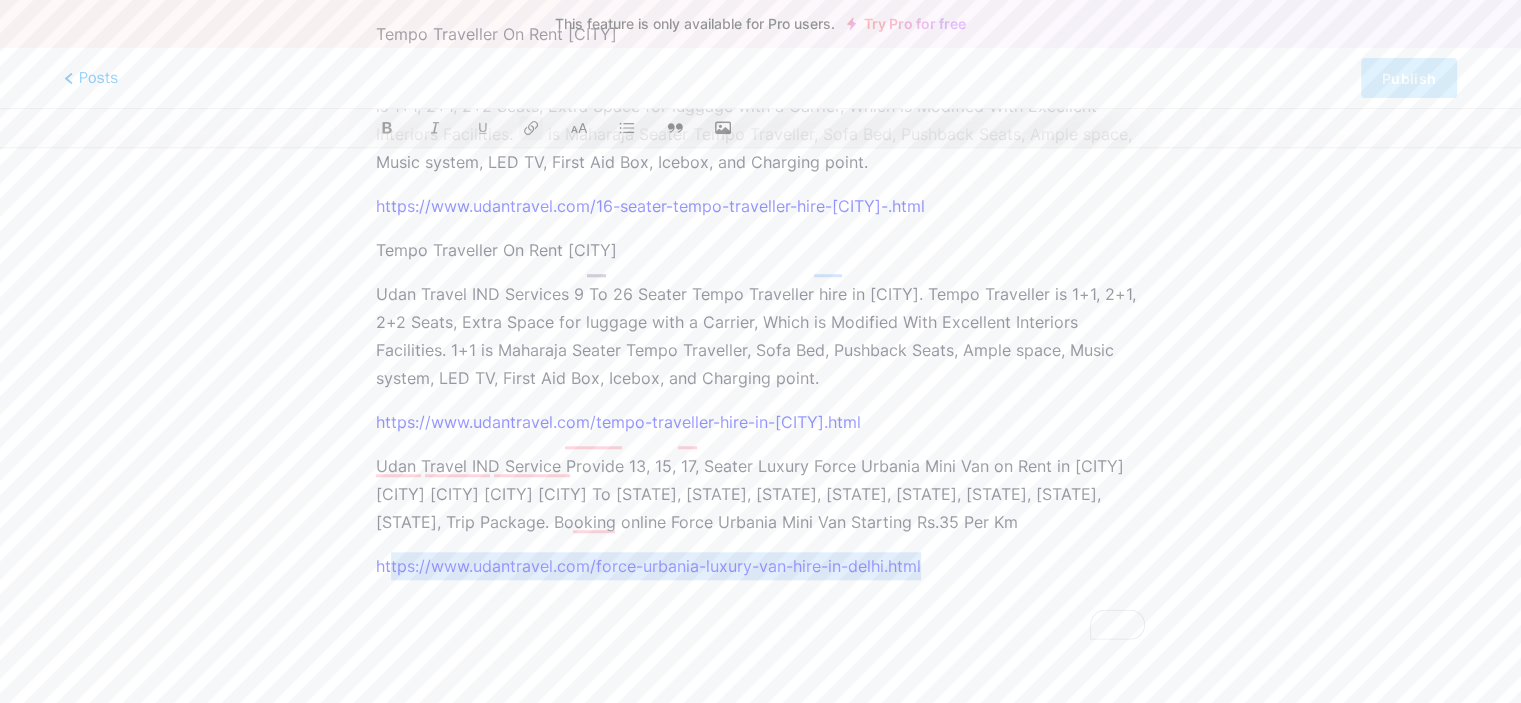 drag, startPoint x: 983, startPoint y: 575, endPoint x: 370, endPoint y: 561, distance: 613.15985 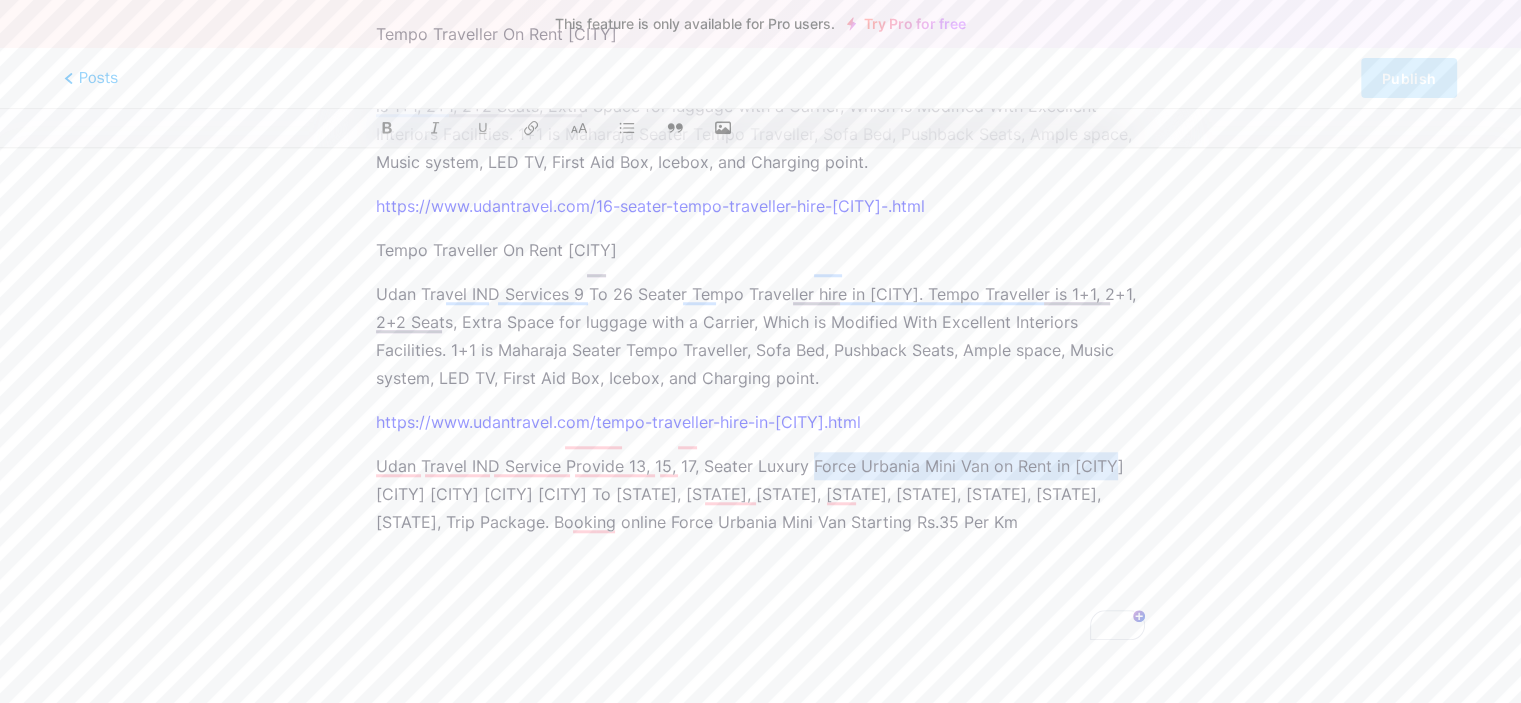 drag, startPoint x: 813, startPoint y: 435, endPoint x: 1108, endPoint y: 437, distance: 295.00677 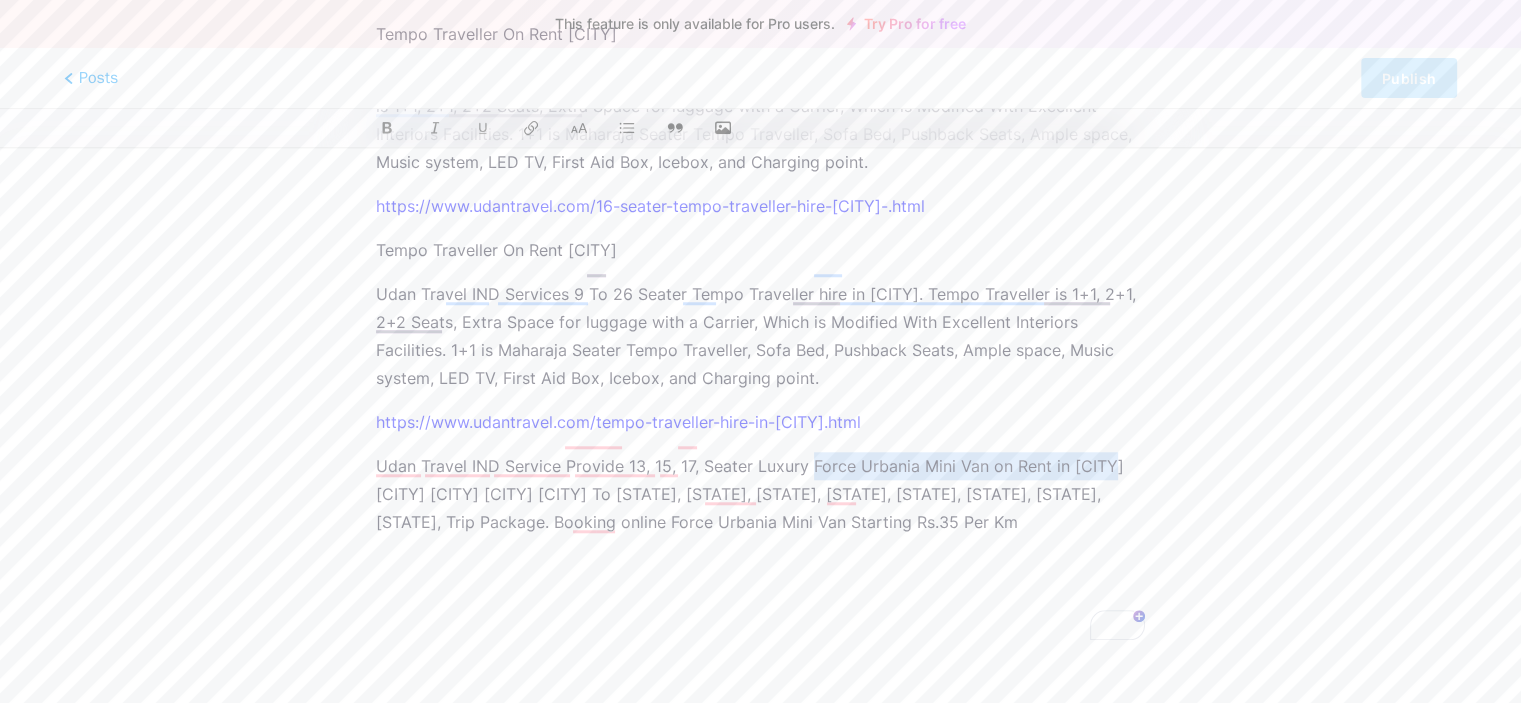click on "Udan Travel IND Service Provide 13, 15, 17, Seater Luxury Force Urbania Mini Van on Rent in [CITY] [CITY] [CITY] [CITY] [CITY] To [STATE], [STATE], [STATE], [STATE], [STATE], [STATE], [STATE], [STATE], Trip Package. Booking online Force Urbania Mini Van Starting Rs.35 Per Km" at bounding box center [760, 494] 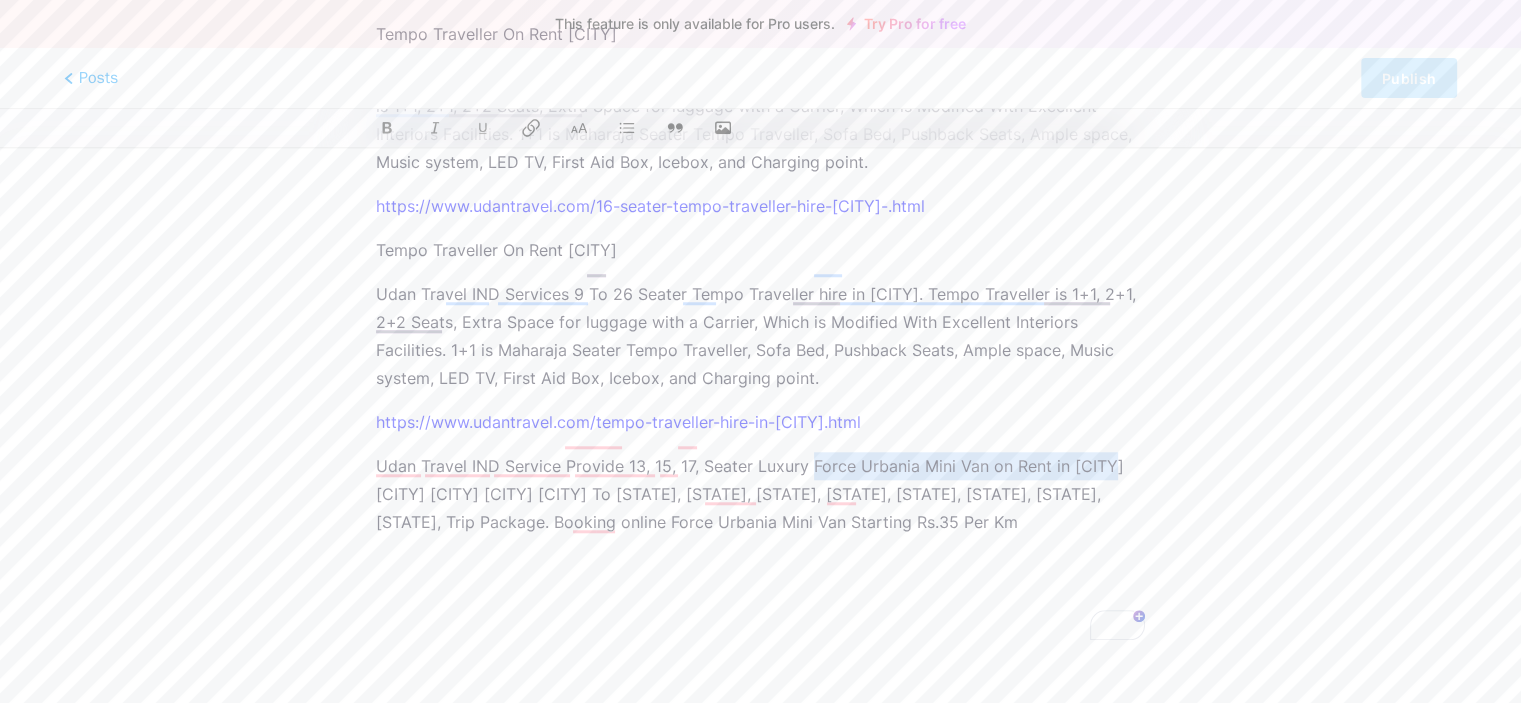 click 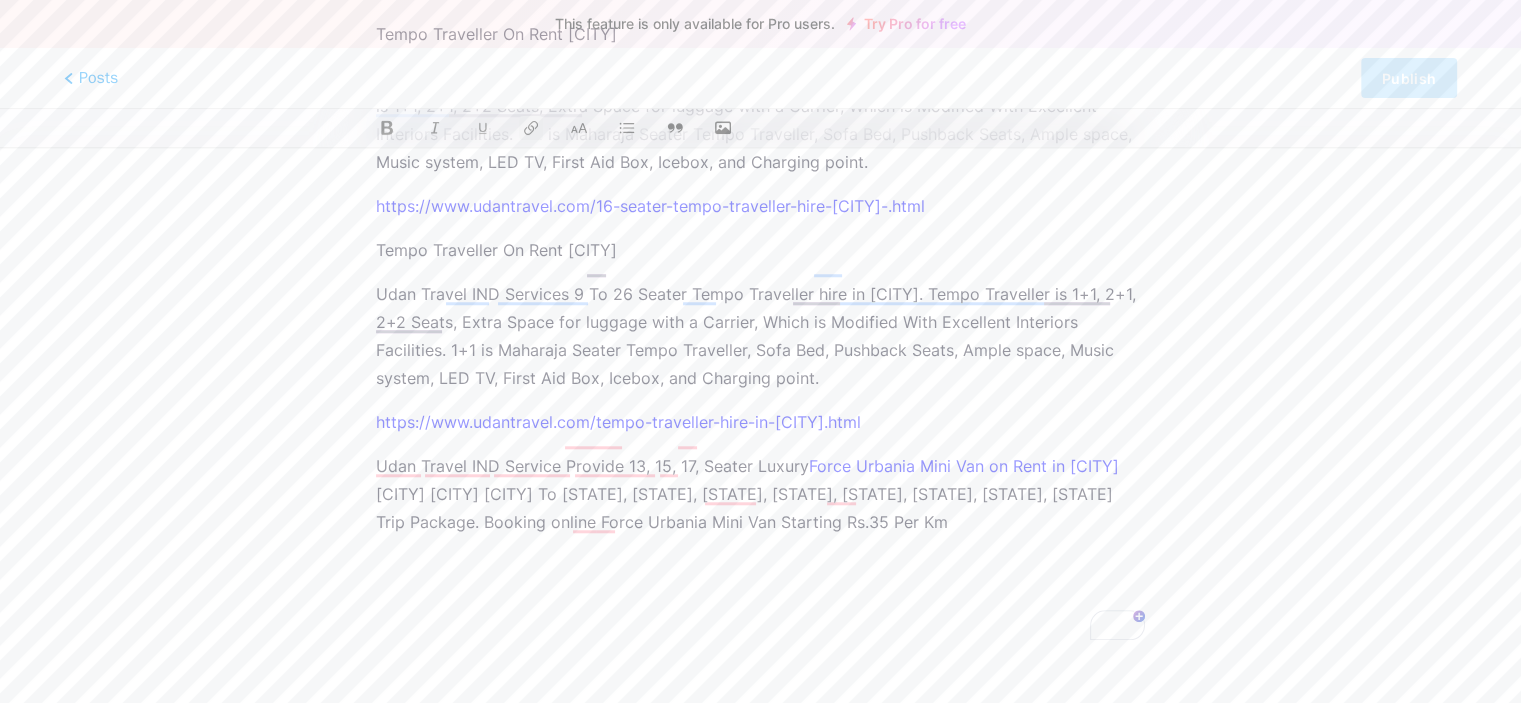 click 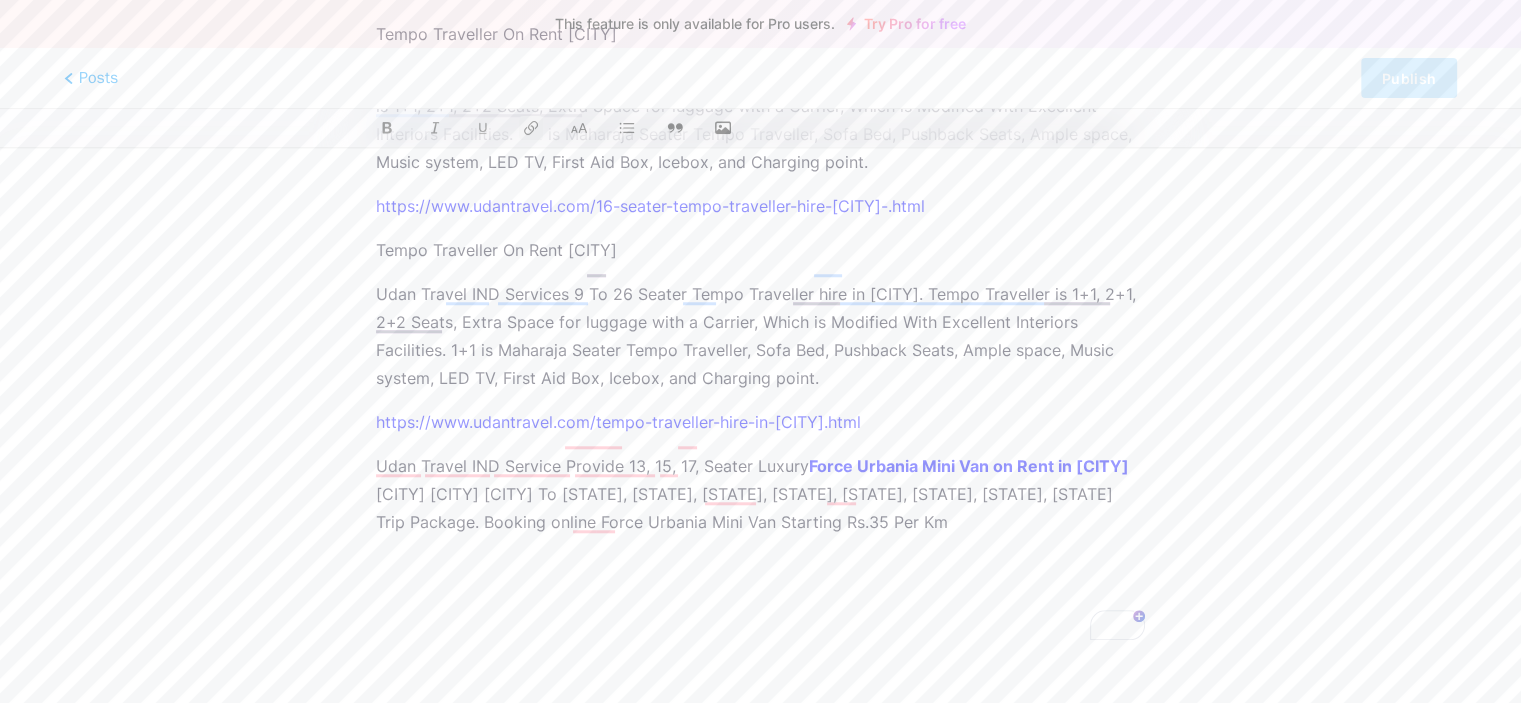 drag, startPoint x: 890, startPoint y: 389, endPoint x: 346, endPoint y: 392, distance: 544.0083 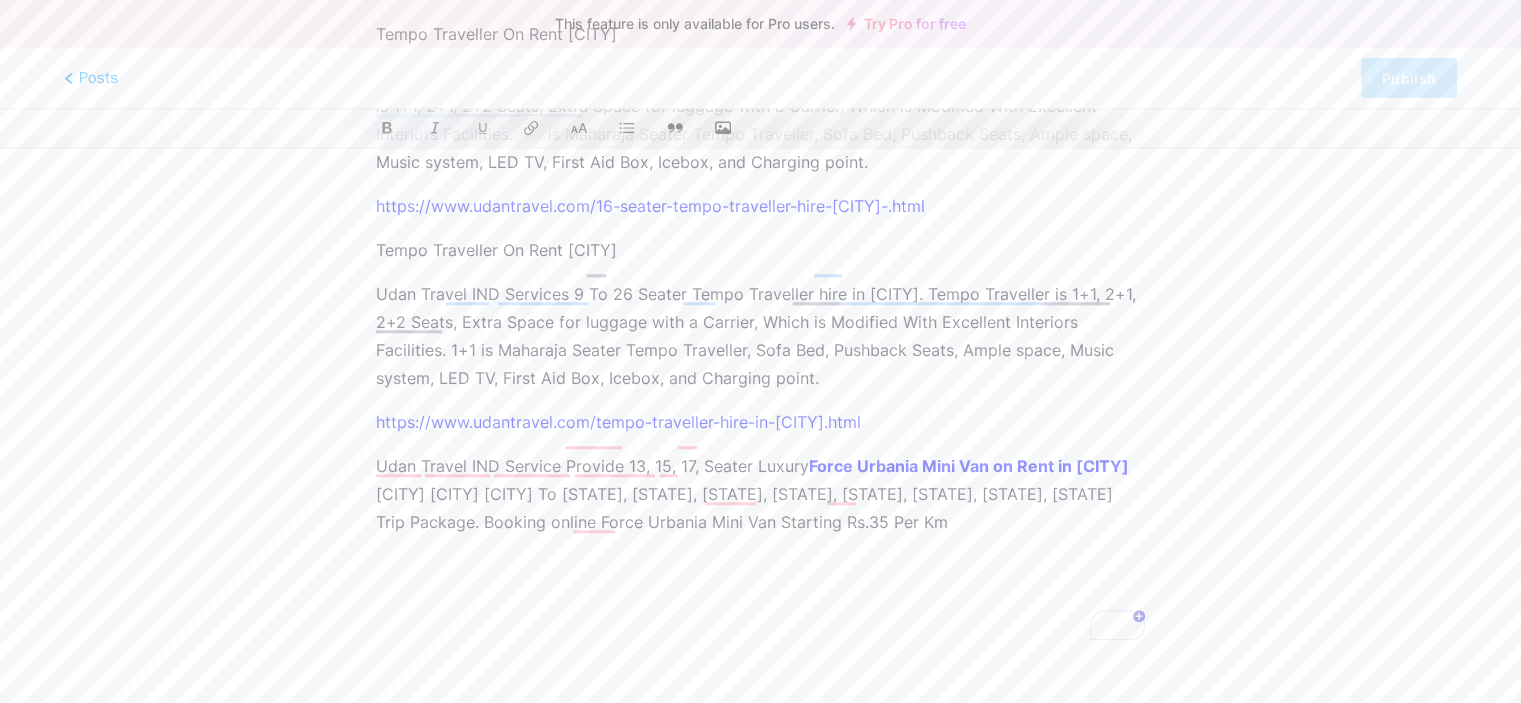 click on "12, 16, 18, 20, 22, 26 Seater Luxury Tempo Traveller hire in [CITY] [CITY] [CITY] [CITY]         z
bio.link/udantravel/p/
tempo-traveller-hire-in-[CITY]             Udan Travel IND Services Provides 11, 12, 16, 18, 20, 22, 26 Seater Luxury Tempo Traveller hire in [CITY] [CITY] [CITY] [CITY] To [STATE], [STATE], [STATE], [STATE], [STATE], [STATE] & Kashmir, Tour Package.  Tempo Traveller has 2X1 Seats and extra space for luggage with the carrier, which are well-modified with excellent interior facilities. Vehicles are well equipped with luxury Pushback seats, Ample space, a Music system, an LED TV, a First Aid Box, an Icebox, a Charging point, and much more. https://www.udantravel.com/tempo-traveller-hire-in-[CITY].html   Tempo Traveller hire in [CITY] To [CITY]  https://www.udantravel.com/tempo-traveller-hire-in-[CITY]-to-[CITY].html Tempo Traveller hire in [CITY] To [CITY] Tempo Traveller hire in [CITY] To [CITY]" at bounding box center [760, -445] 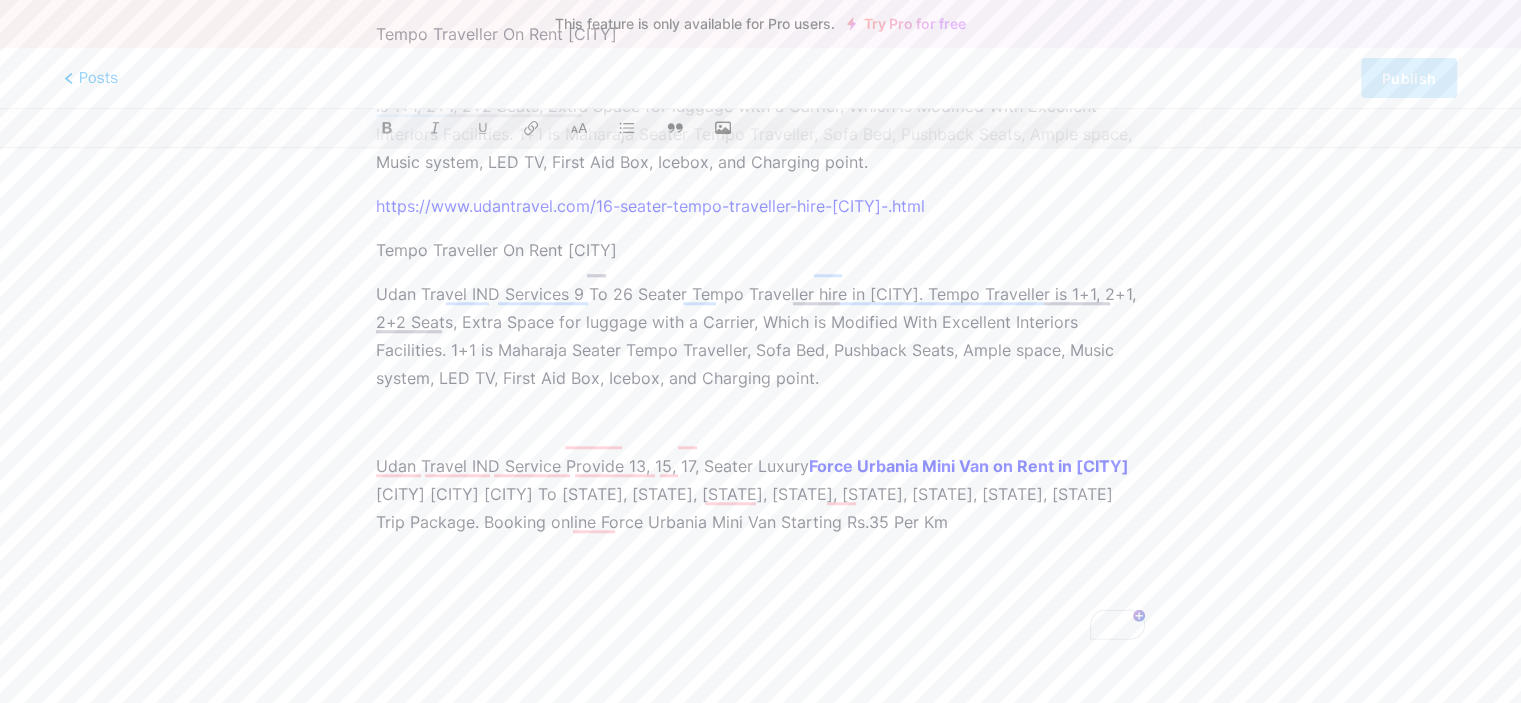 click on "Udan Travel IND Services 9 To 26 Seater Tempo Traveller hire in [CITY]. Tempo Traveller is 1+1, 2+1, 2+2 Seats, Extra Space for luggage with a Carrier, Which is Modified With Excellent Interiors Facilities. 1+1 is Maharaja Seater Tempo Traveller, Sofa Bed, Pushback Seats, Ample space, Music system, LED TV, First Aid Box, Icebox, and Charging point." at bounding box center [760, 336] 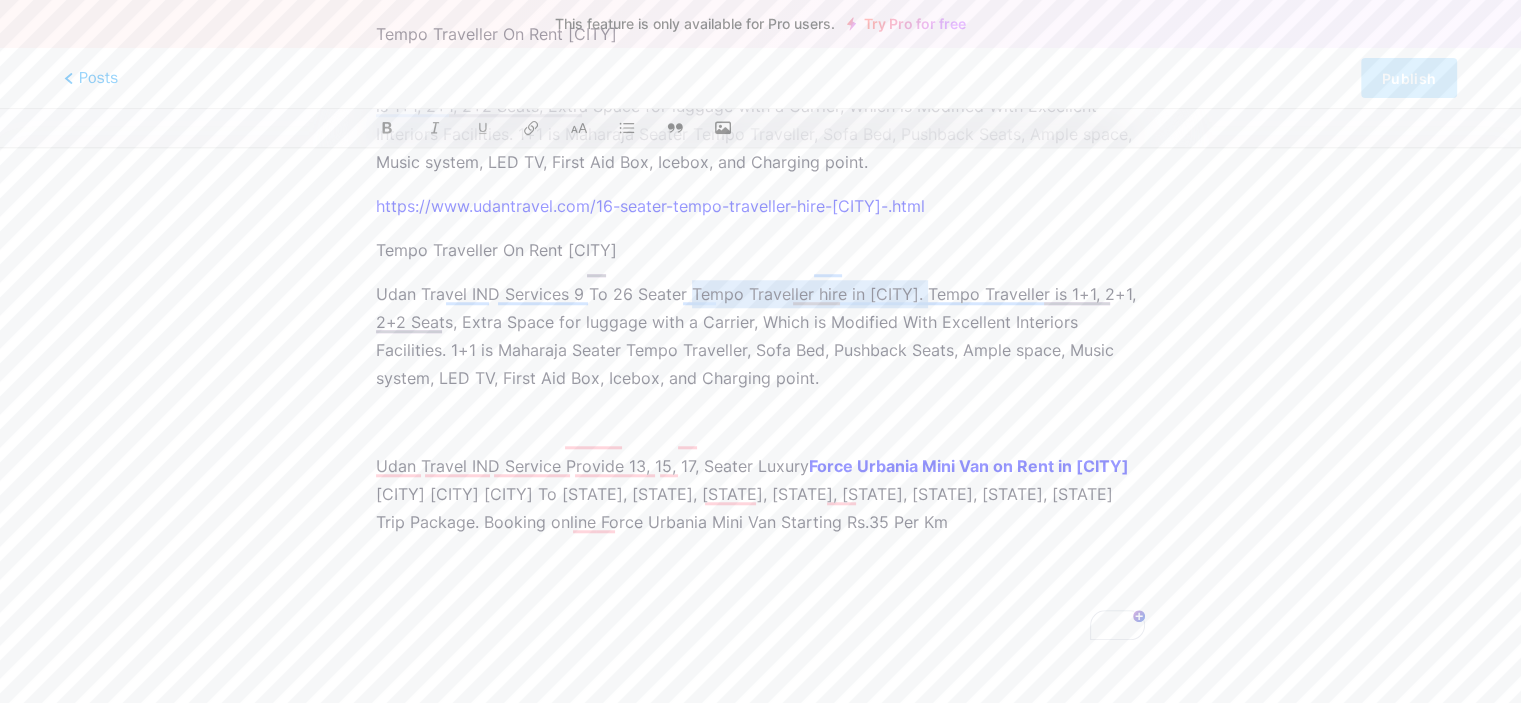 drag, startPoint x: 689, startPoint y: 261, endPoint x: 930, endPoint y: 271, distance: 241.20738 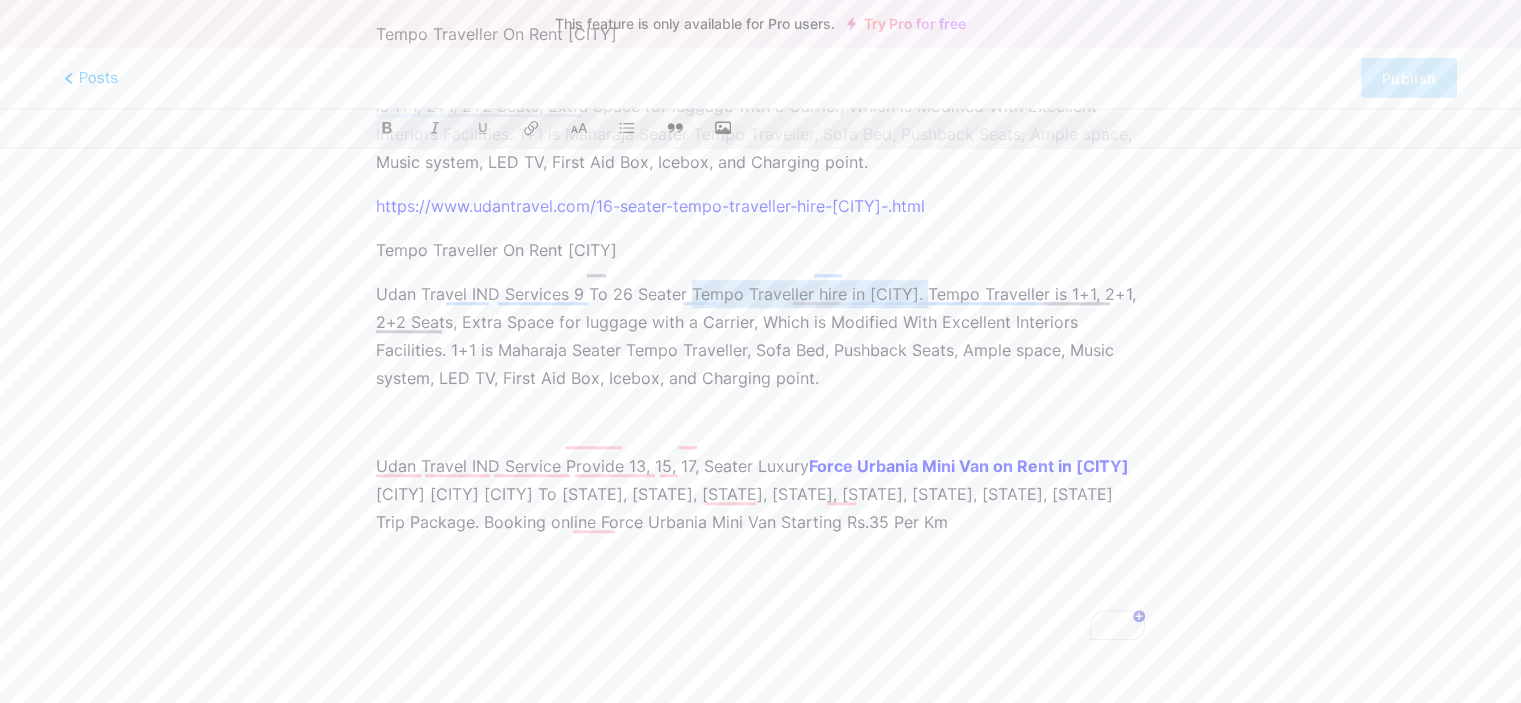 click on "Udan Travel IND Services 9 To 26 Seater Tempo Traveller hire in [CITY]. Tempo Traveller is 1+1, 2+1, 2+2 Seats, Extra Space for luggage with a Carrier, Which is Modified With Excellent Interiors Facilities. 1+1 is Maharaja Seater Tempo Traveller, Sofa Bed, Pushback Seats, Ample space, Music system, LED TV, First Aid Box, Icebox, and Charging point." at bounding box center [760, 336] 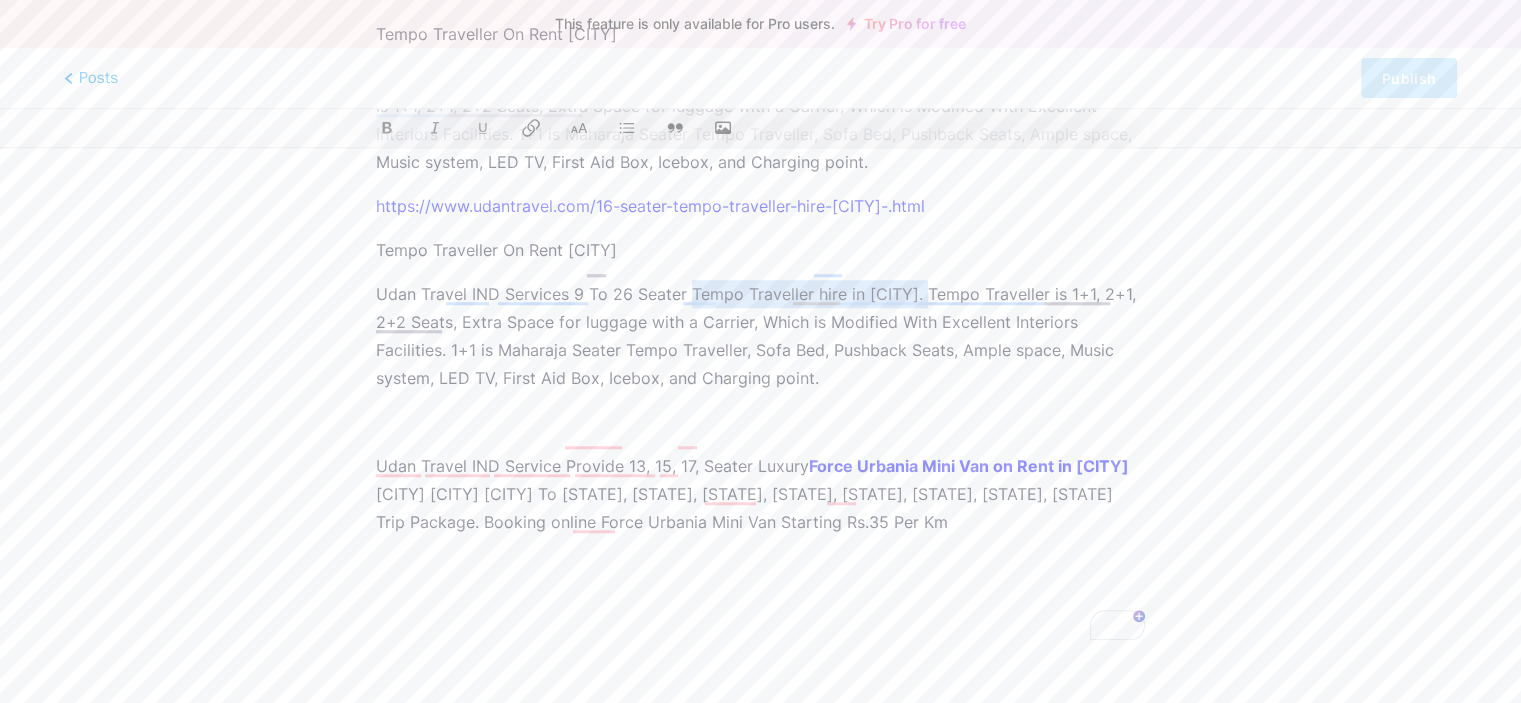 click 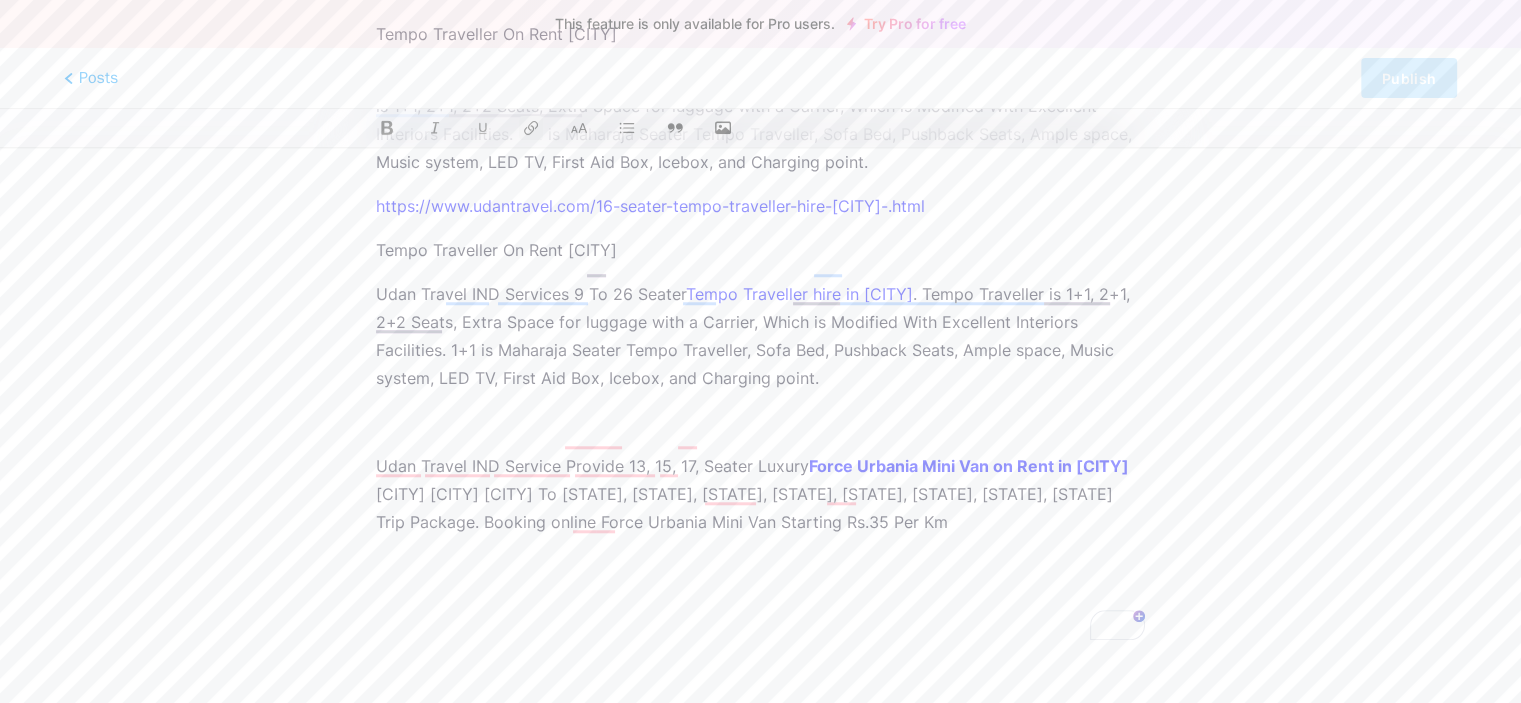 click 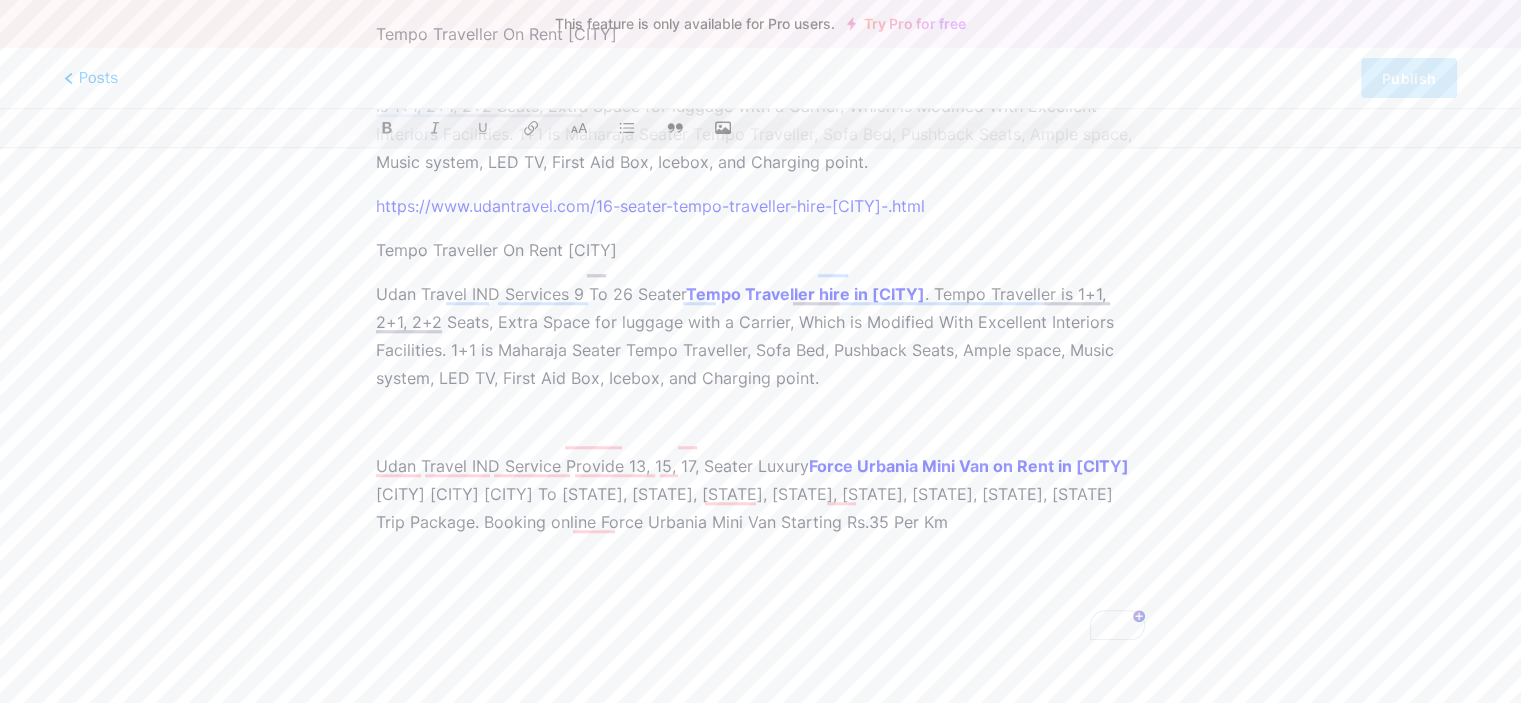 click on "Udan Travel IND Services 9 To 26 Seater Tempo Traveller hire in [CITY] . Tempo Traveller is 1+1, 2+1, 2+2 Seats, Extra Space for luggage with a Carrier, Which is Modified With Excellent Interiors Facilities. 1+1 is Maharaja Seater Tempo Traveller, Sofa Bed, Pushback Seats, Ample space, Music system, LED TV, First Aid Box, Icebox, and Charging point." at bounding box center [760, 336] 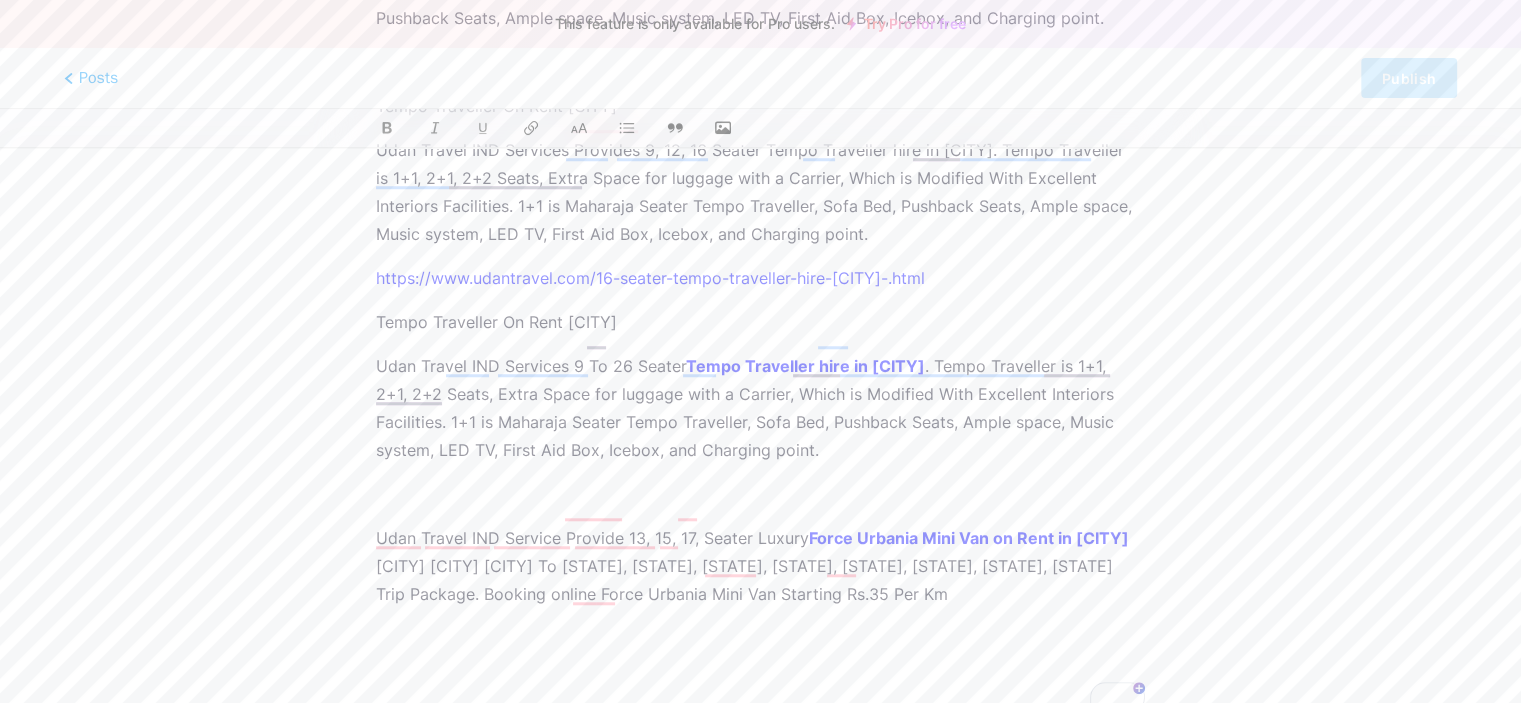 scroll, scrollTop: 1640, scrollLeft: 0, axis: vertical 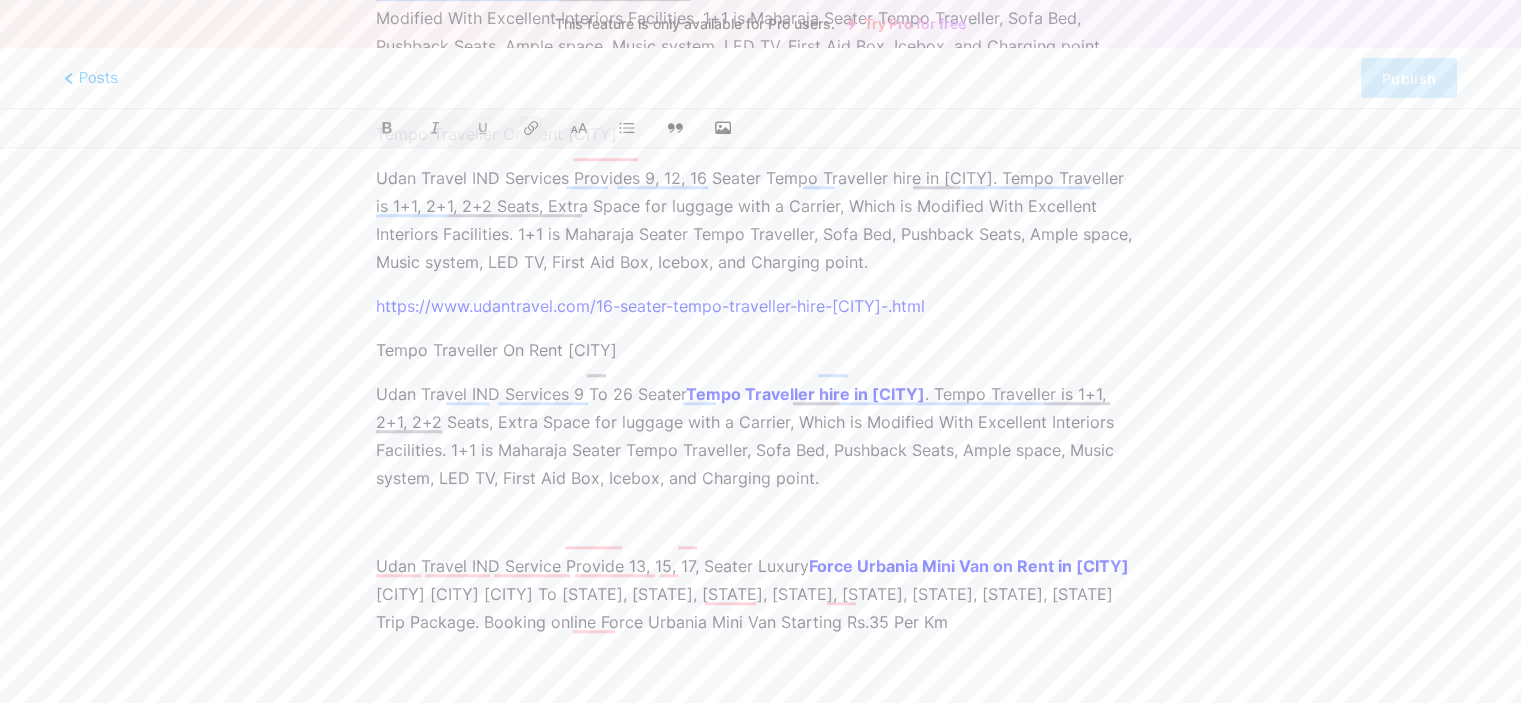 drag, startPoint x: 972, startPoint y: 271, endPoint x: 370, endPoint y: 275, distance: 602.0133 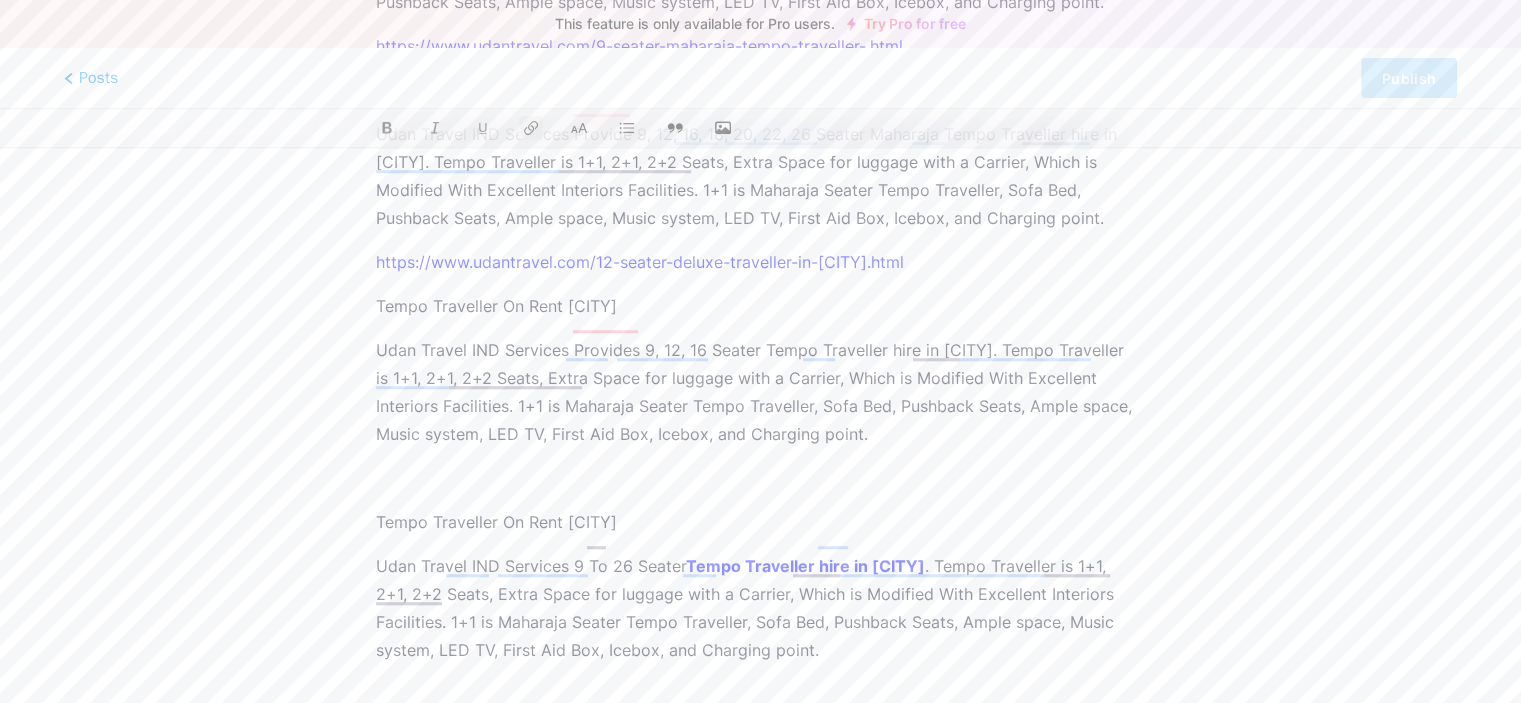 scroll, scrollTop: 1440, scrollLeft: 0, axis: vertical 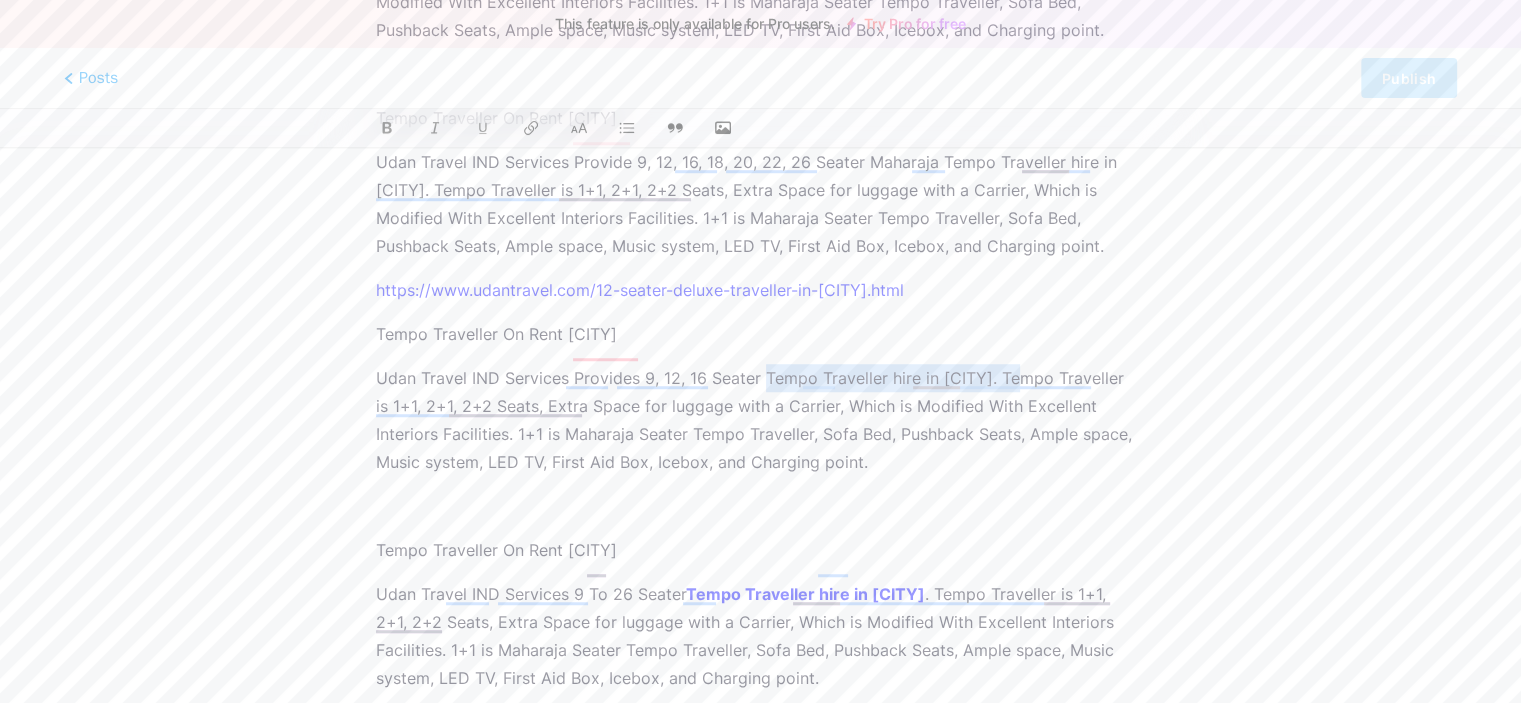 drag, startPoint x: 764, startPoint y: 346, endPoint x: 1018, endPoint y: 354, distance: 254.12595 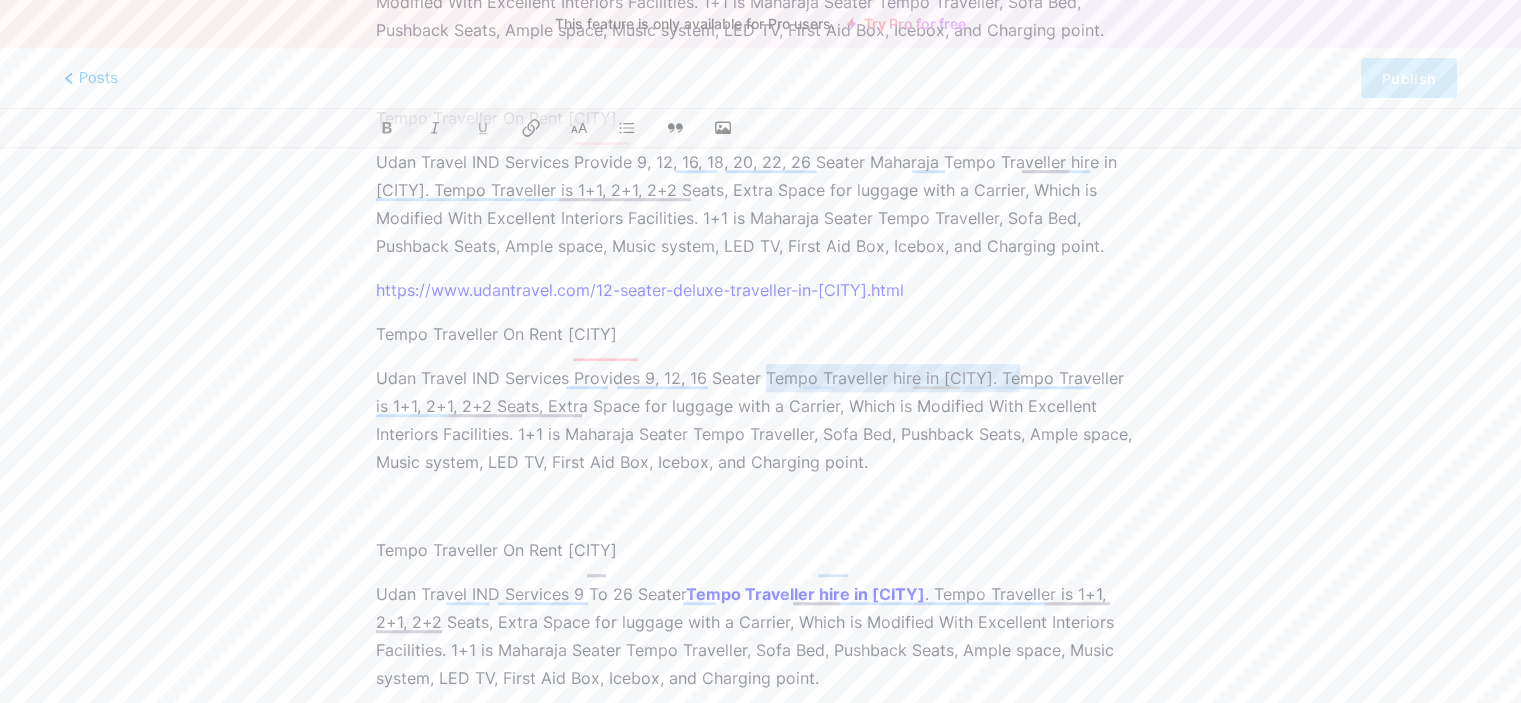click 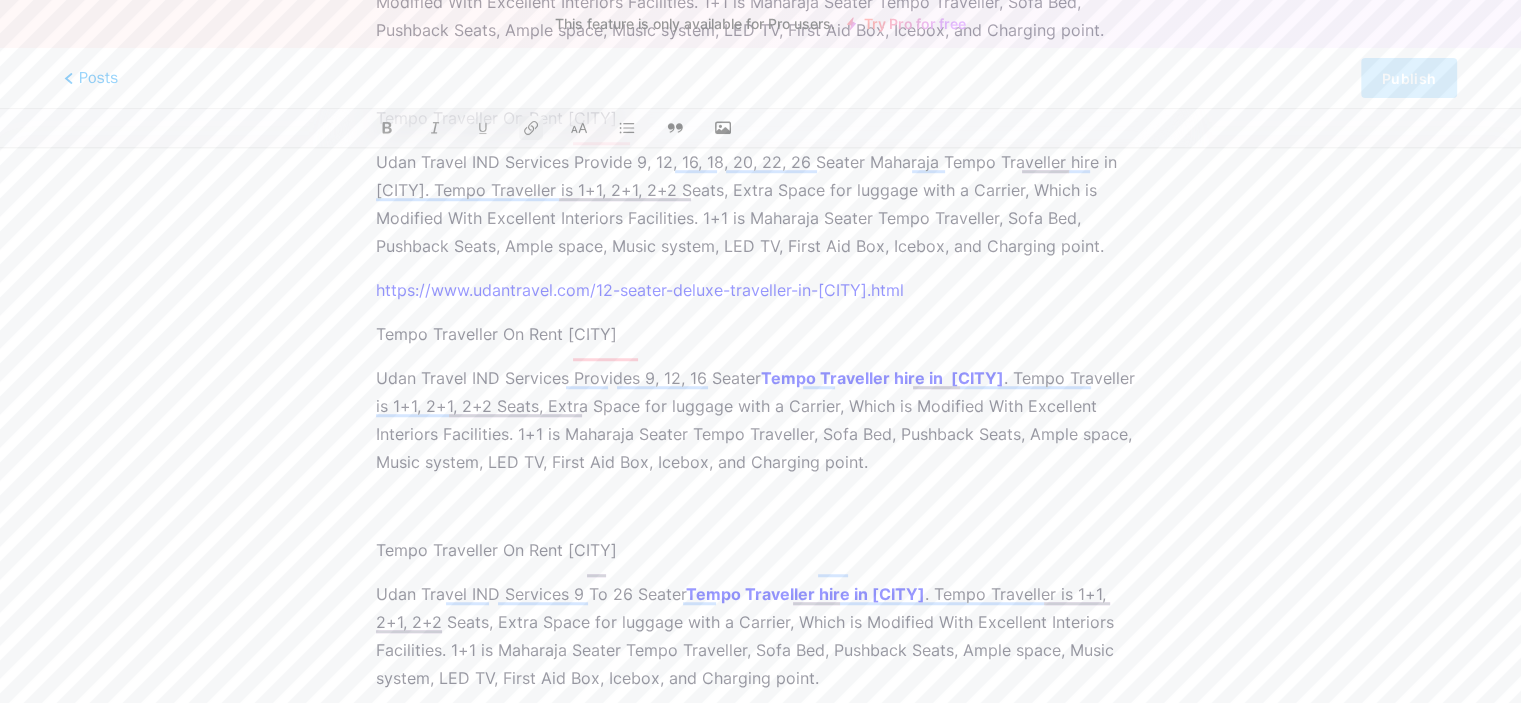 click on "https://www.udantravel.com/12-seater-deluxe-traveller-in-[CITY].html" at bounding box center [760, 290] 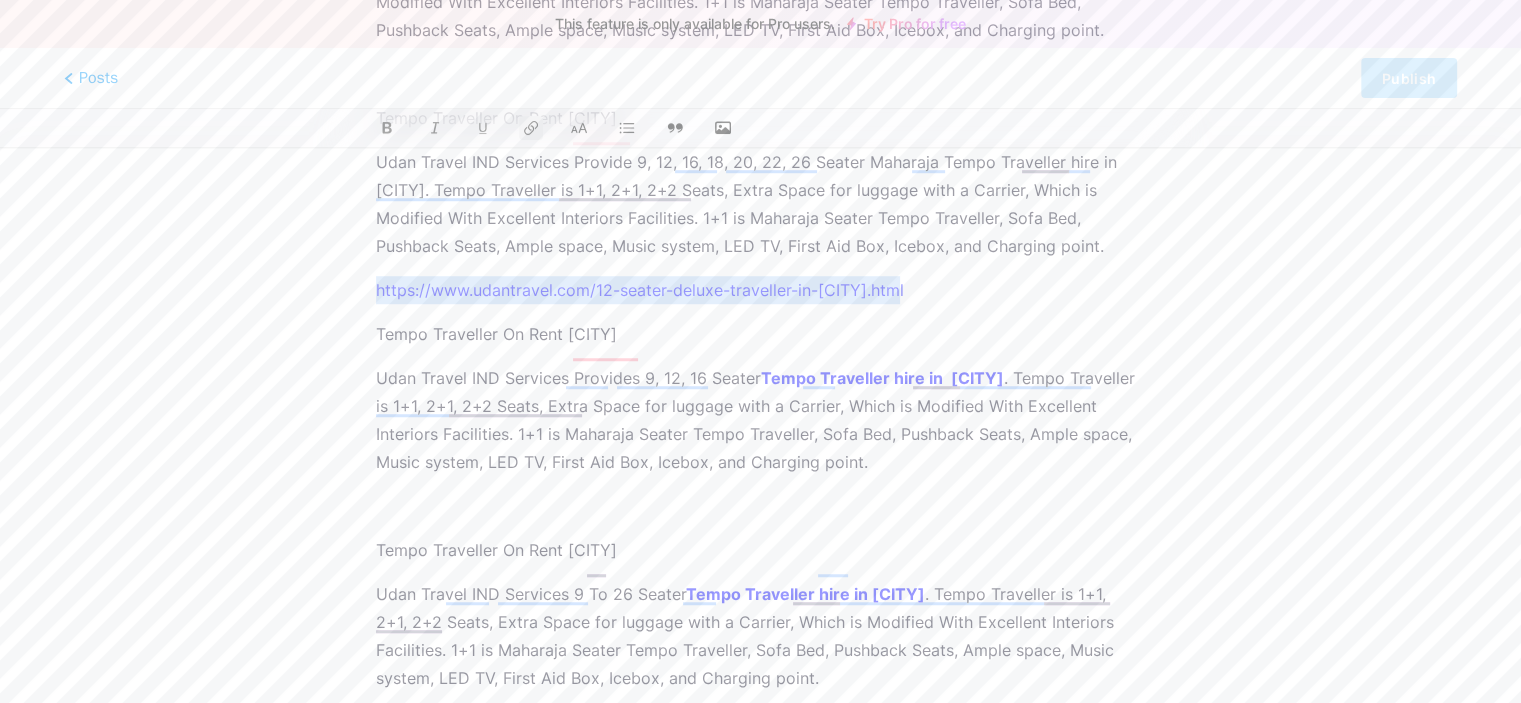 drag, startPoint x: 932, startPoint y: 259, endPoint x: 341, endPoint y: 259, distance: 591 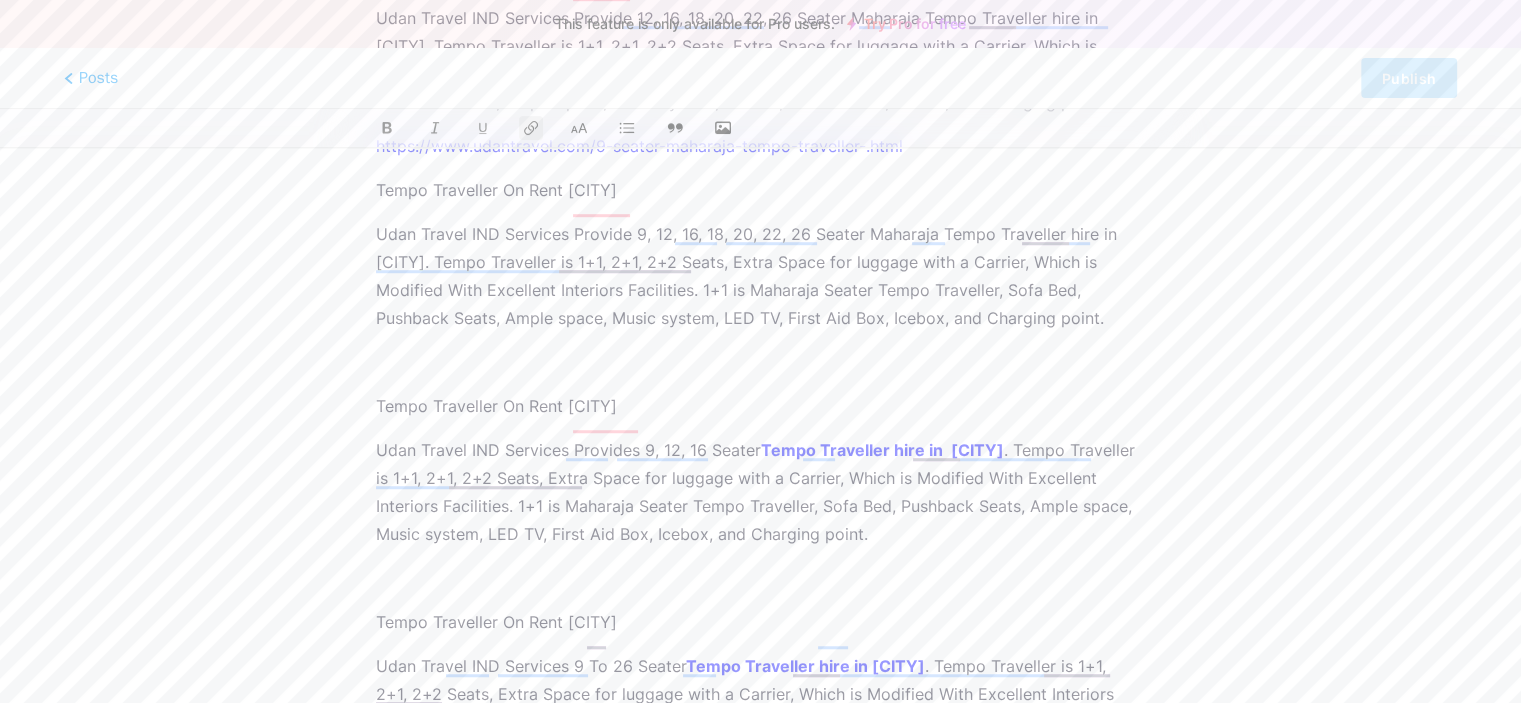 scroll, scrollTop: 1340, scrollLeft: 0, axis: vertical 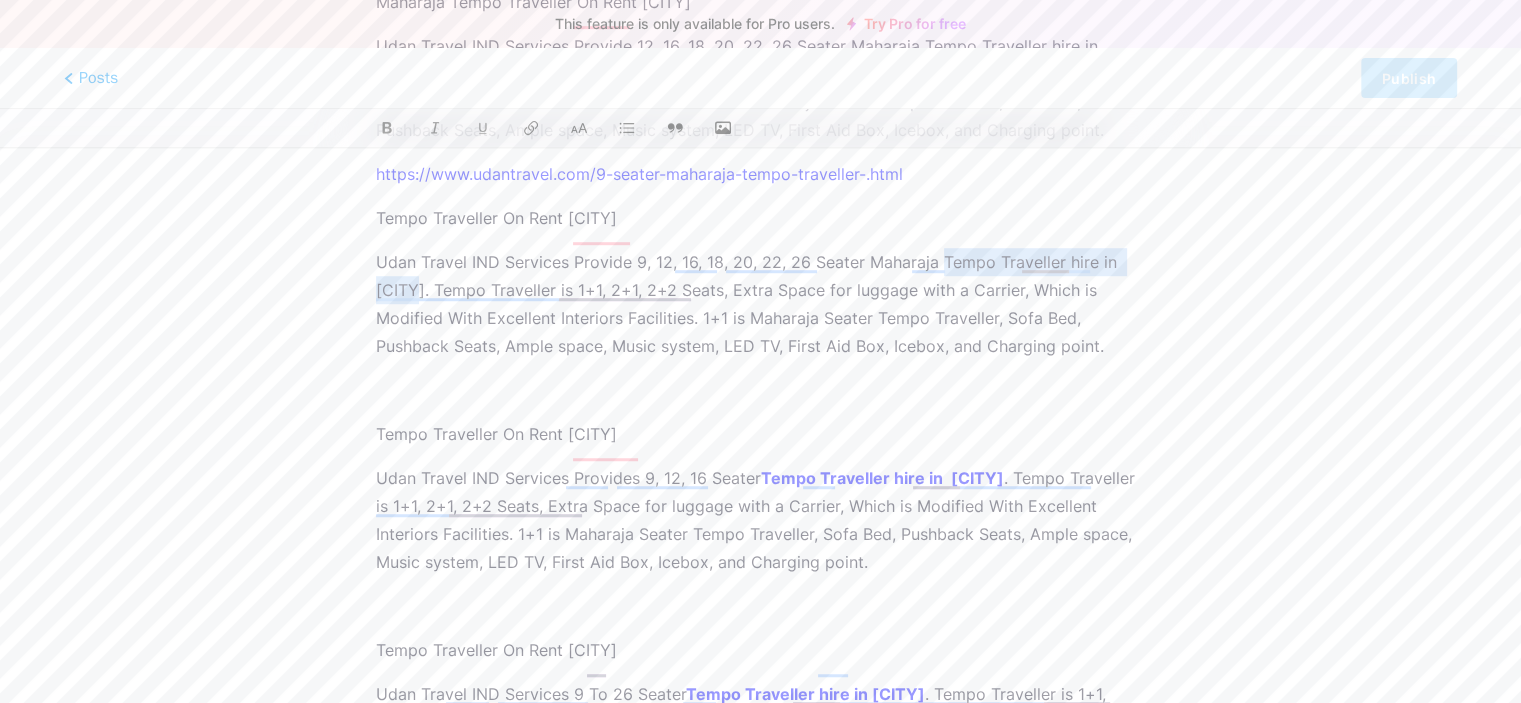 drag, startPoint x: 940, startPoint y: 225, endPoint x: 417, endPoint y: 259, distance: 524.104 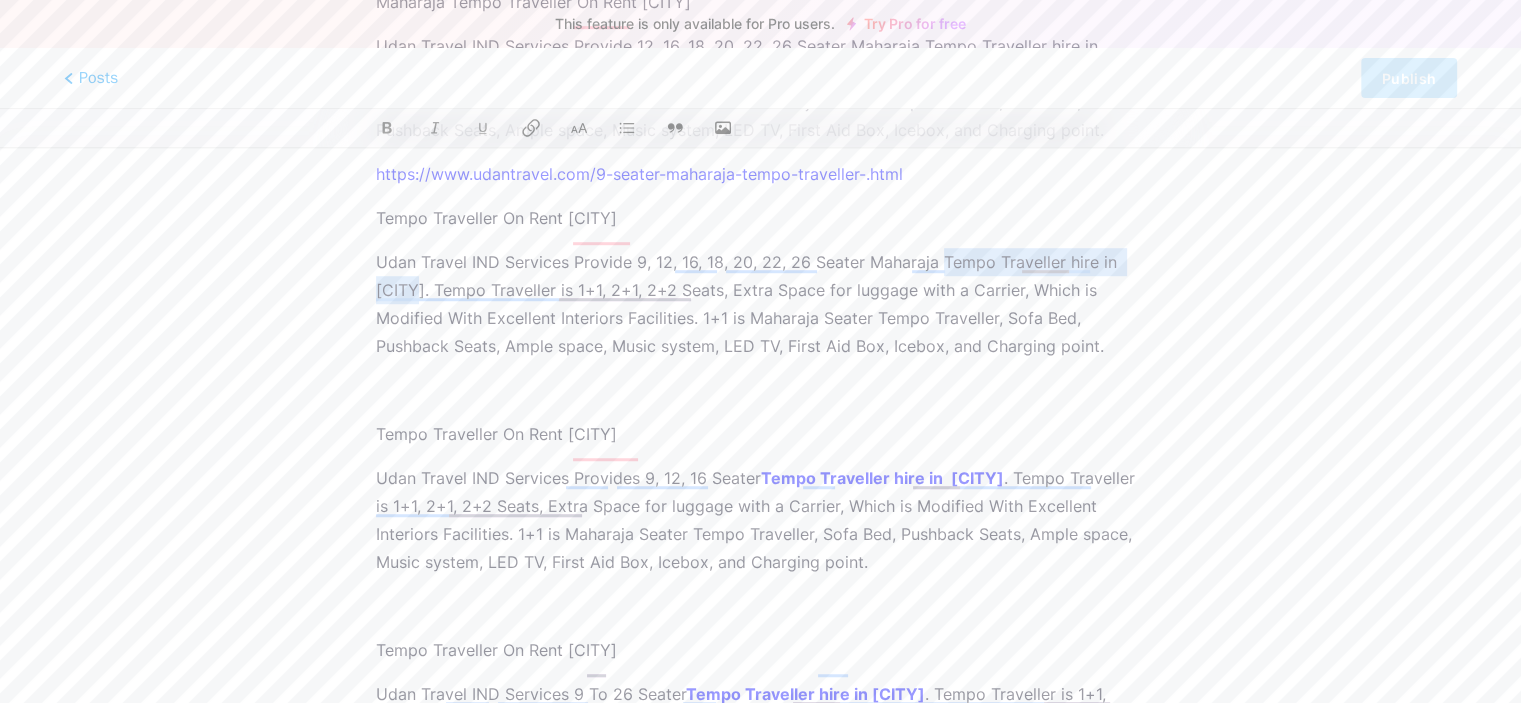 click 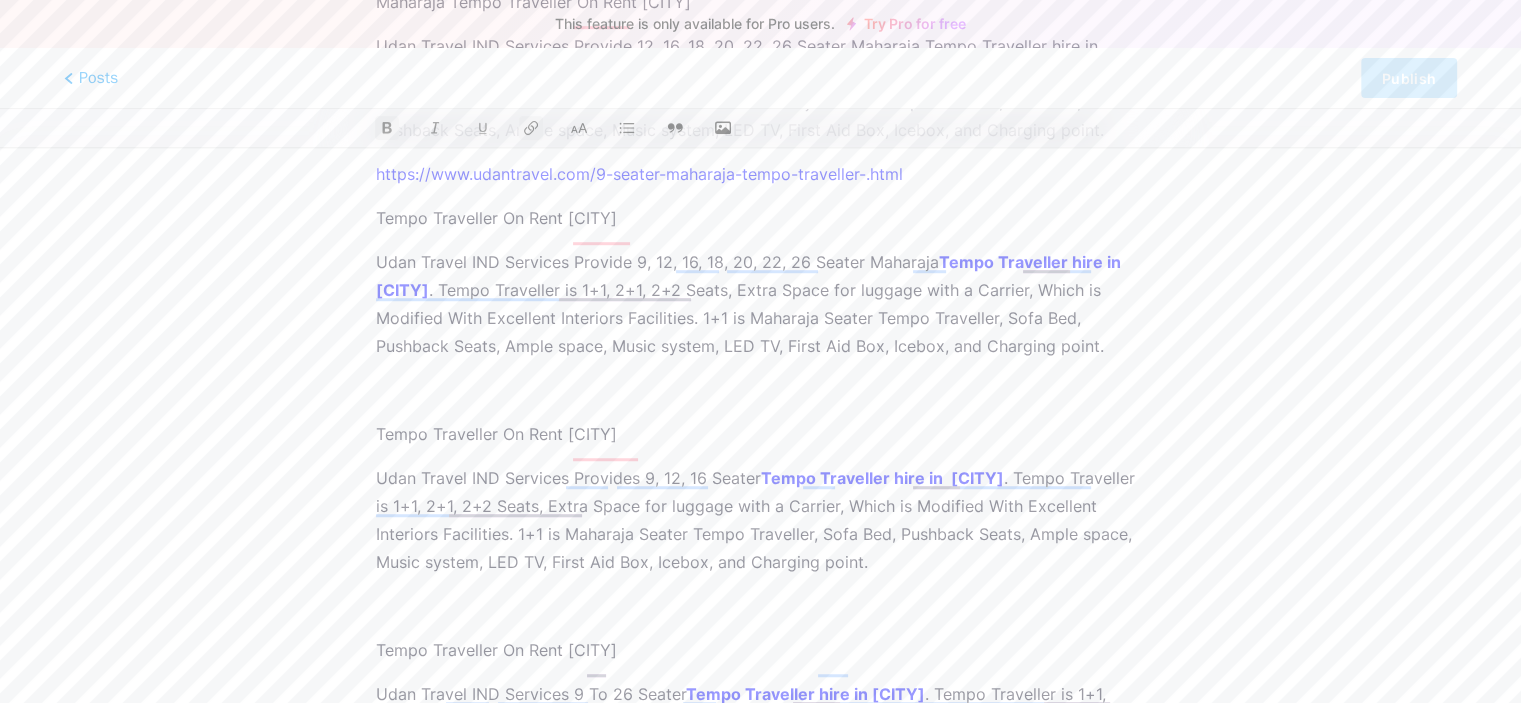 click on "Udan Travel IND Services Provide 9, 12, 16, 18, 20, 22, 26 Seater Maharaja Tempo Traveller hire in [CITY] . Tempo Traveller is 1+1, 2+1, 2+2 Seats, Extra Space for luggage with a Carrier, Which is Modified With Excellent Interiors Facilities. 1+1 is Maharaja Seater Tempo Traveller, Sofa Bed, Pushback Seats, Ample space, Music system, LED TV, First Aid Box, Icebox, and Charging point." at bounding box center [760, 304] 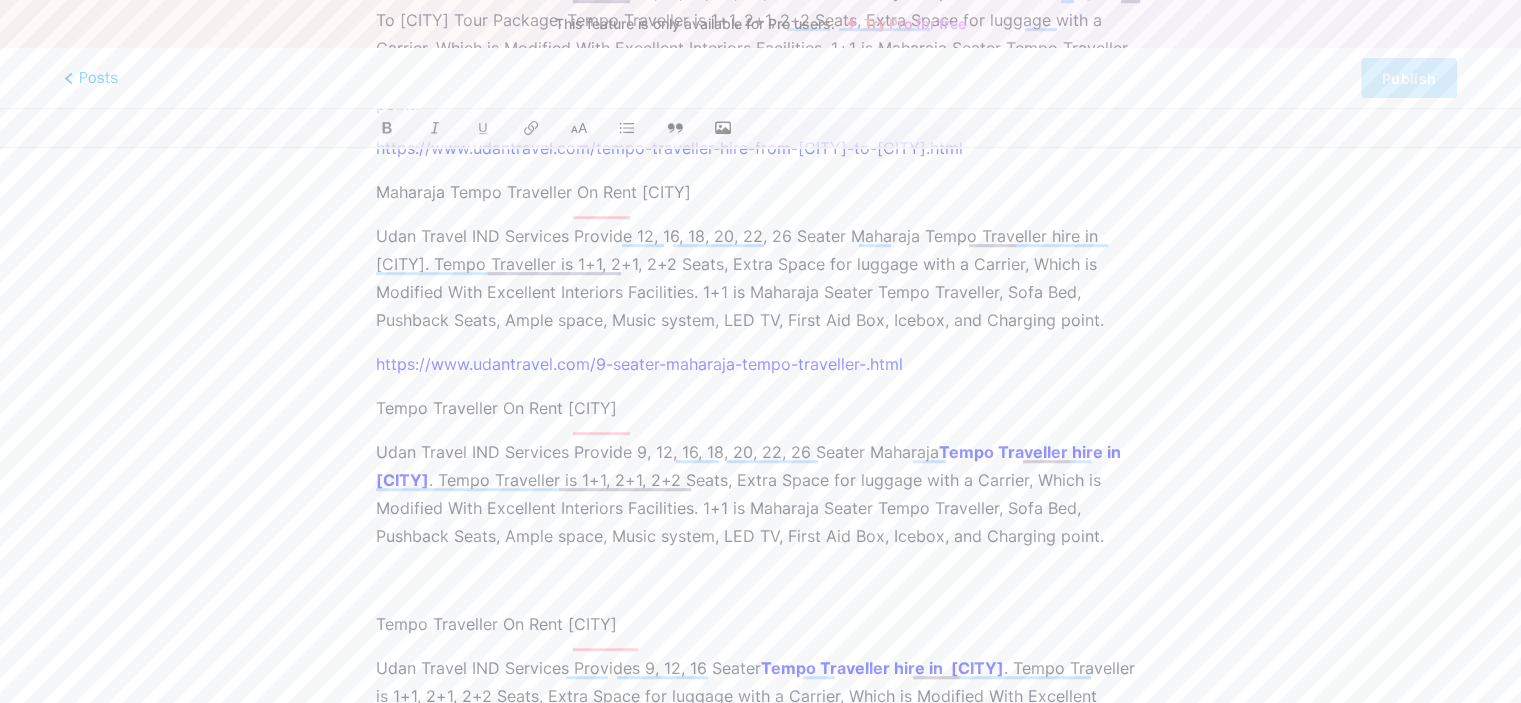 scroll, scrollTop: 1140, scrollLeft: 0, axis: vertical 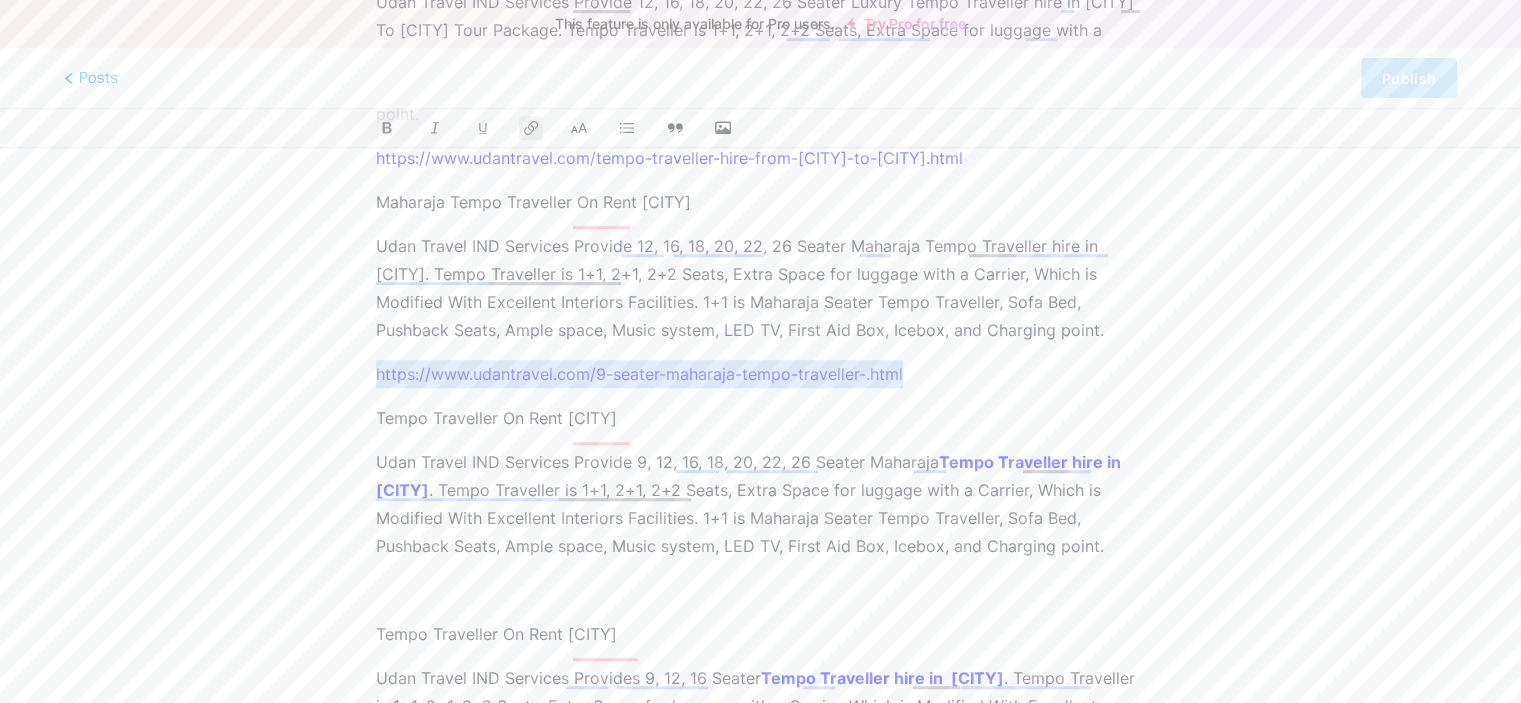 drag, startPoint x: 941, startPoint y: 341, endPoint x: 332, endPoint y: 335, distance: 609.02954 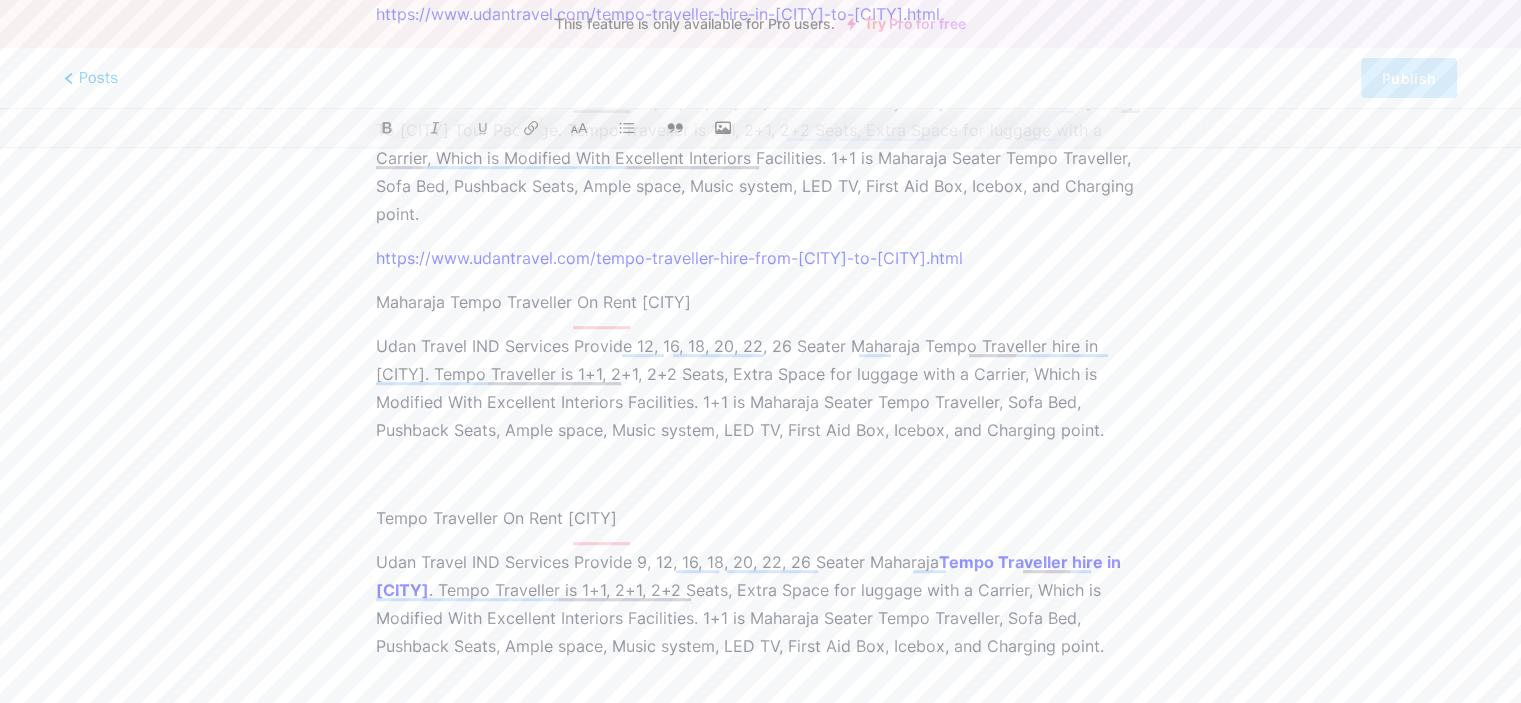 scroll, scrollTop: 940, scrollLeft: 0, axis: vertical 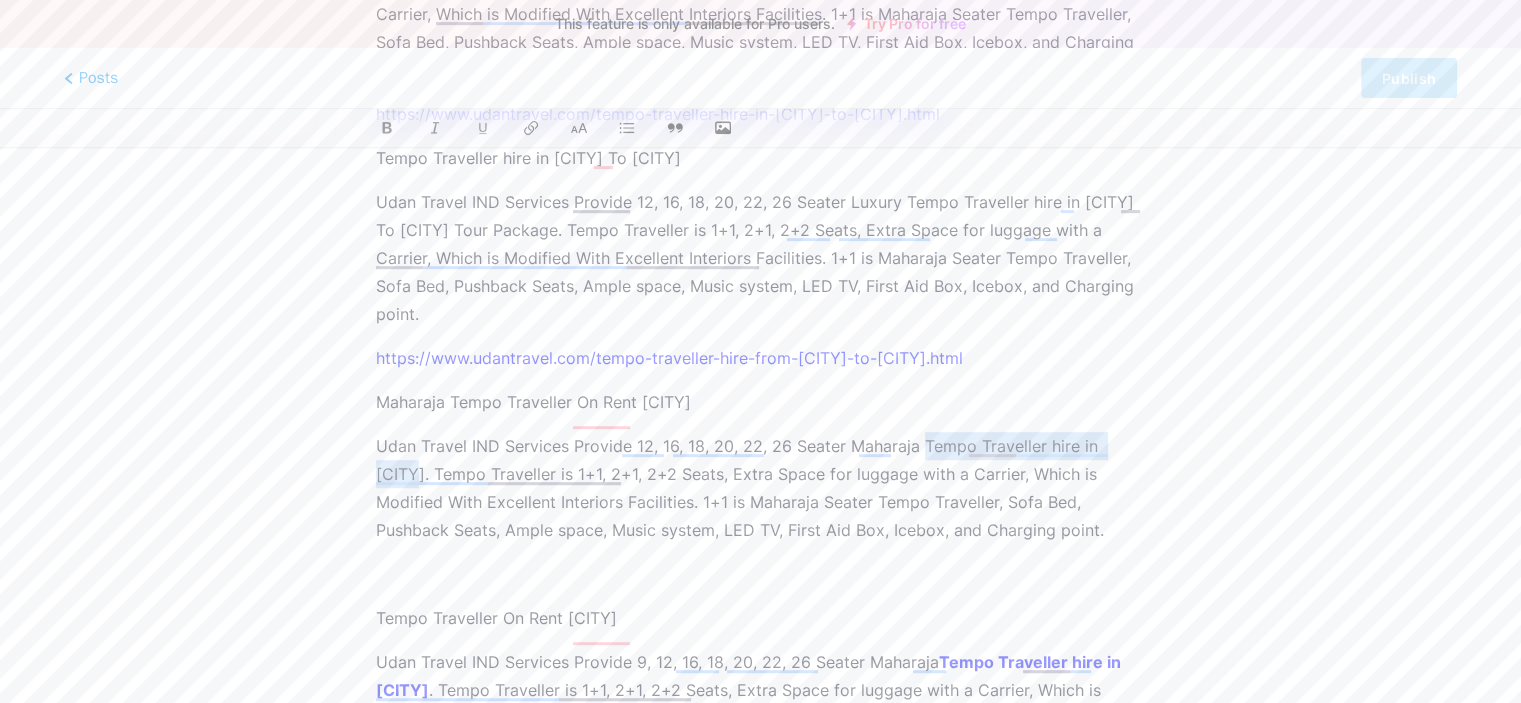 drag, startPoint x: 920, startPoint y: 411, endPoint x: 1134, endPoint y: 424, distance: 214.3945 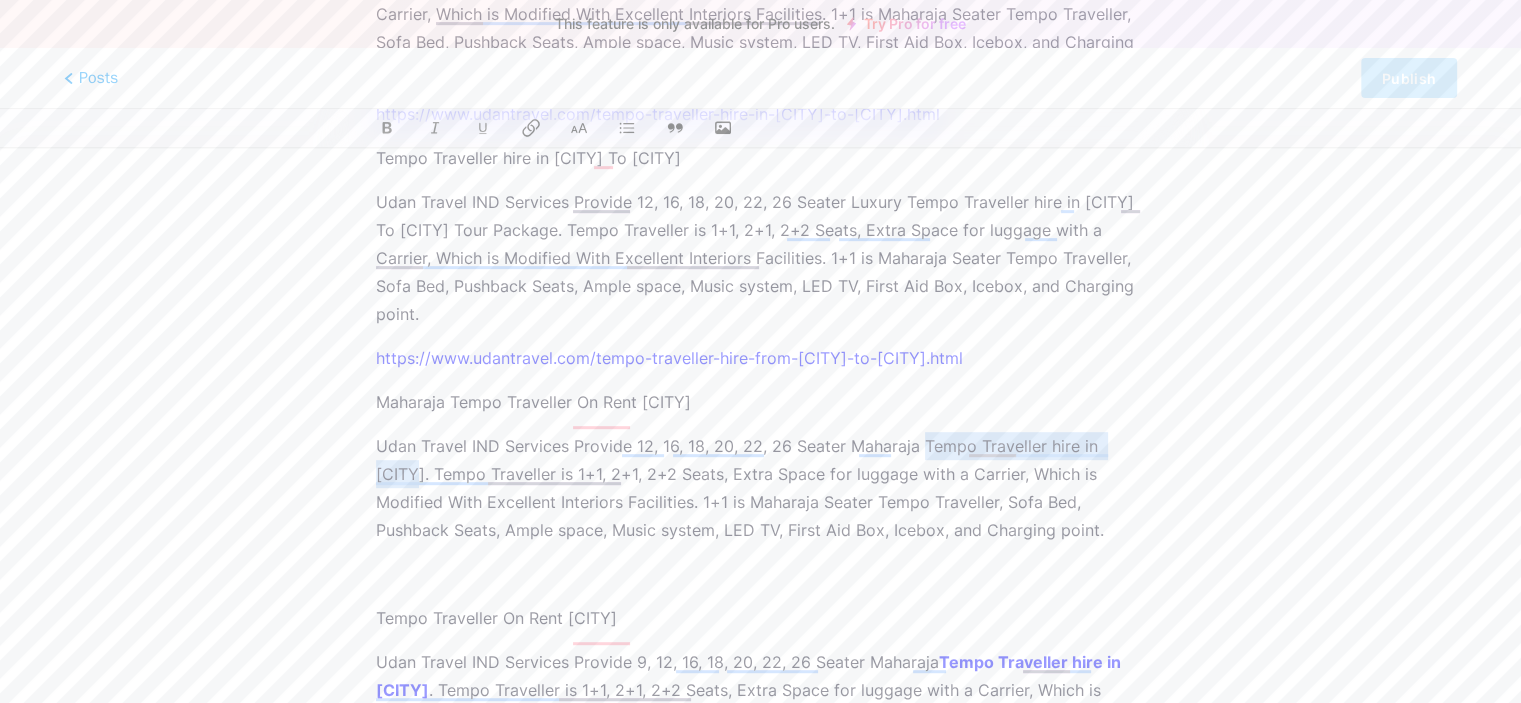 click 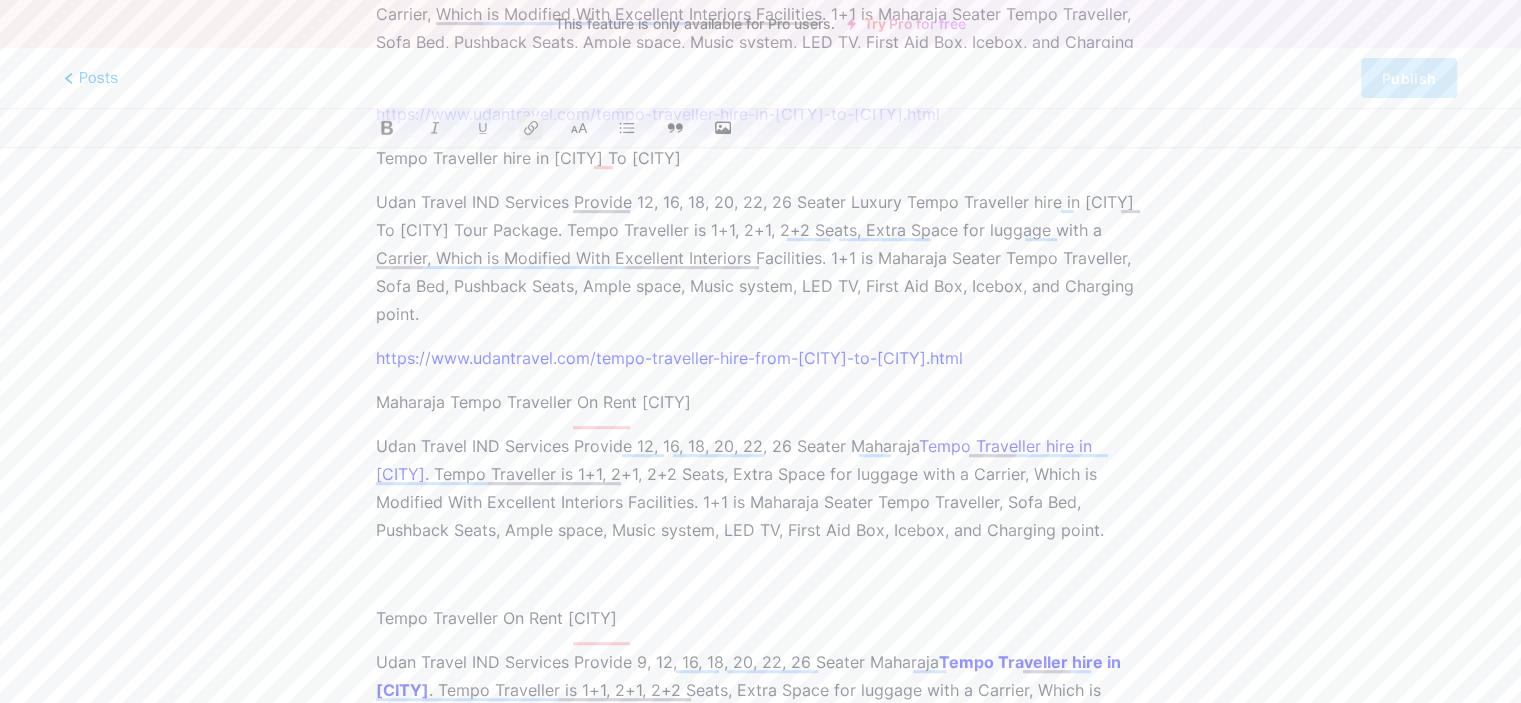 click 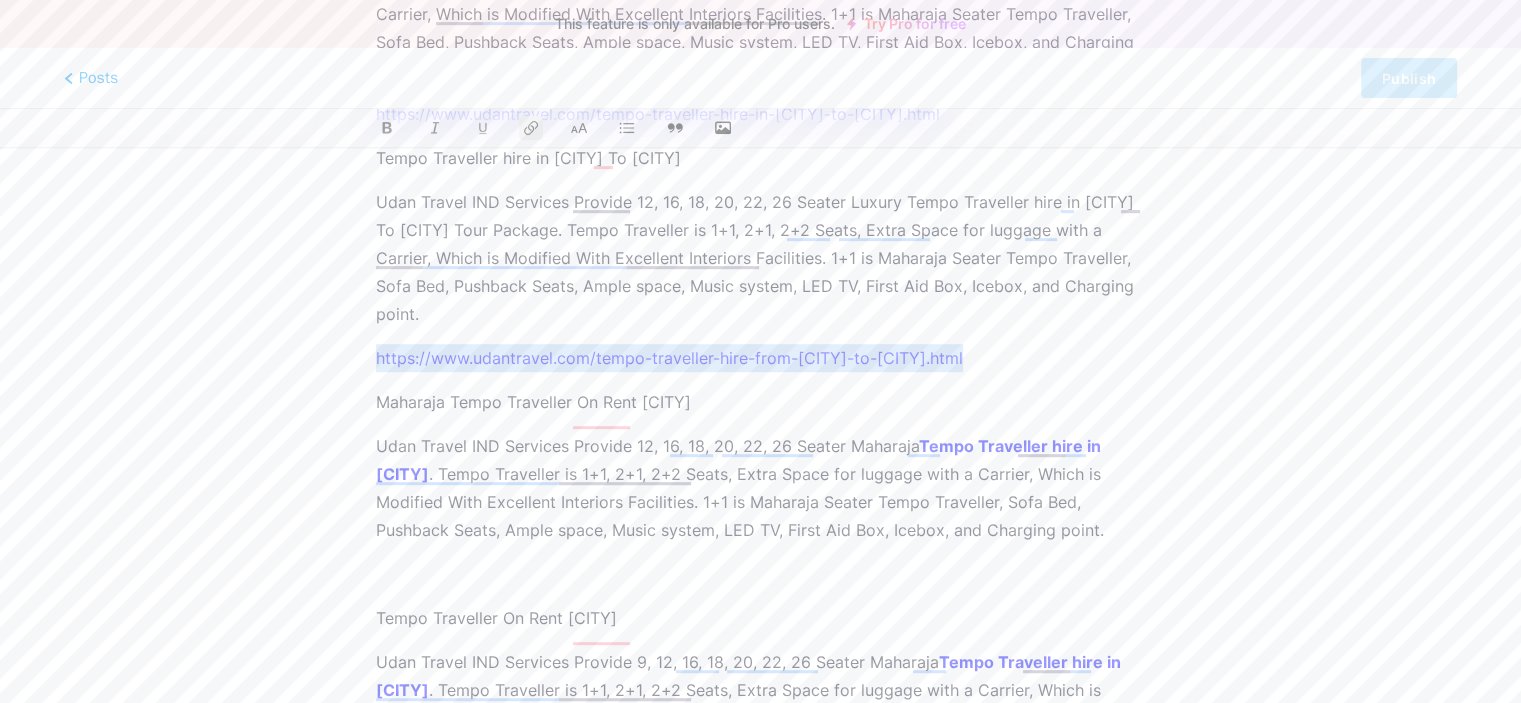 drag, startPoint x: 987, startPoint y: 334, endPoint x: 346, endPoint y: 330, distance: 641.01245 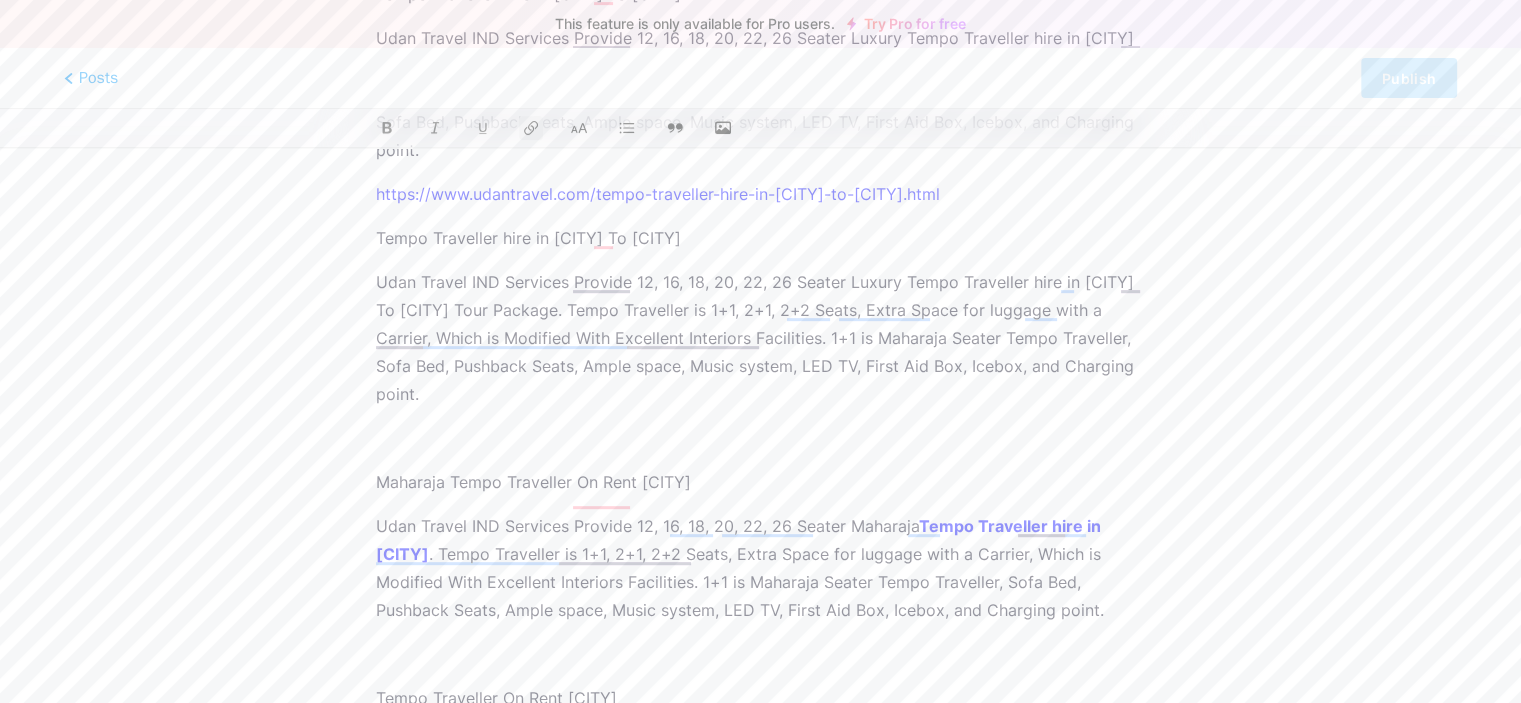 scroll, scrollTop: 840, scrollLeft: 0, axis: vertical 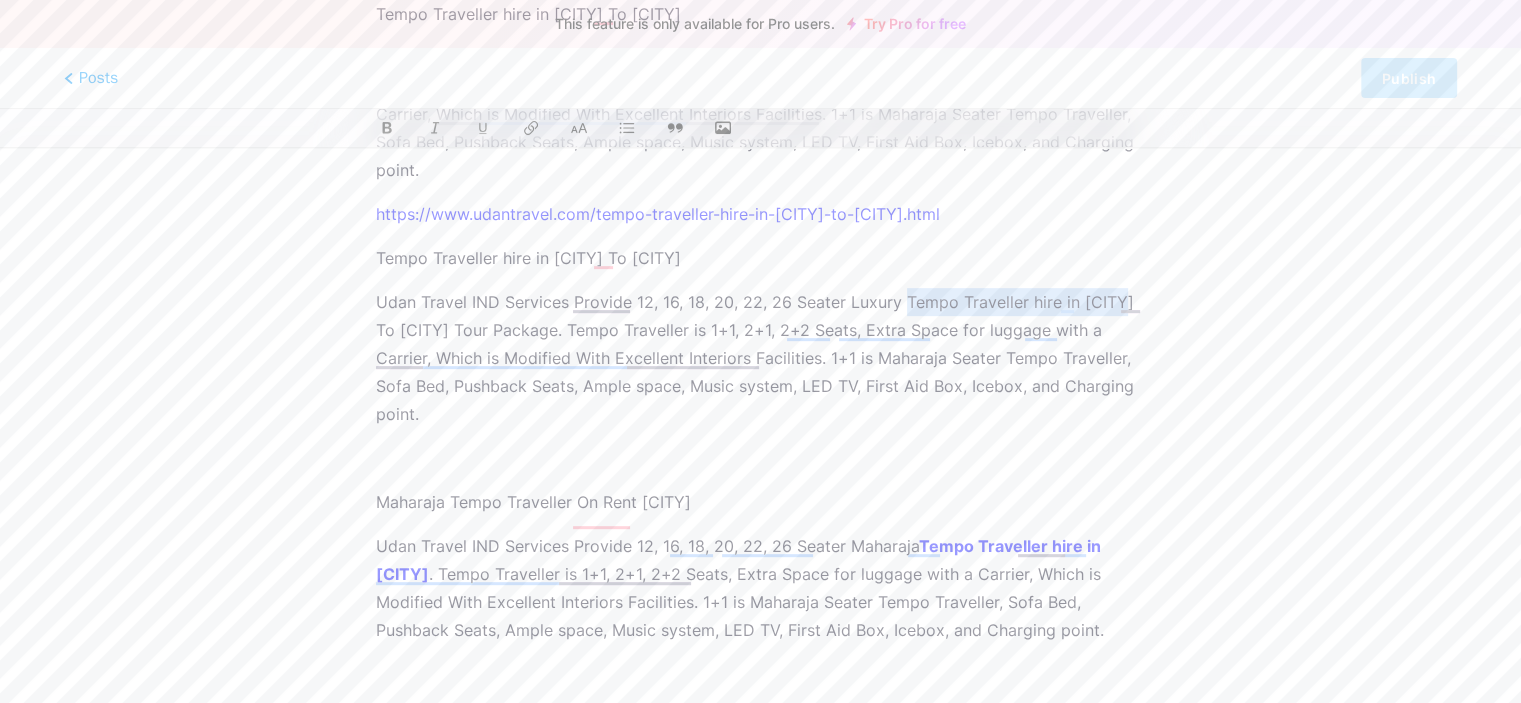 drag, startPoint x: 906, startPoint y: 297, endPoint x: 1116, endPoint y: 298, distance: 210.00238 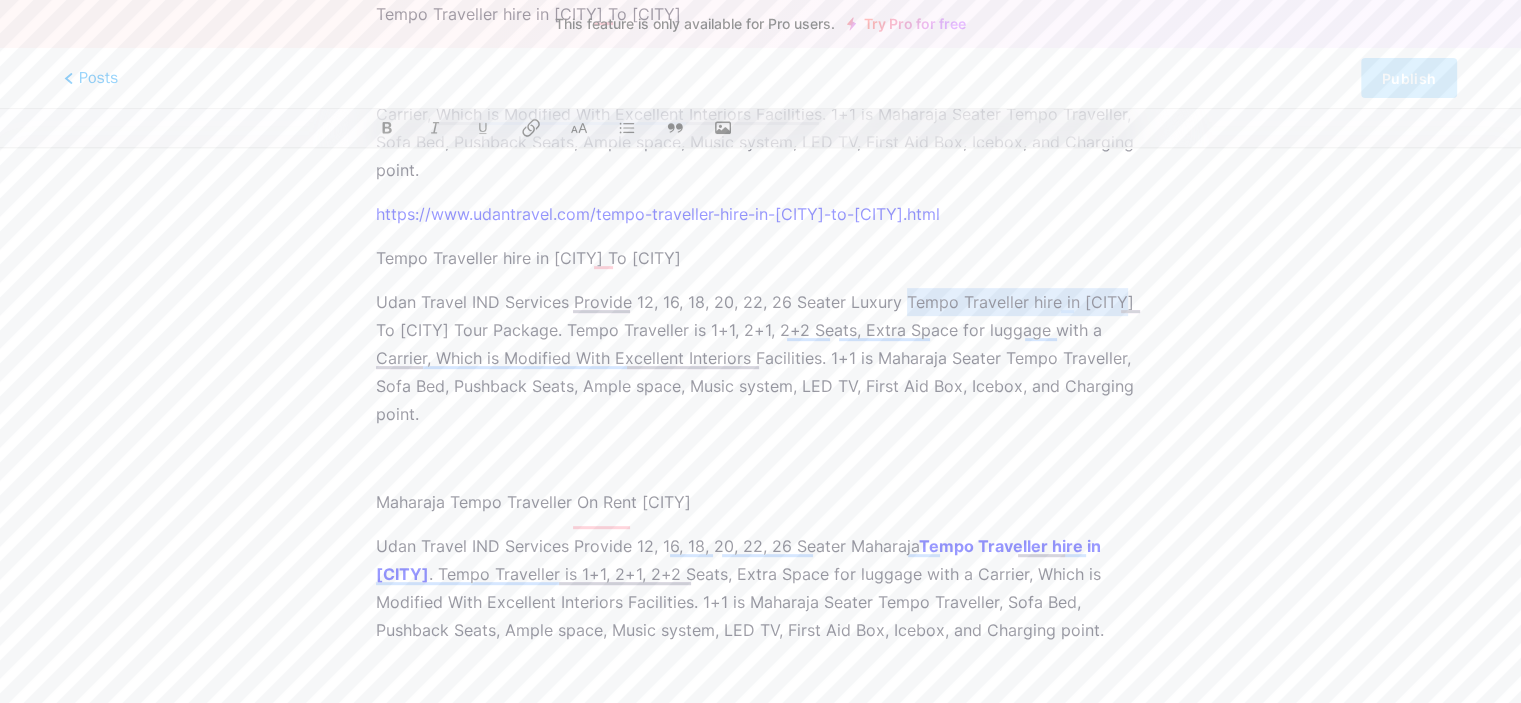click 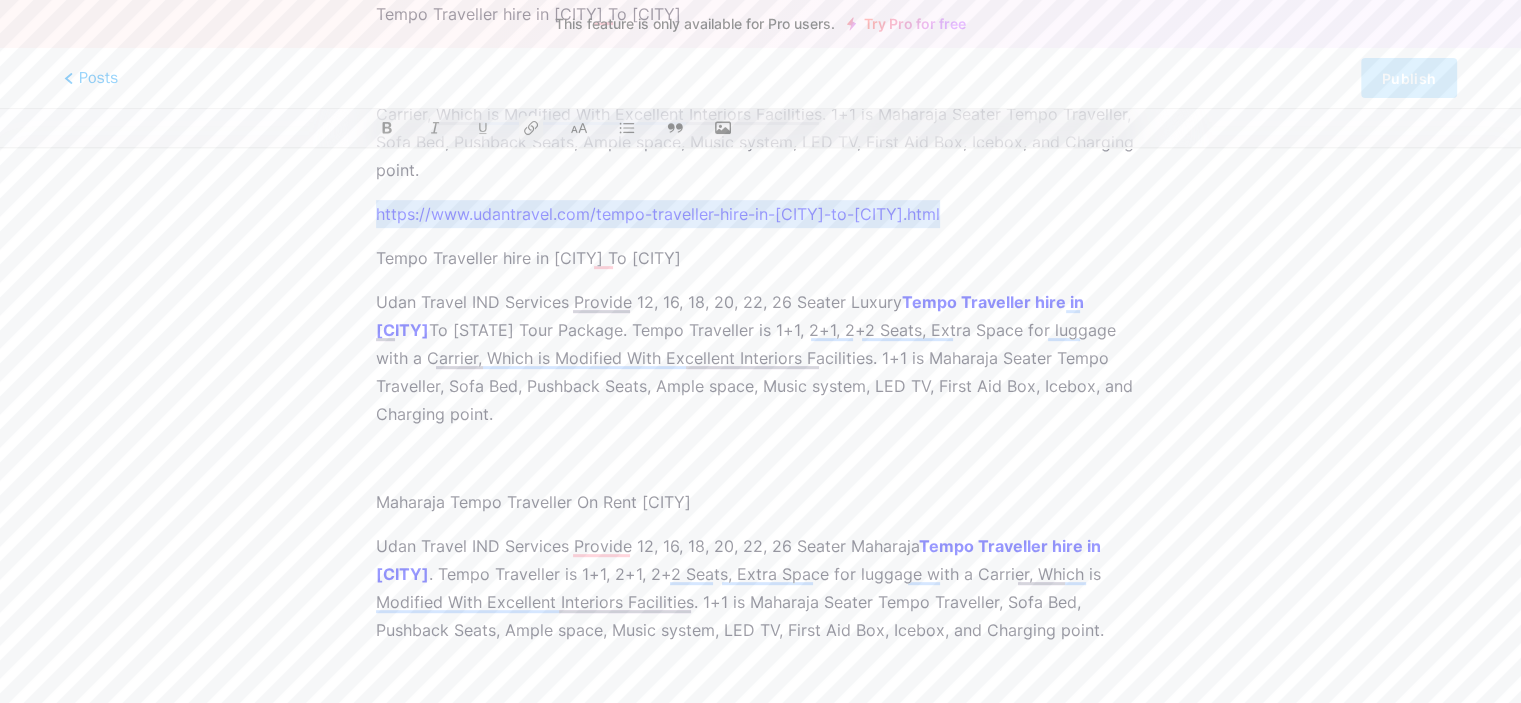 drag, startPoint x: 956, startPoint y: 210, endPoint x: 306, endPoint y: 207, distance: 650.0069 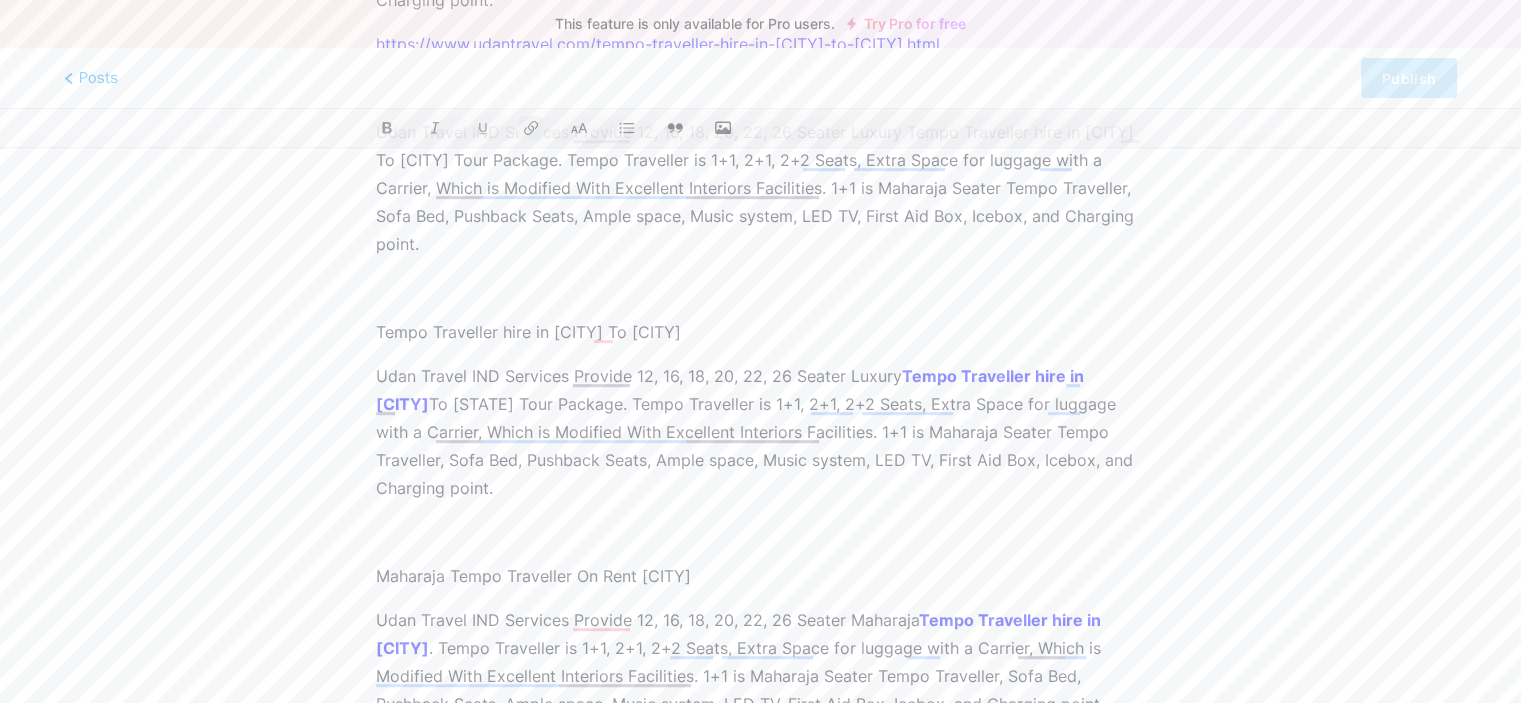 scroll, scrollTop: 640, scrollLeft: 0, axis: vertical 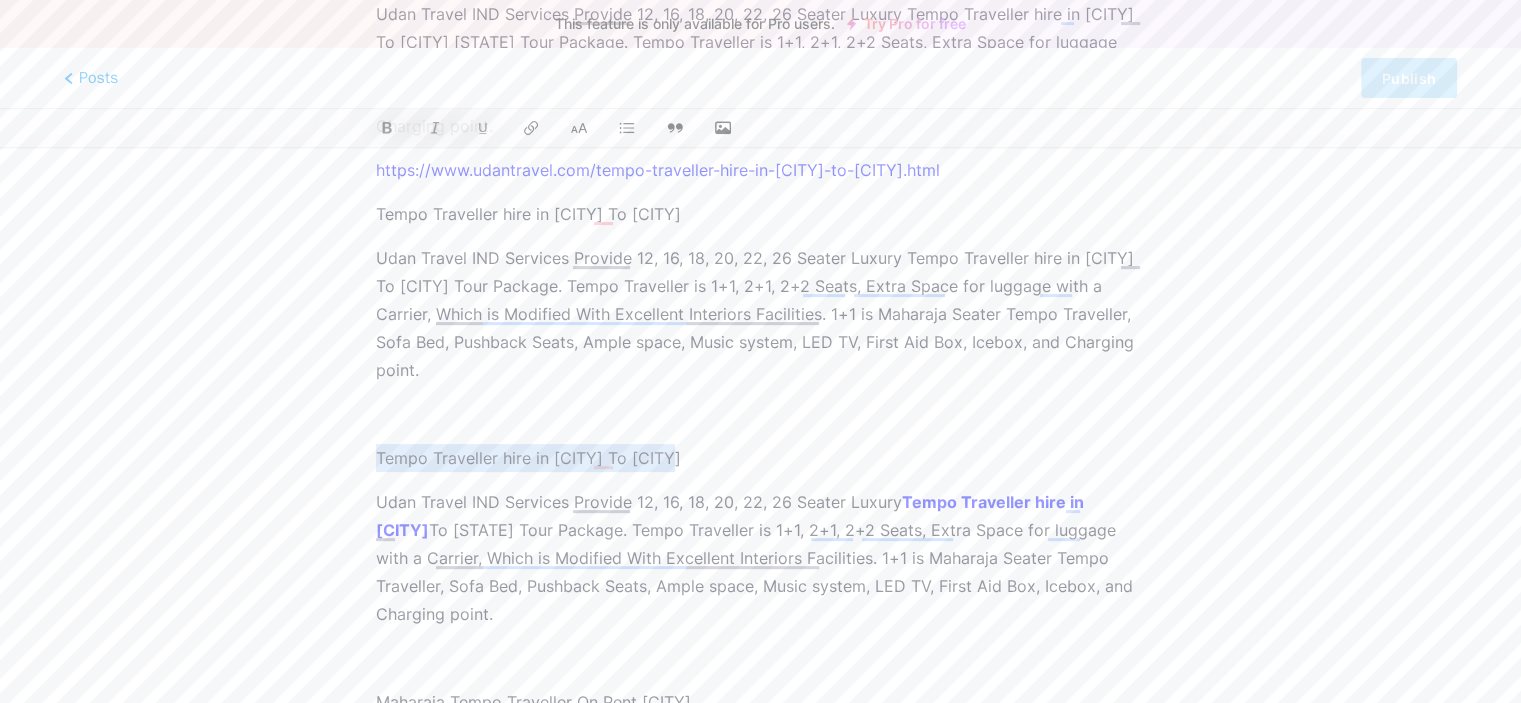 drag, startPoint x: 672, startPoint y: 464, endPoint x: 337, endPoint y: 470, distance: 335.05374 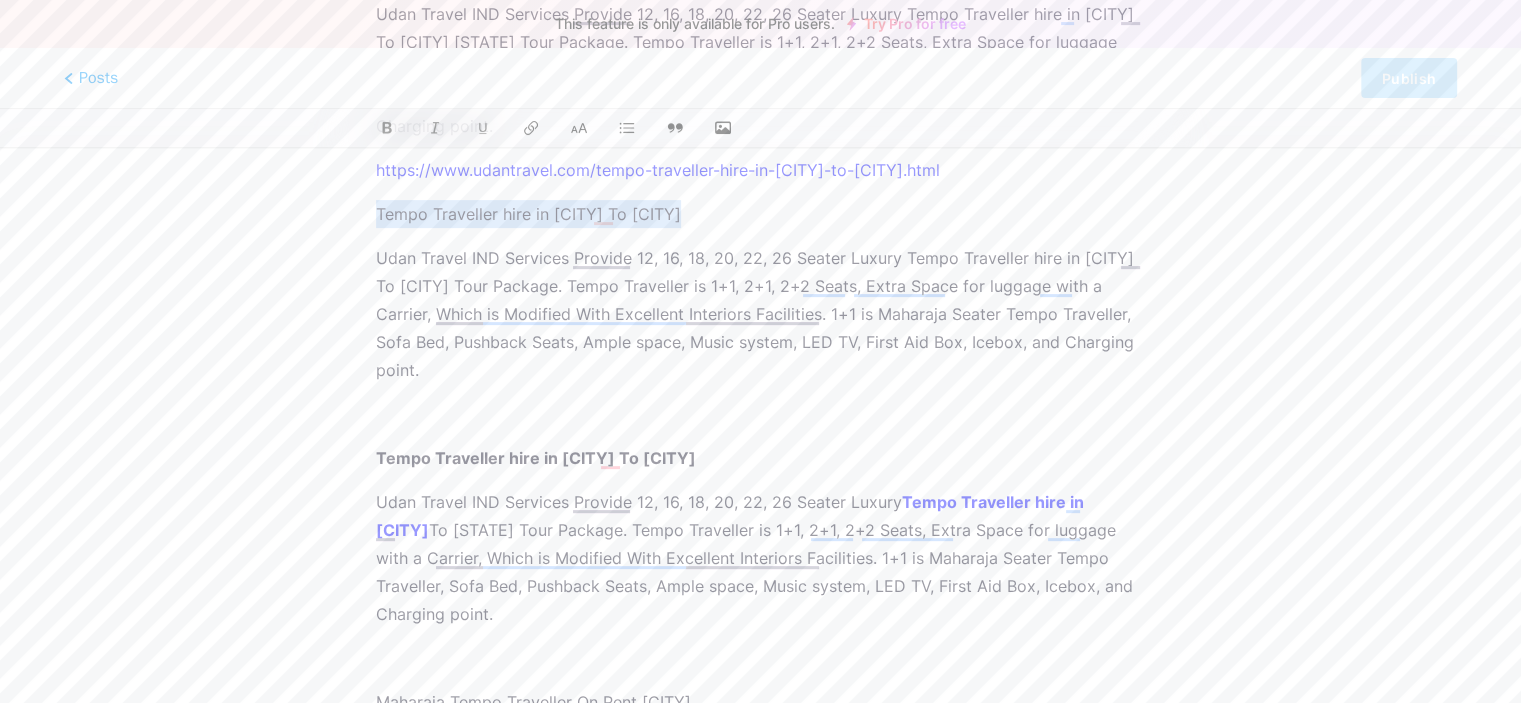 drag, startPoint x: 728, startPoint y: 210, endPoint x: 327, endPoint y: 221, distance: 401.15085 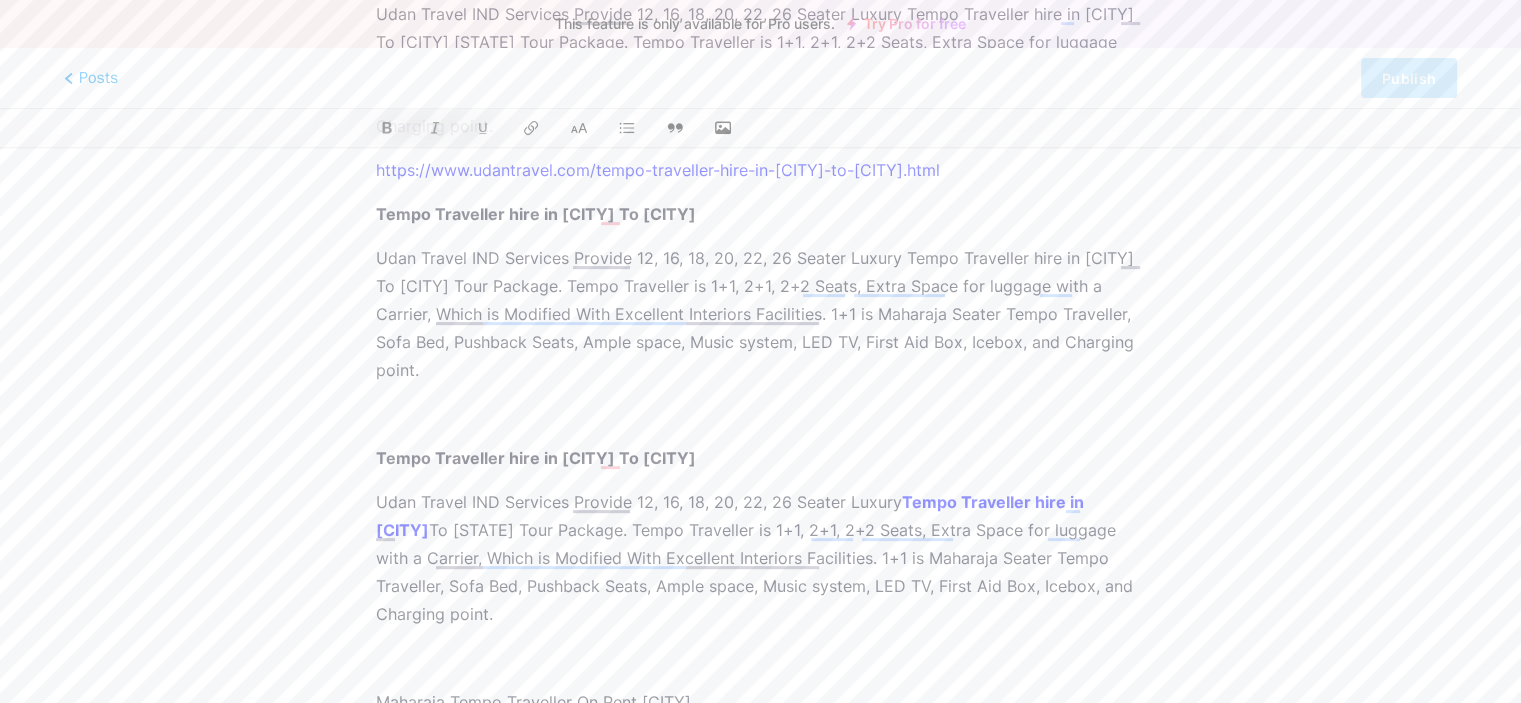 click on "Udan Travel IND Services Provides 11, 12, 16, 18, 20, 22, 26 Seater Luxury Tempo Traveller hire in [CITY] [CITY] [CITY] [CITY] To [STATE], [STATE], [STATE], [STATE], [STATE], [STATE], [STATE], Tour Package. Tempo Traveller has 2X1 Seats and extra space for luggage with the carrier, which are well-modified with excellent interior facilities. Vehicles are well equipped with luxury Pushback seats, Ample space, a Music system, an LED TV, a First Aid Box, an Icebox, a Charging point, and much more. Tempo Traveller hire in [CITY] To [CITY] Tempo Traveller hire in [CITY] To [CITY] Tempo Traveller hire in [CITY] To [STATE] Udan Travel IND Services Provide 12, 16, 18, 20, 22, 26 Seater Luxury Tempo Traveller hire in [CITY] Maharaja Tempo Traveller On Rent [CITY] Udan Travel IND Services Provide 12, 16, 18, 20, 22, 26 Seater Maharaja Tempo Traveller hire in [CITY]" at bounding box center (760, 712) 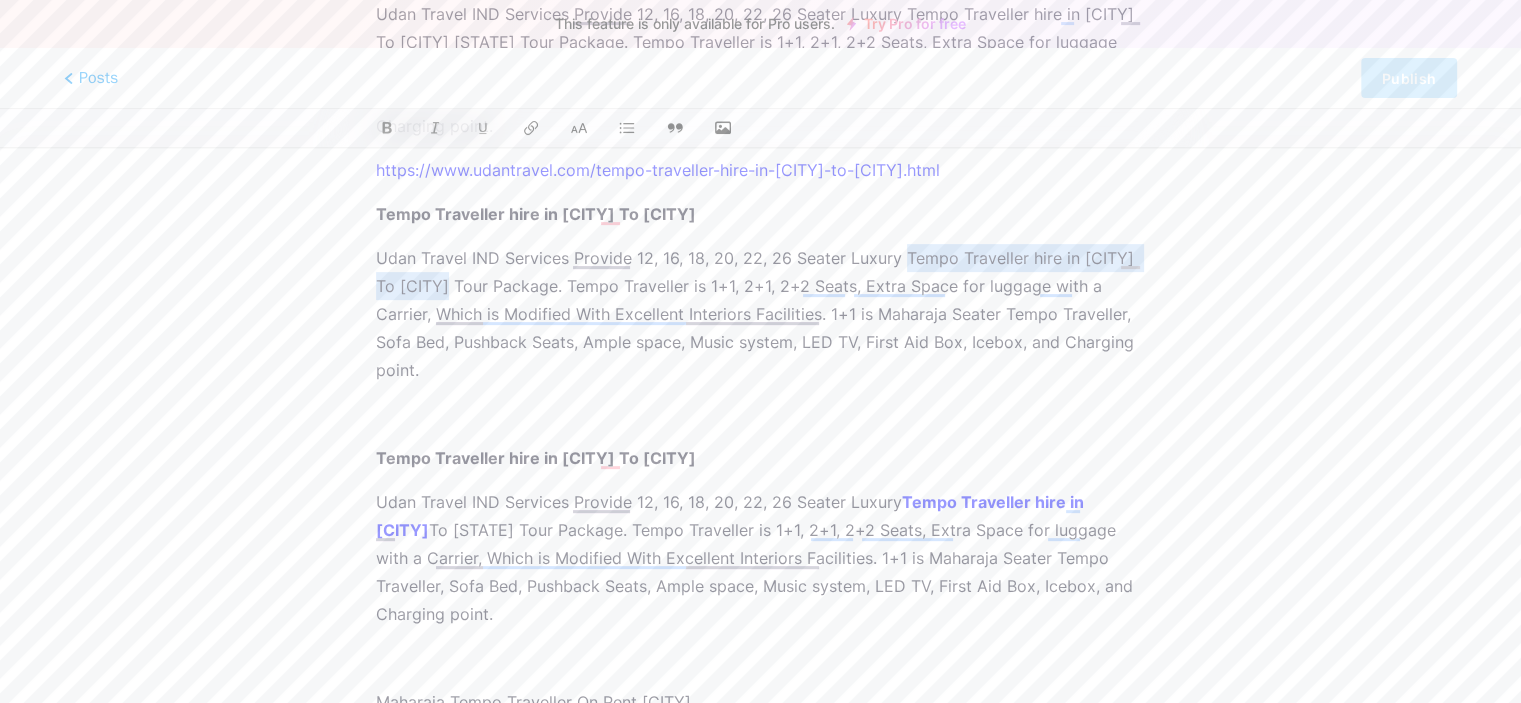 drag, startPoint x: 902, startPoint y: 255, endPoint x: 438, endPoint y: 283, distance: 464.84406 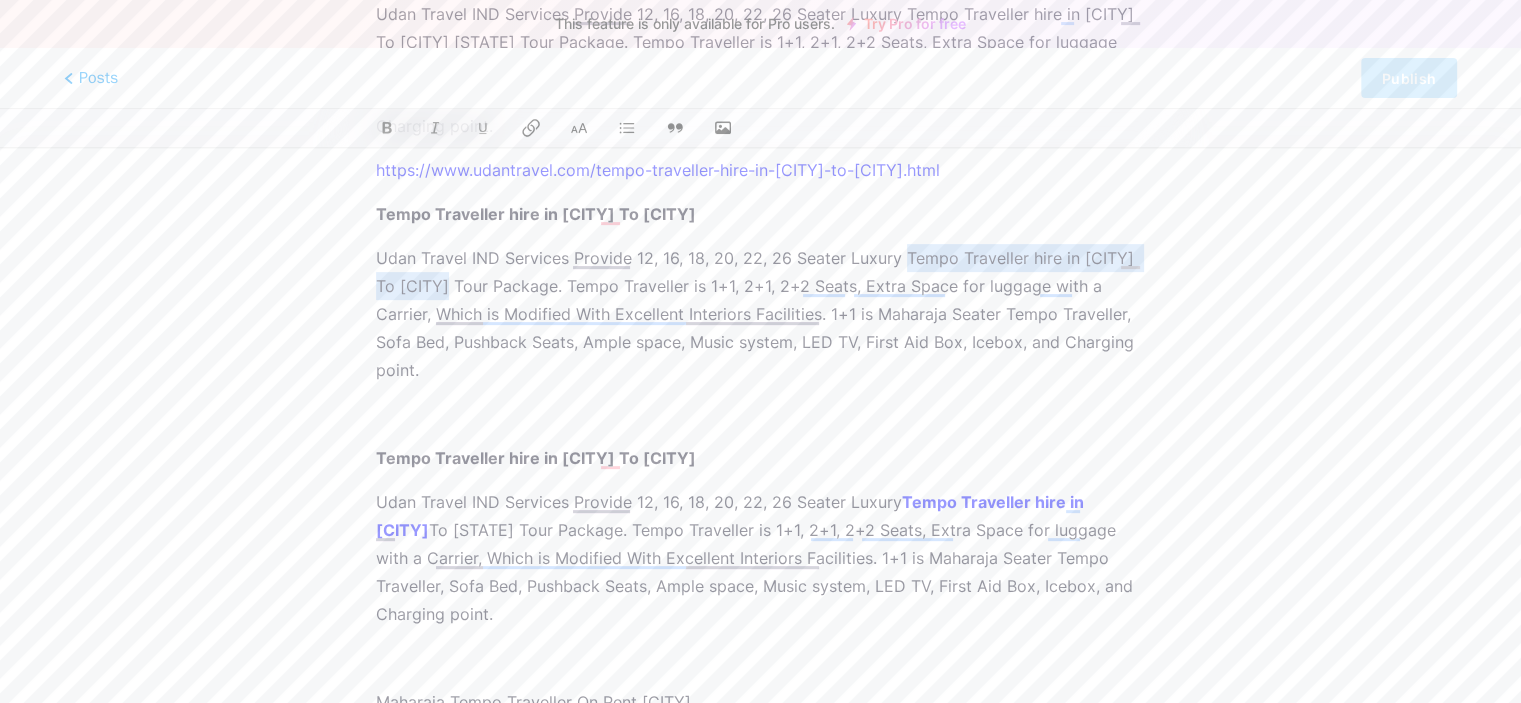 click 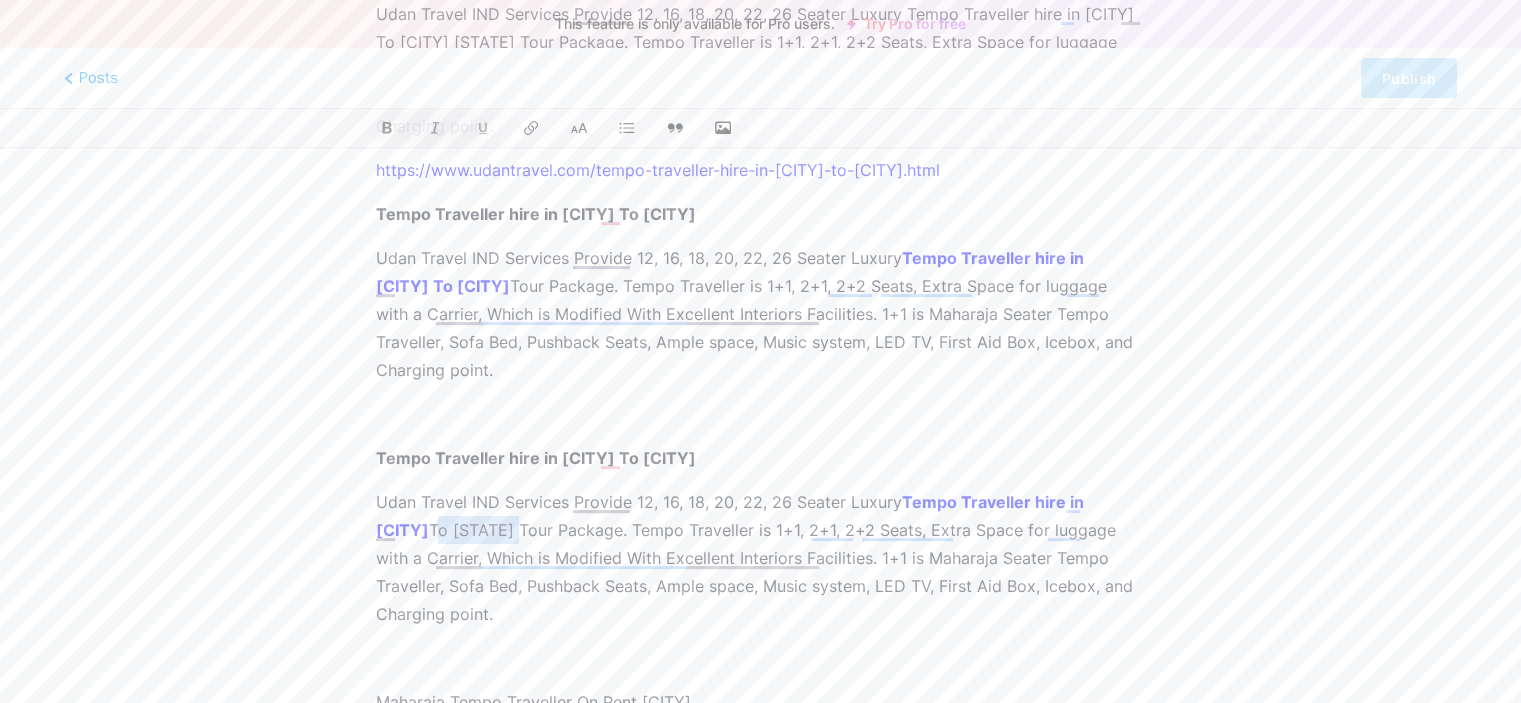 drag, startPoint x: 451, startPoint y: 528, endPoint x: 340, endPoint y: 527, distance: 111.0045 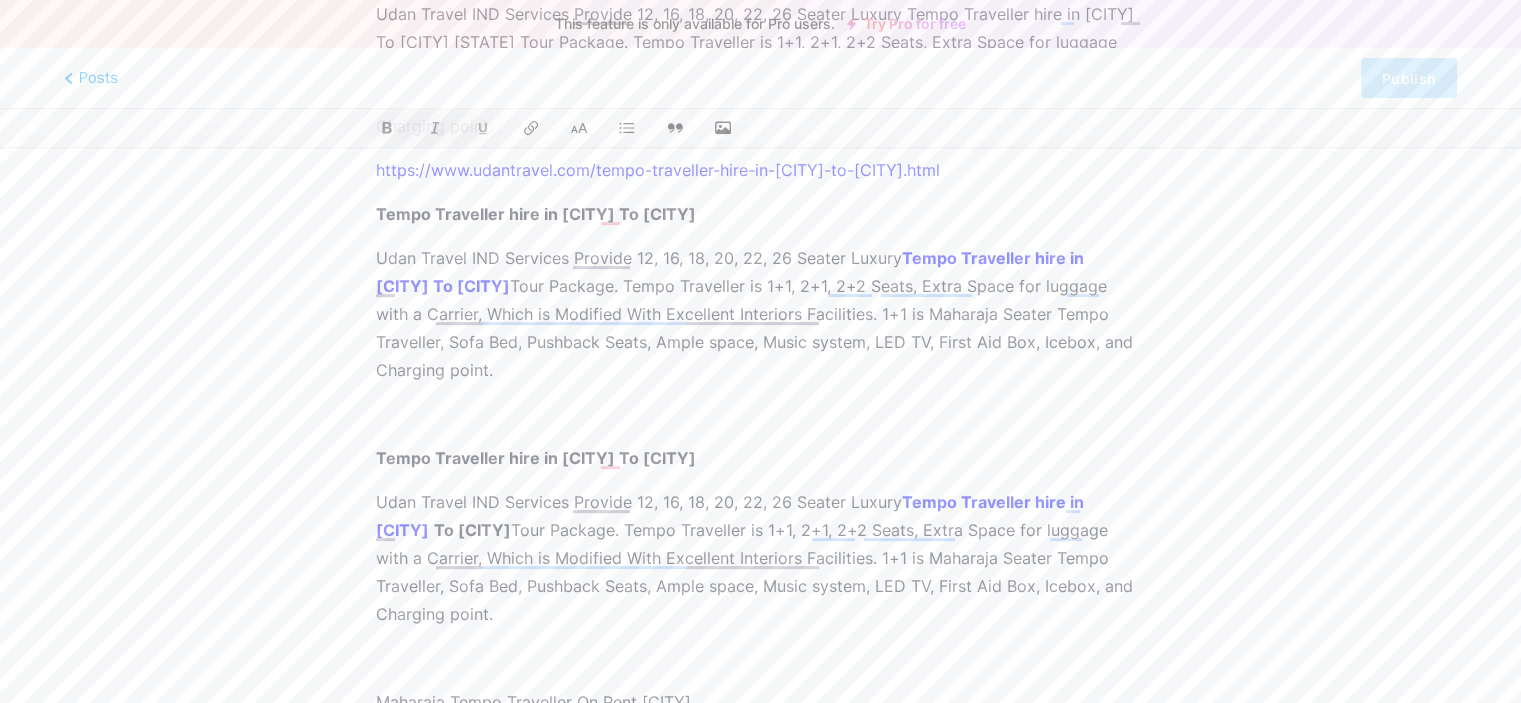 click on "Udan Travel IND Services Provide 12, 16, 18, 20, 22, 26 Seater Luxury Tempo Traveller hire in [CITY] To [STATE] Tour Package. Tempo Traveller is 1+1, 2+1, 2+2 Seats, Extra Space for luggage with a Carrier, Which is Modified With Excellent Interiors Facilities. 1+1 is Maharaja Seater Tempo Traveller, Sofa Bed, Pushback Seats, Ample space, Music system, LED TV, First Aid Box, Icebox, and Charging point." at bounding box center (760, 558) 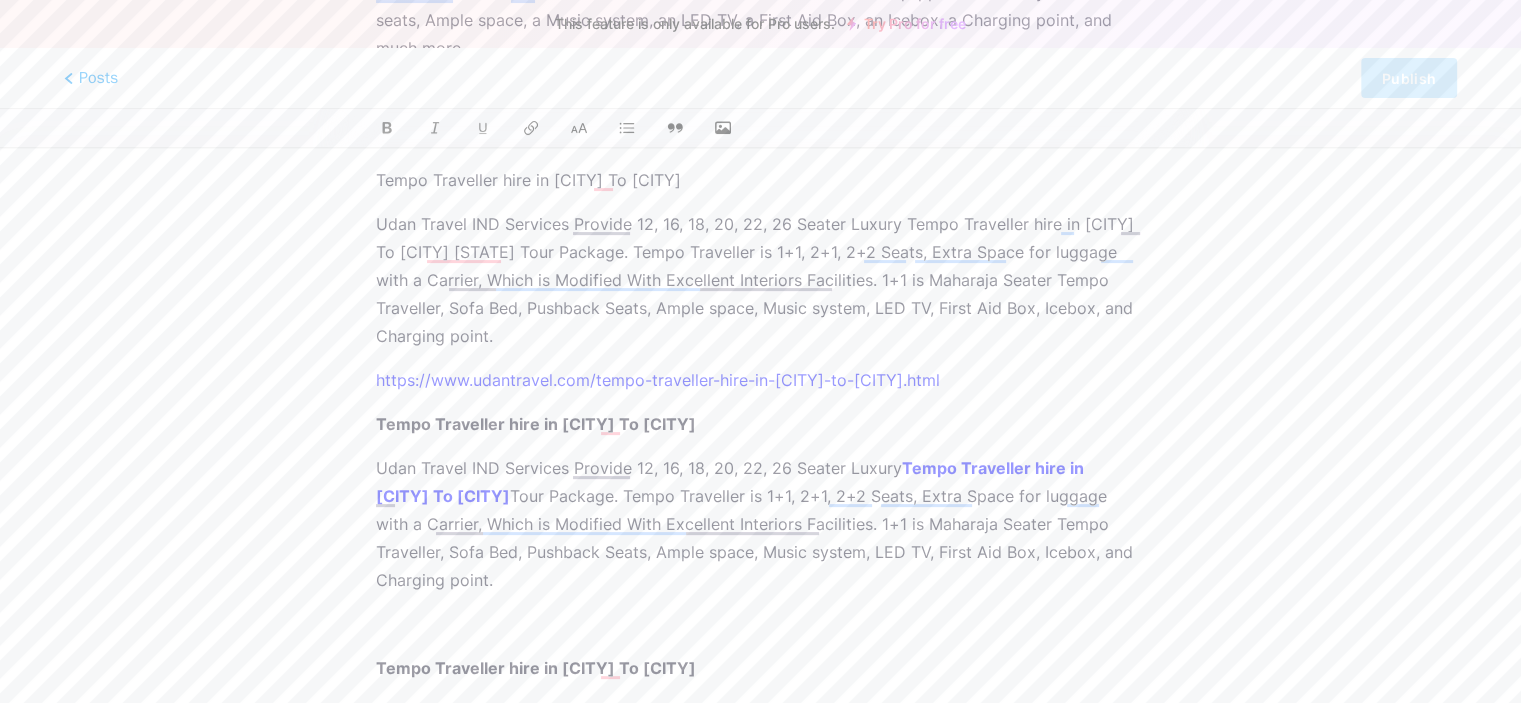 scroll, scrollTop: 240, scrollLeft: 0, axis: vertical 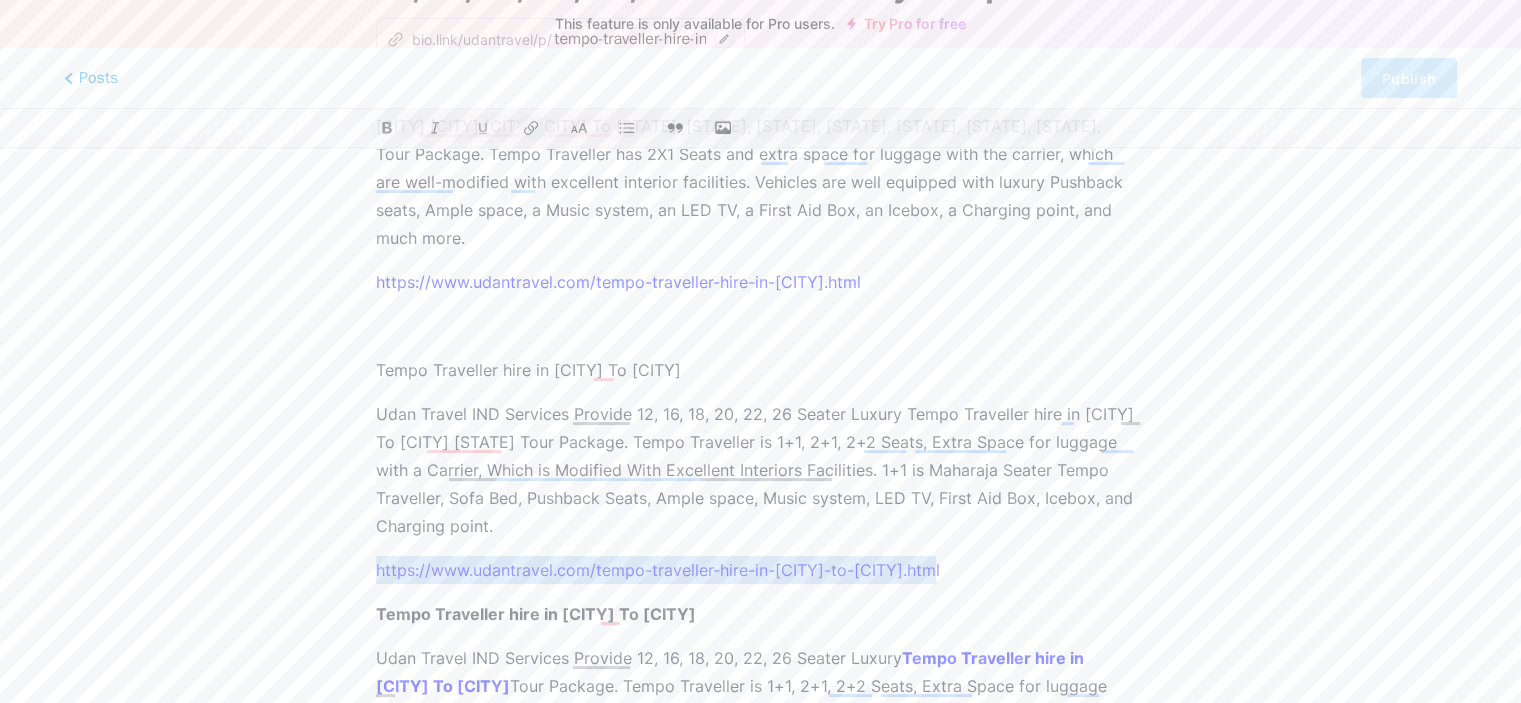 drag, startPoint x: 956, startPoint y: 569, endPoint x: 372, endPoint y: 559, distance: 584.08563 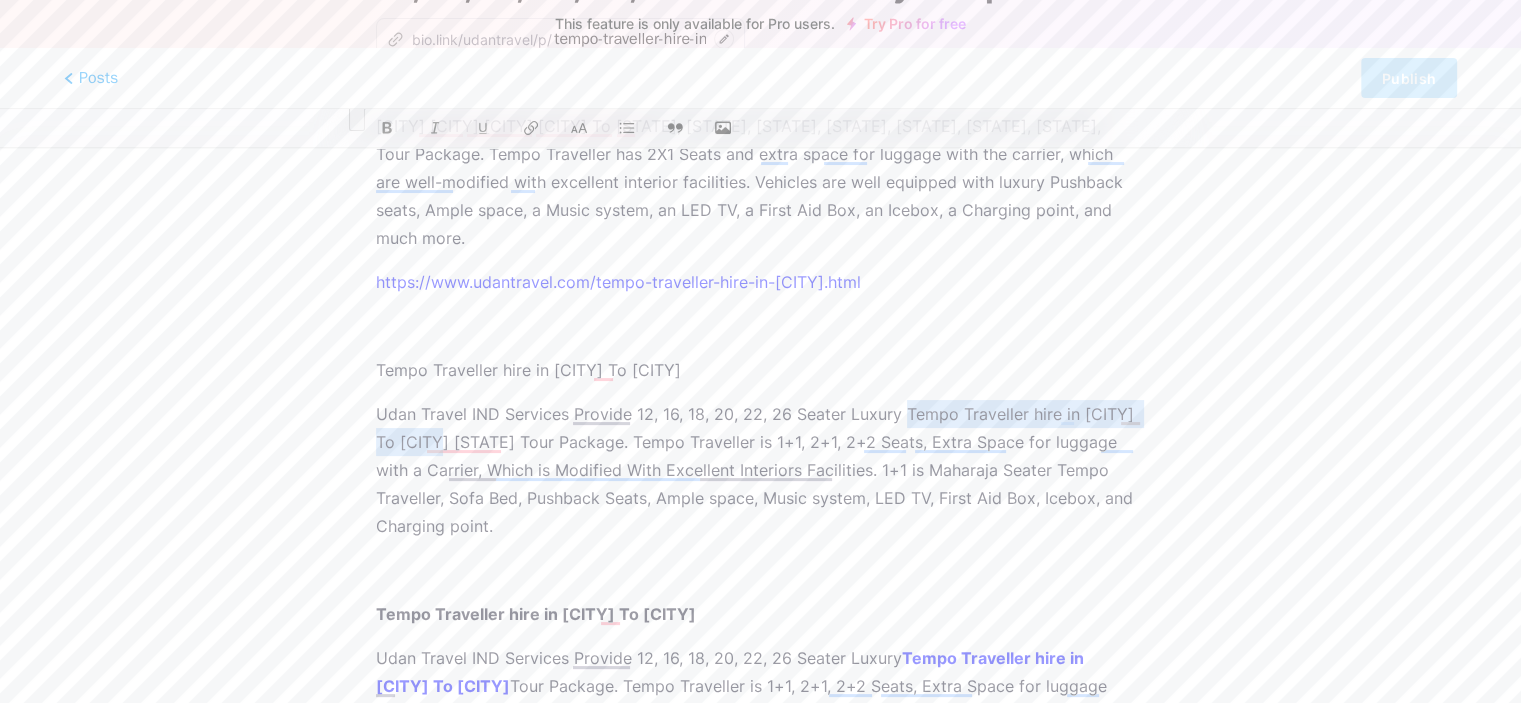drag, startPoint x: 904, startPoint y: 414, endPoint x: 420, endPoint y: 443, distance: 484.868 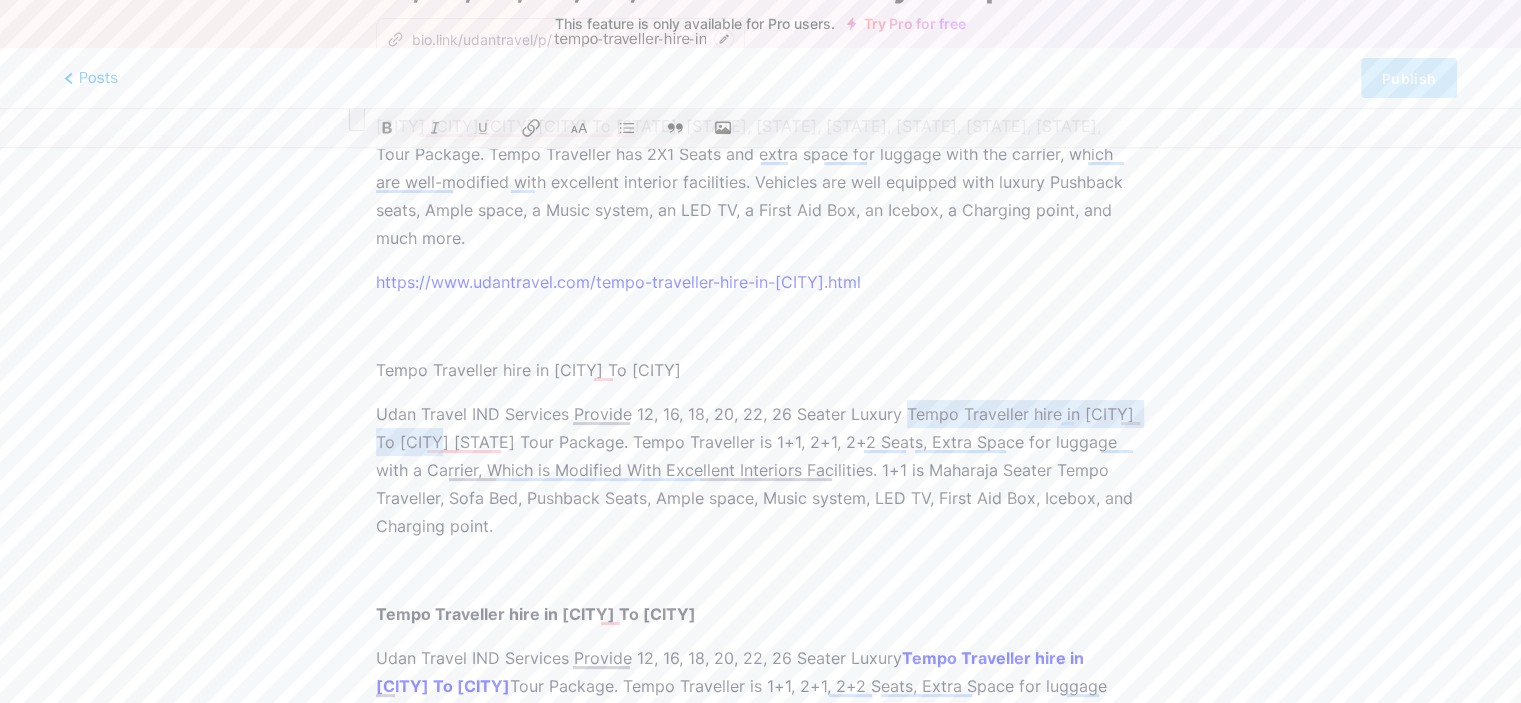 click 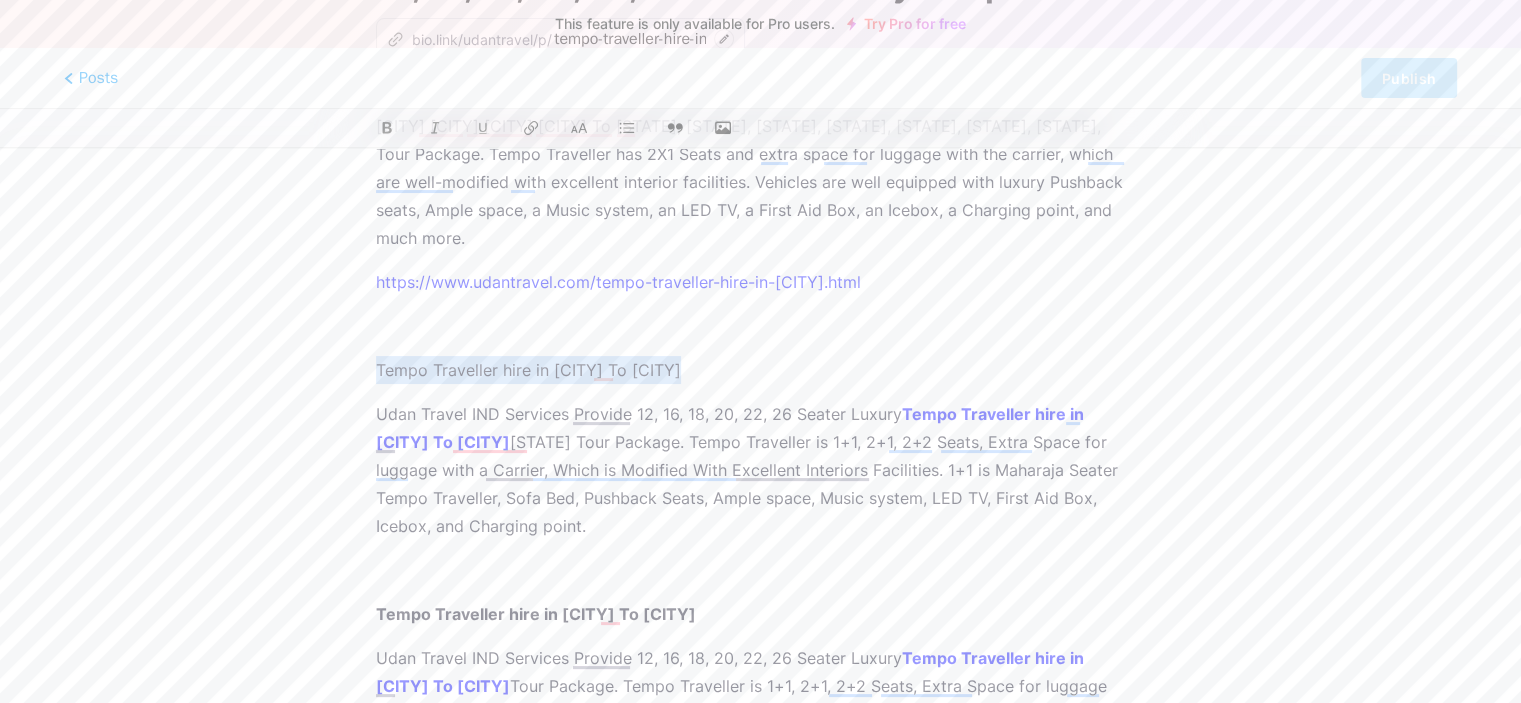 drag, startPoint x: 699, startPoint y: 368, endPoint x: 297, endPoint y: 367, distance: 402.00125 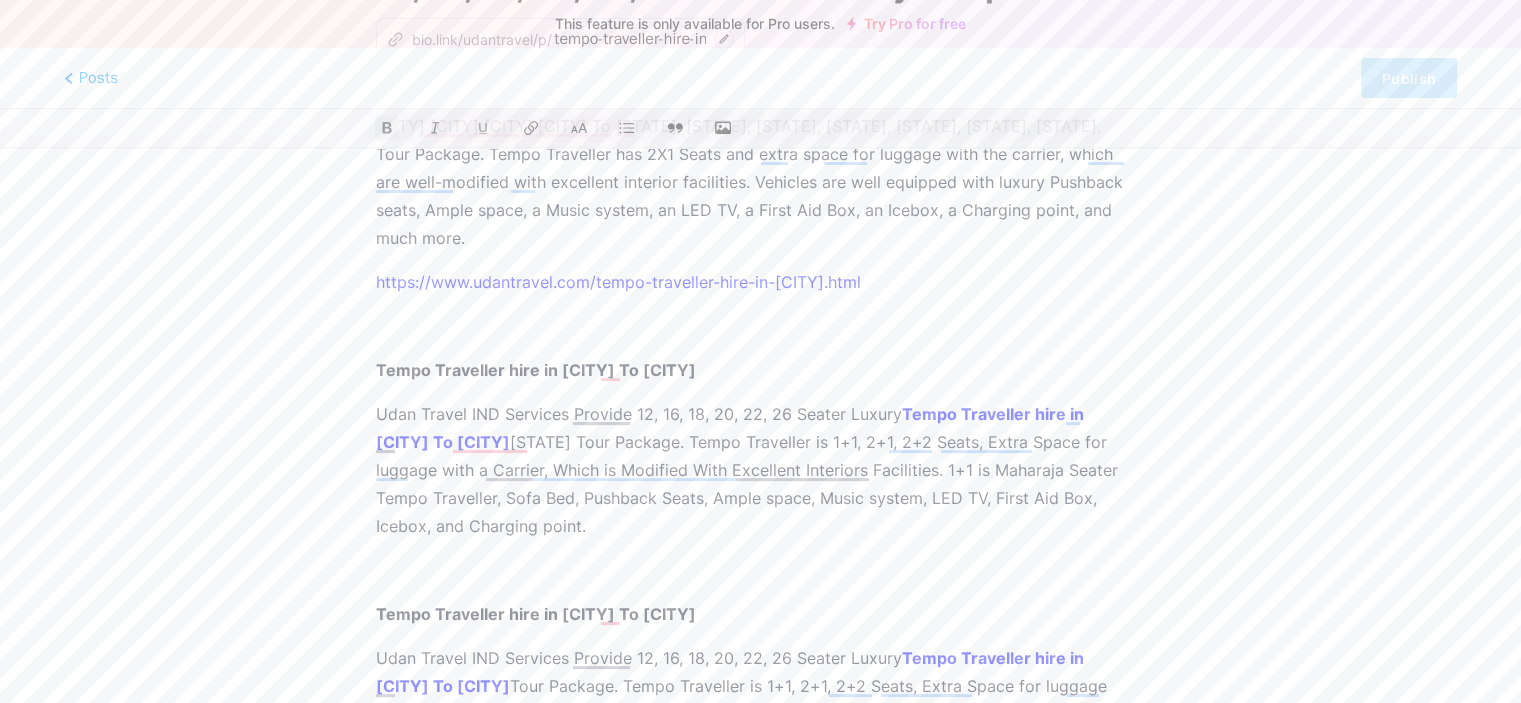 click on "Udan Travel IND Services Provide 12, 16, 18, 20, 22, 26 Seater Luxury Tempo Traveller hire in [CITY] To [CITY] [STATE] Tour Package. Tempo Traveller is 1+1, 2+1, 2+2 Seats, Extra Space for luggage with a Carrier, Which is Modified With Excellent Interiors Facilities. 1+1 is Maharaja Seater Tempo Traveller, Sofa Bed, Pushback Seats, Ample space, Music system, LED TV, First Aid Box, Icebox, and Charging point." at bounding box center [760, 470] 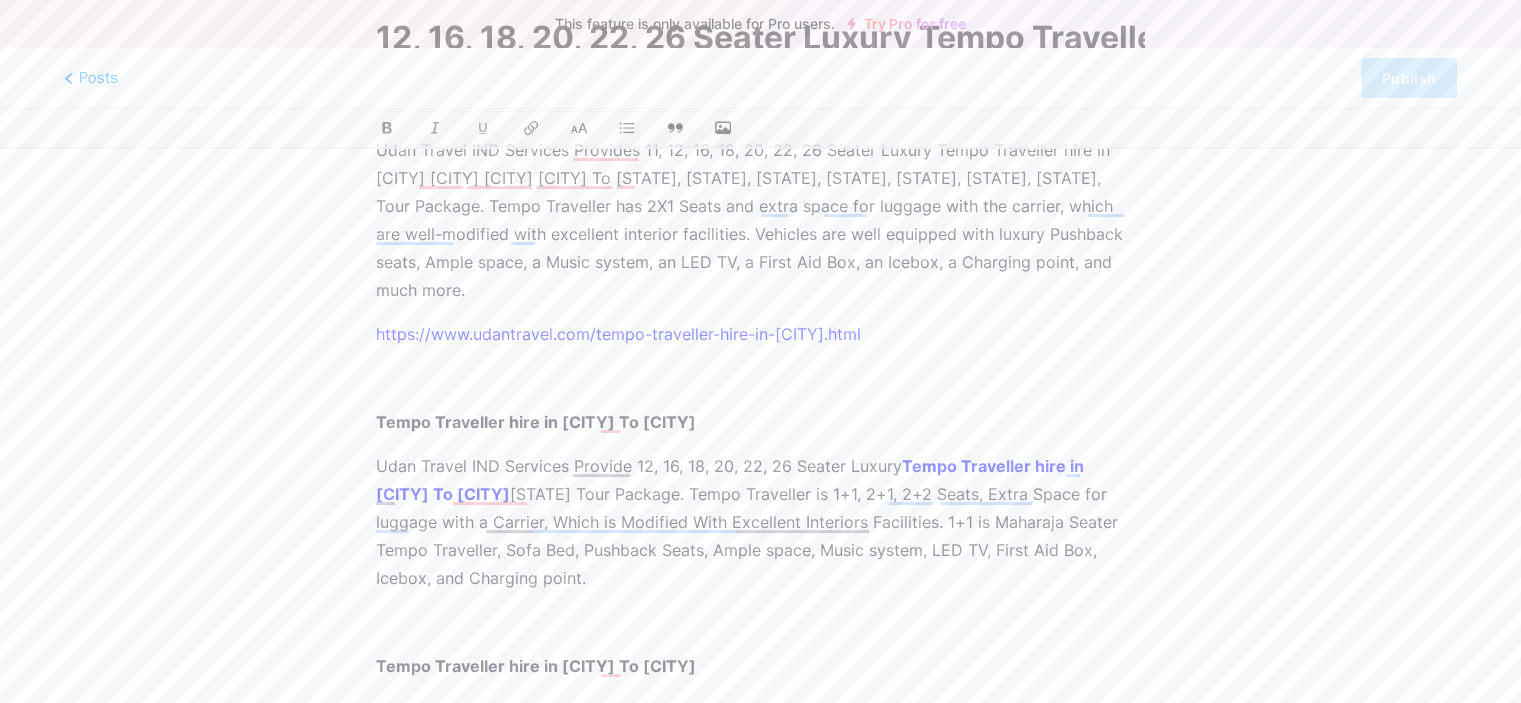 scroll, scrollTop: 140, scrollLeft: 0, axis: vertical 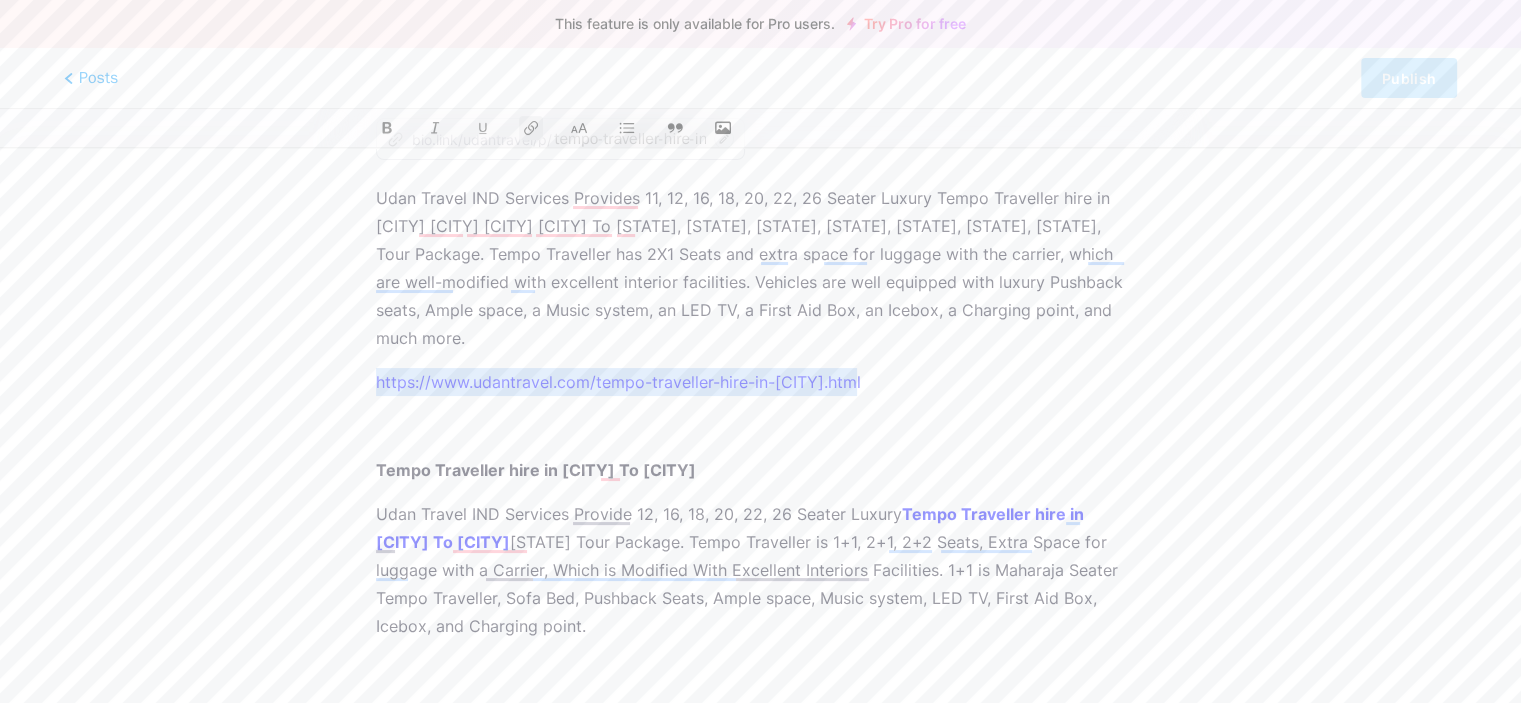 drag, startPoint x: 912, startPoint y: 388, endPoint x: 363, endPoint y: 376, distance: 549.1311 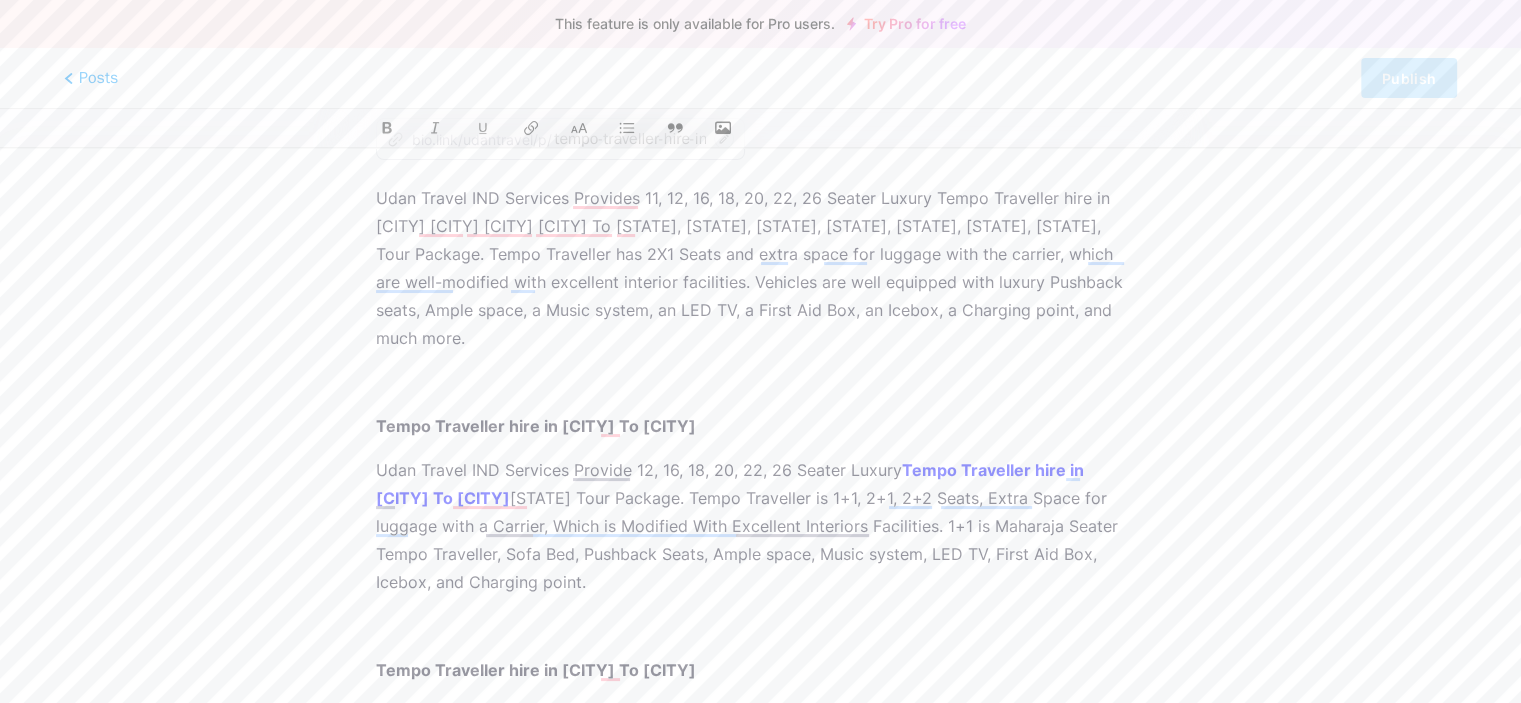 scroll, scrollTop: 40, scrollLeft: 0, axis: vertical 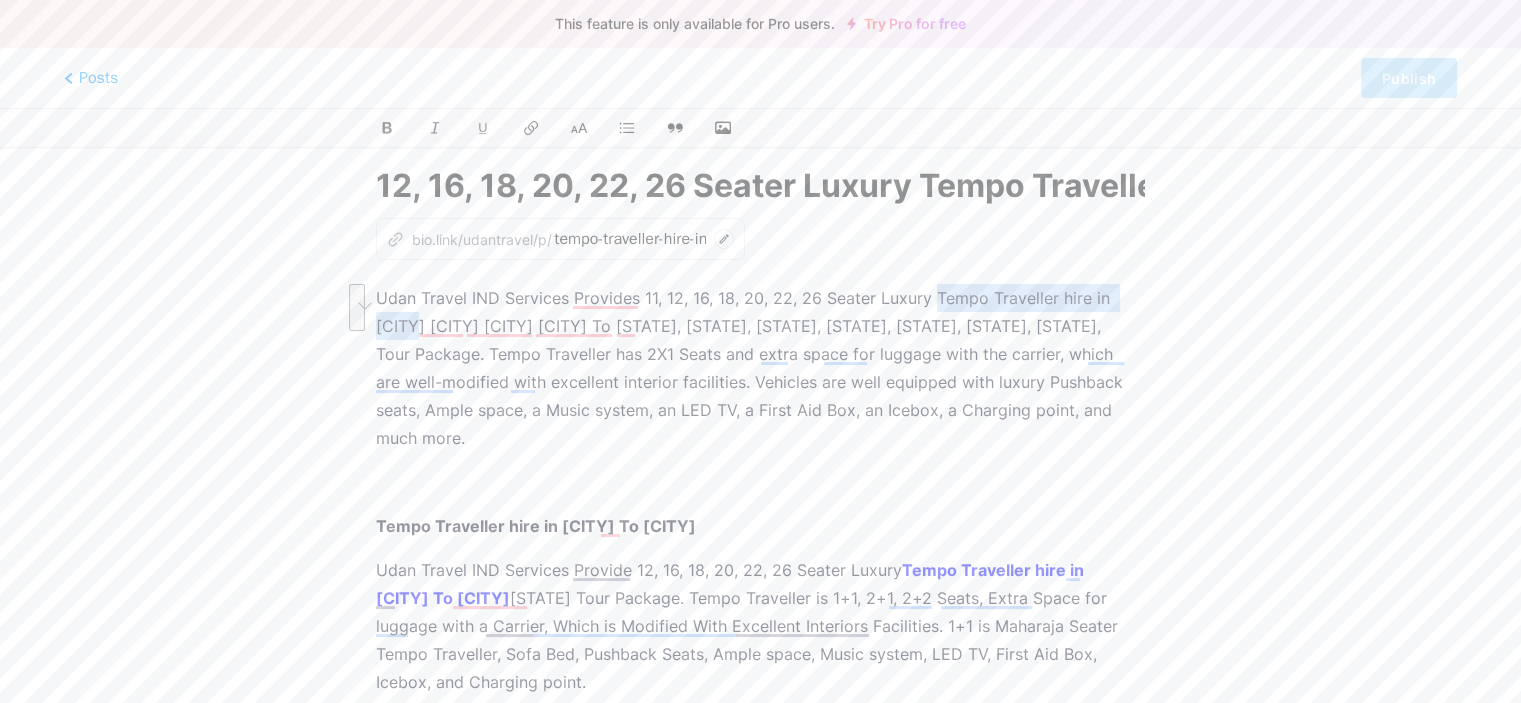 drag, startPoint x: 937, startPoint y: 289, endPoint x: 414, endPoint y: 327, distance: 524.37866 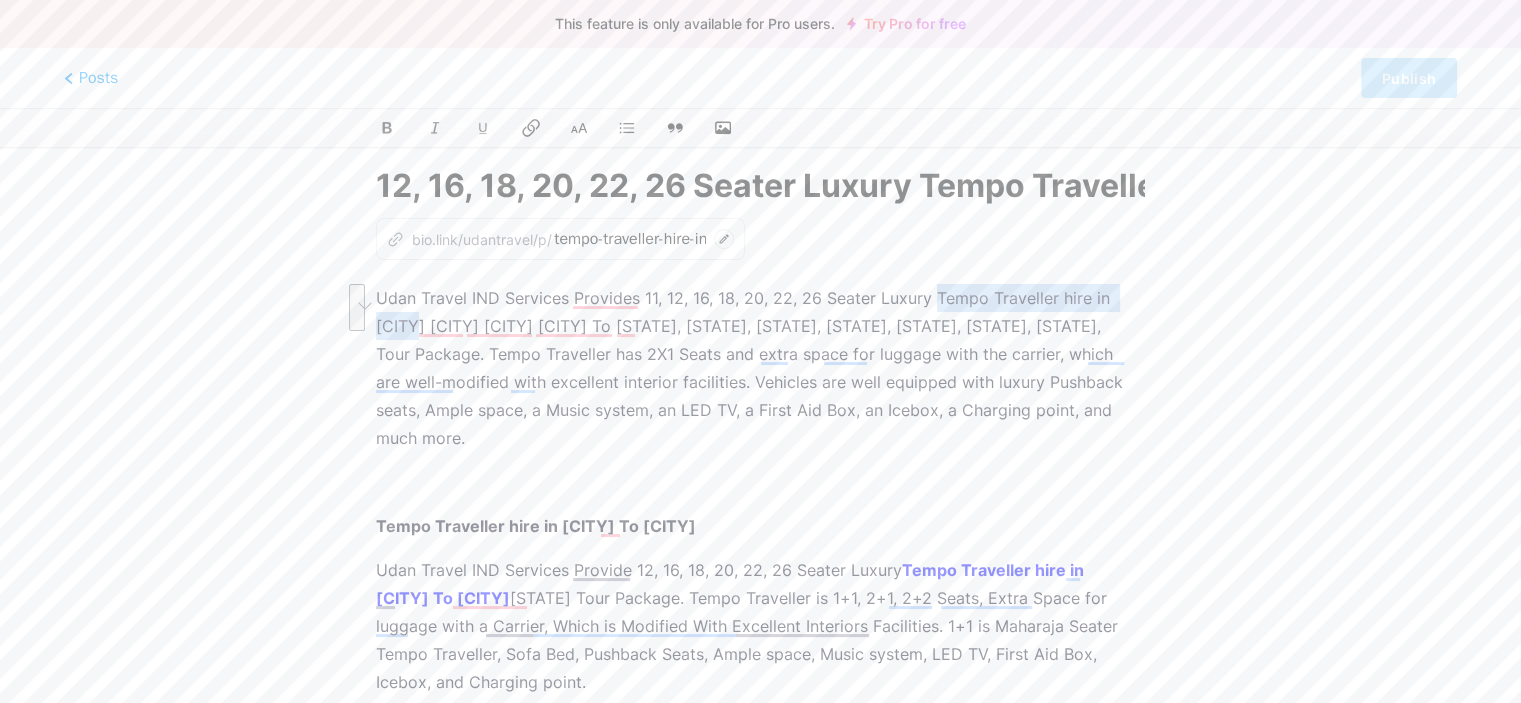 click 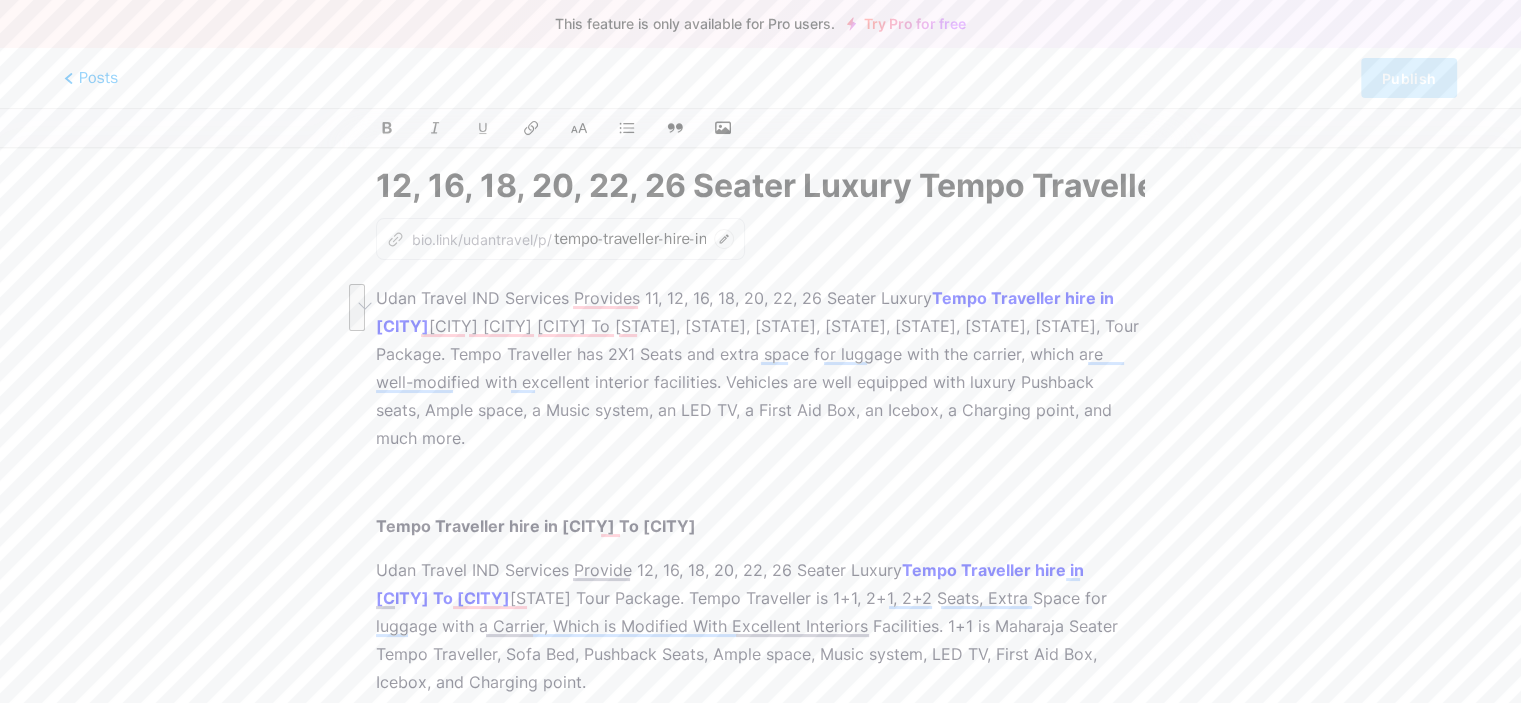 click at bounding box center (760, 482) 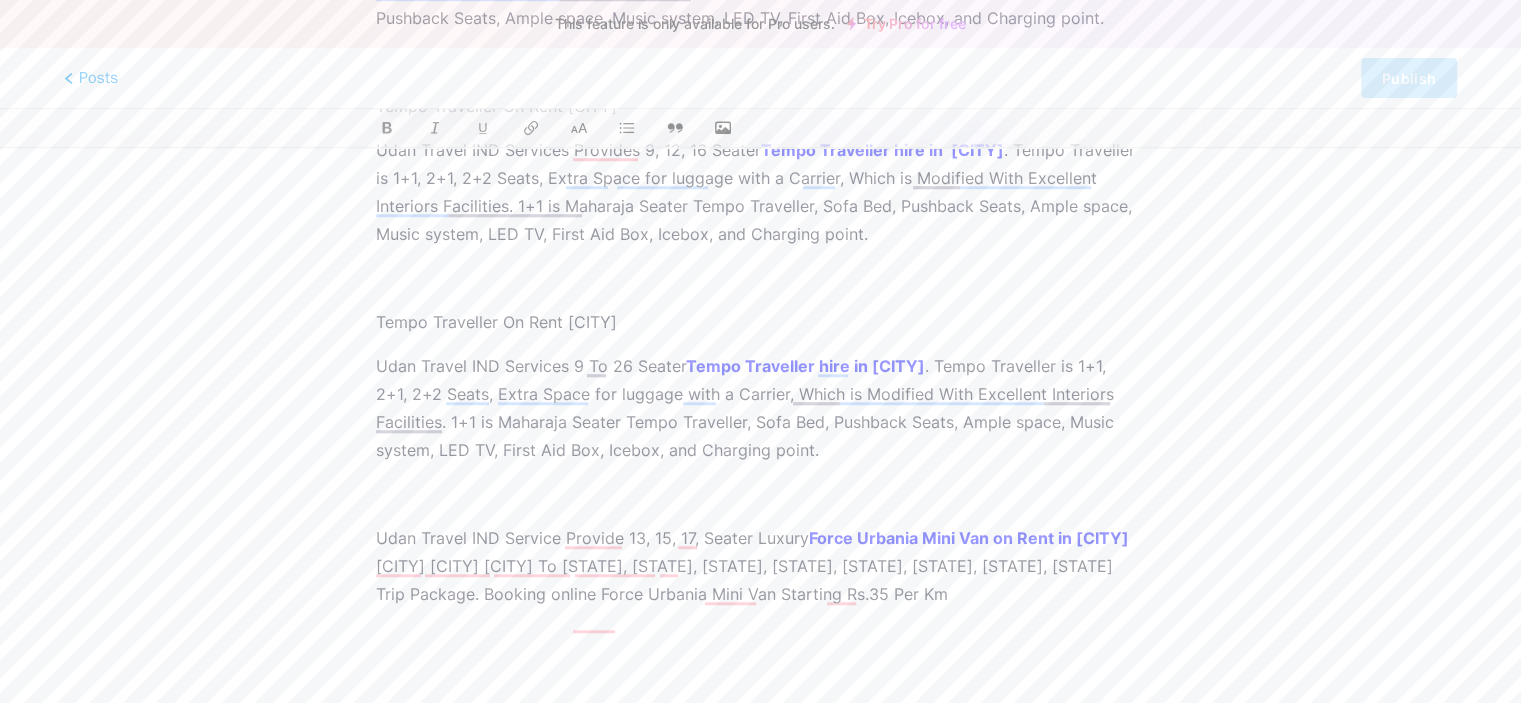 scroll, scrollTop: 1724, scrollLeft: 0, axis: vertical 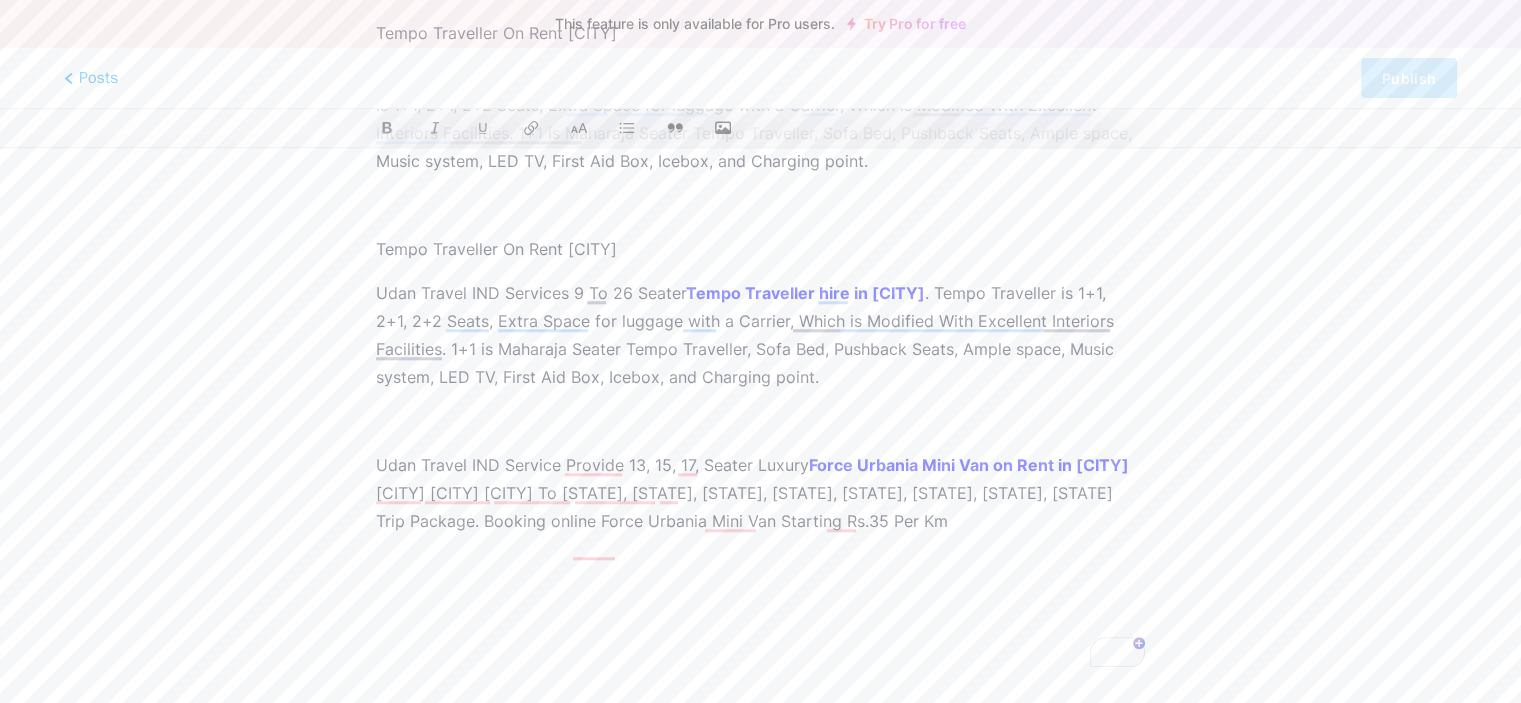 click on "Udan Travel IND Services Provides 11, 12, 16, 18, 20, 22, 26 Seater Luxury  Tempo Traveller hire in [CITY]  [CITY] [CITY] [CITY] To [STATE], [STATE], [STATE], [STATE], [STATE], [STATE] & Kashmir, Tour Package.  Tempo Traveller has 2X1 Seats and extra space for luggage with the carrier, which are well-modified with excellent interior facilities. Vehicles are well equipped with luxury Pushback seats, Ample space, a Music system, an LED TV, a First Aid Box, an Icebox, a Charging point, and much more.   Tempo Traveller hire in [CITY] To [CITY]  Udan Travel IND Services Provide 12, 16, 18, 20, 22, 26 Seater Luxury  Tempo Traveller hire in [CITY] To [CITY]  [STATE] Tour Package. Tempo Traveller is 1+1, 2+1, 2+2 Seats, Extra Space for luggage with a Carrier, Which is Modified With Excellent Interiors Facilities. 1+1 is Maharaja Seater Tempo Traveller, Sofa Bed, Pushback Seats, Ample space, Music system, LED TV, First Aid Box, Icebox, and Charging point. Tempo Traveller hire in [CITY] To [CITY]" at bounding box center [760, -367] 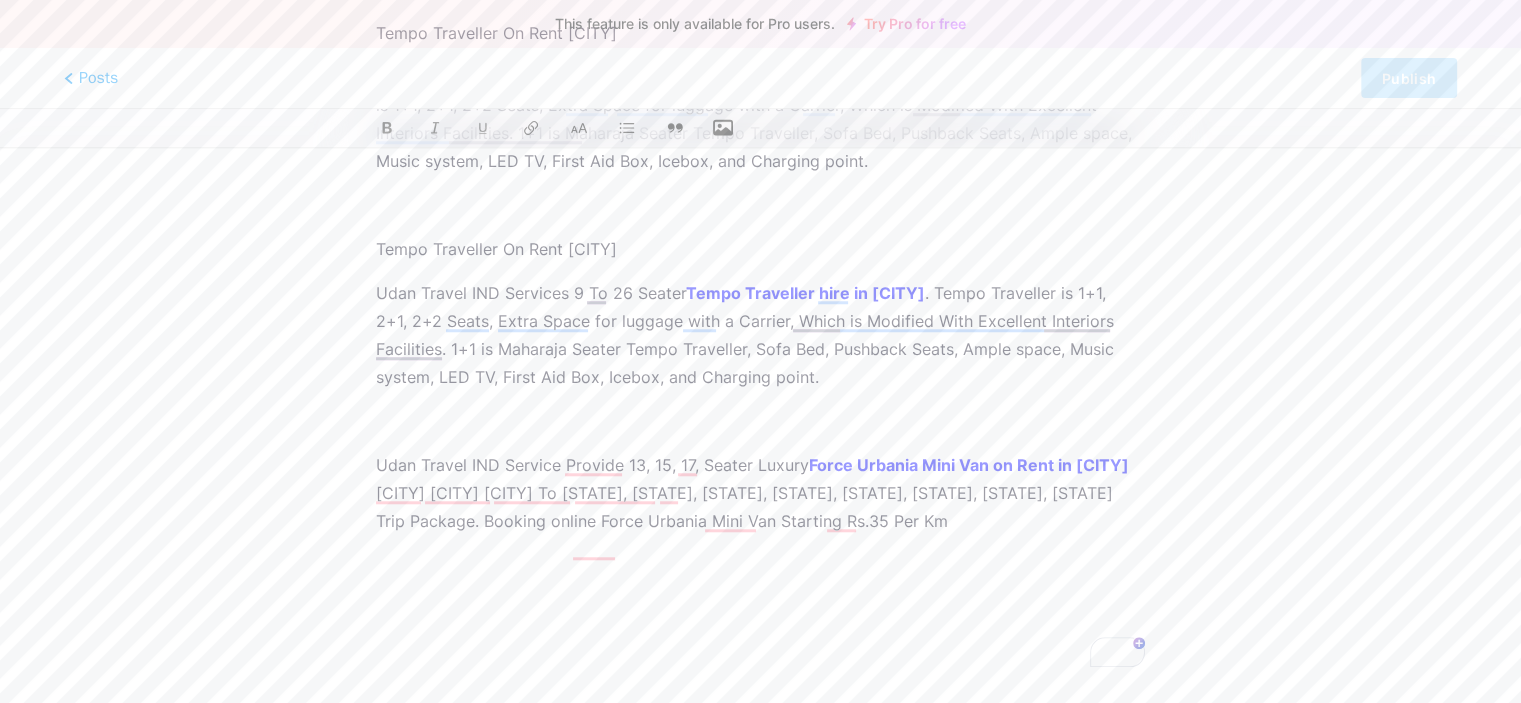click 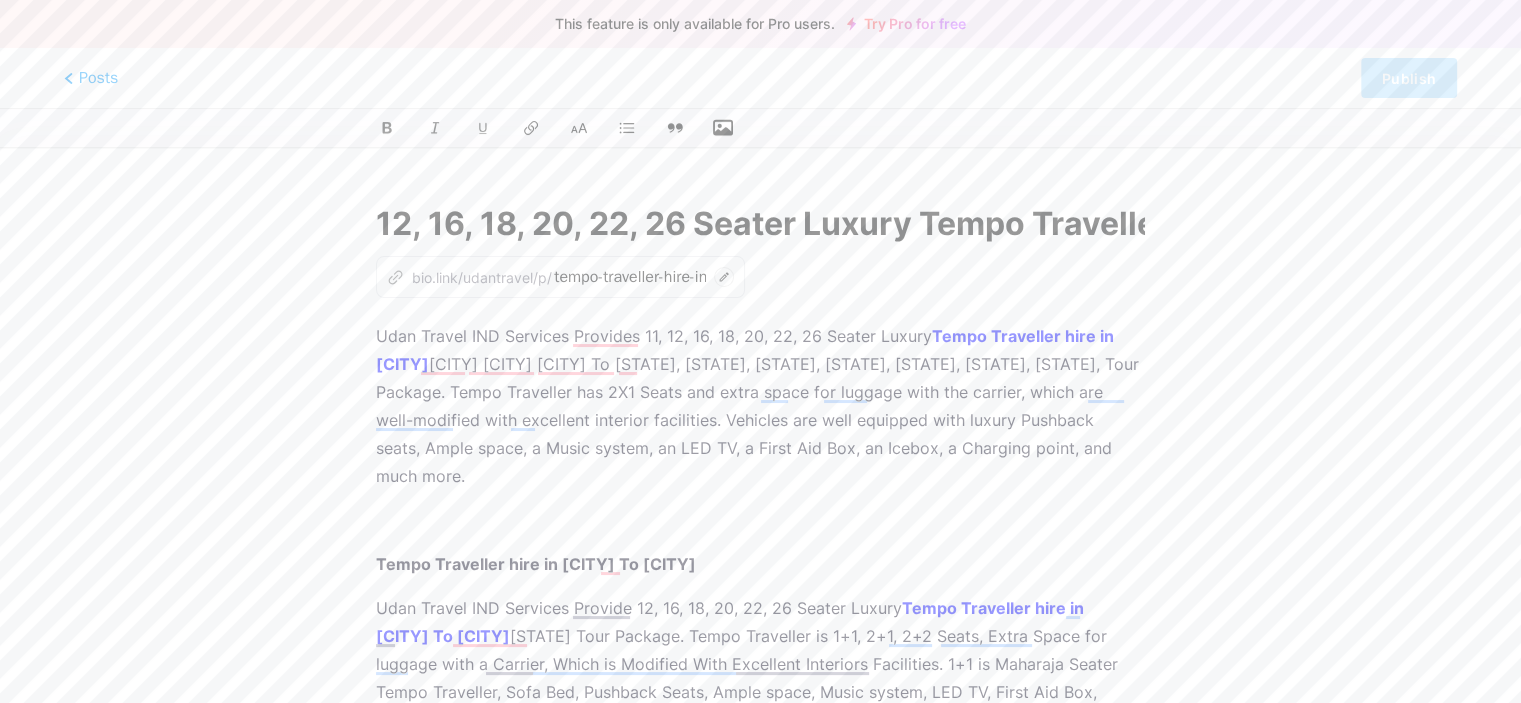 scroll, scrollTop: 0, scrollLeft: 0, axis: both 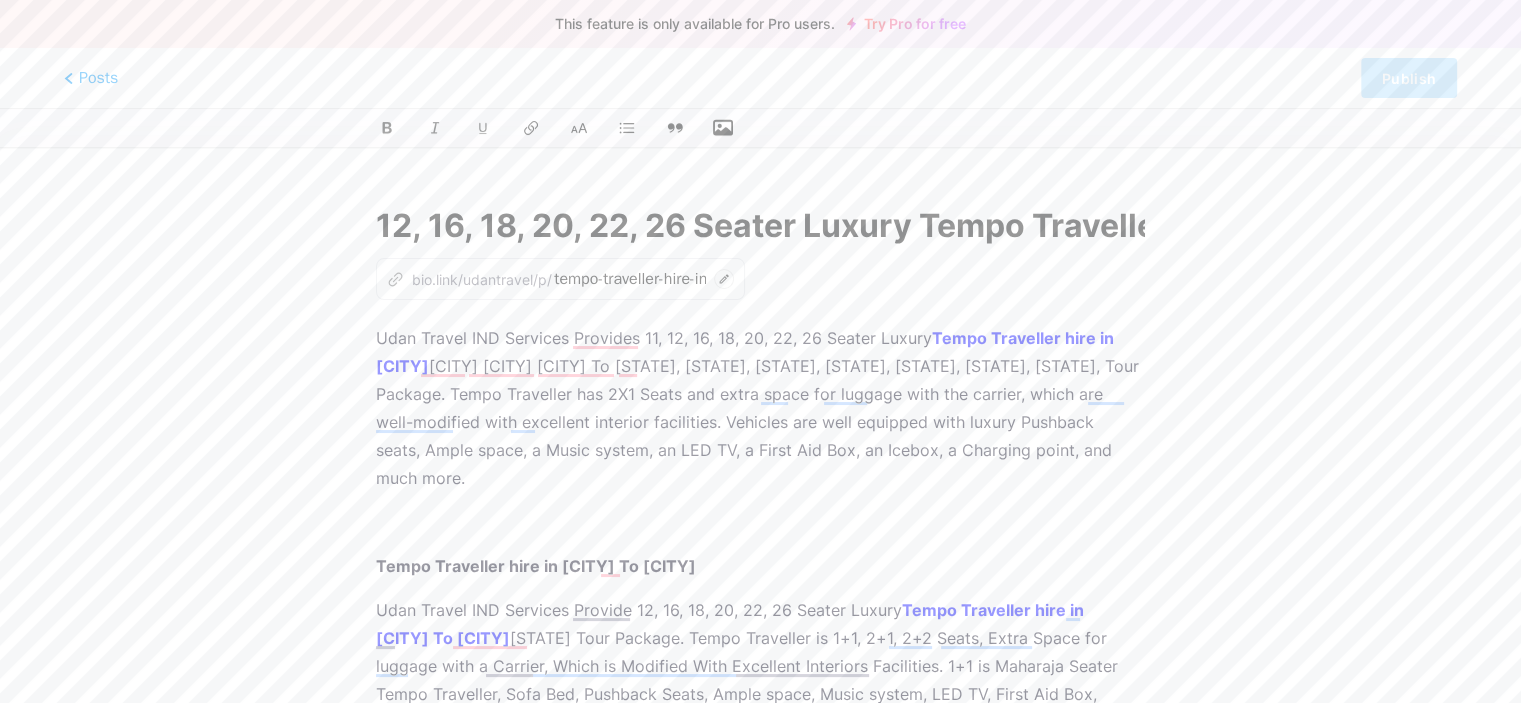 click at bounding box center [760, 522] 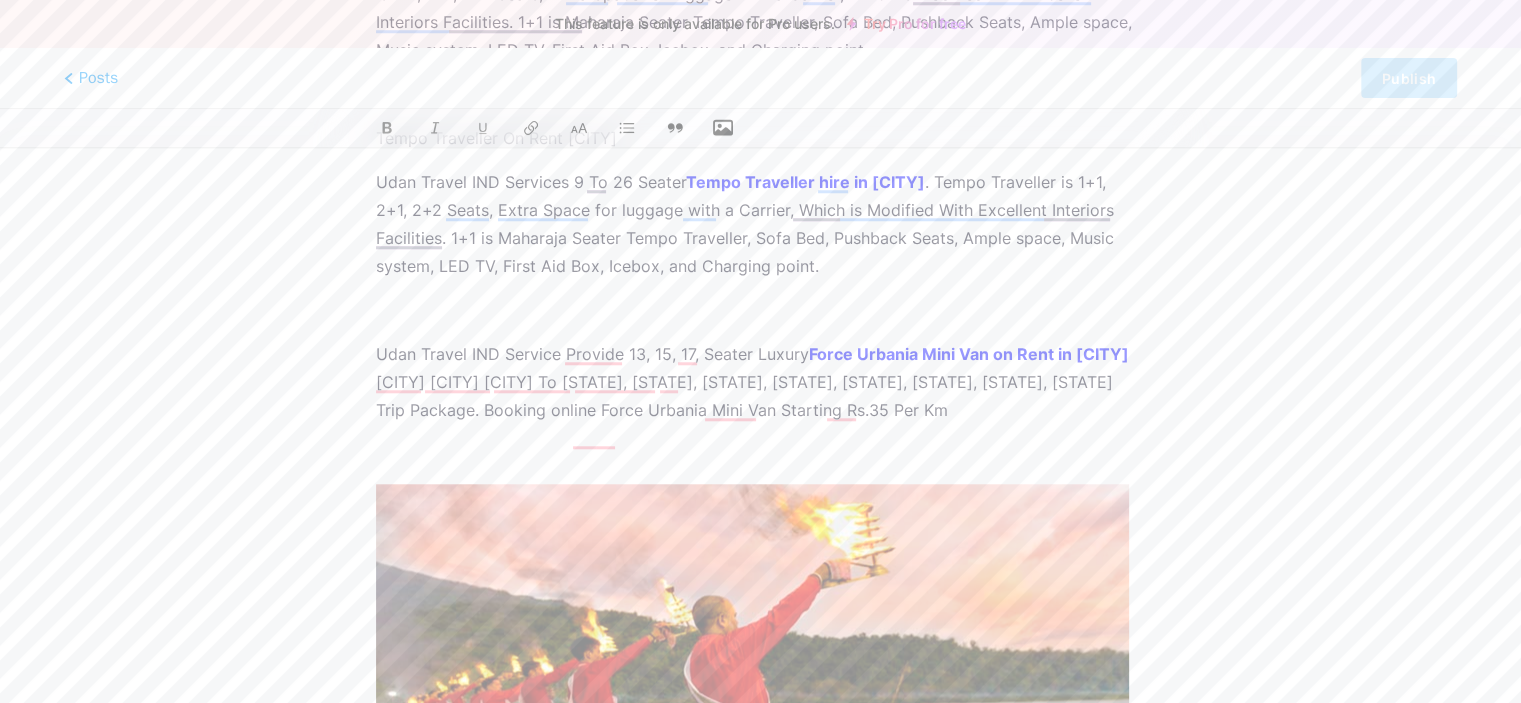 scroll, scrollTop: 2198, scrollLeft: 0, axis: vertical 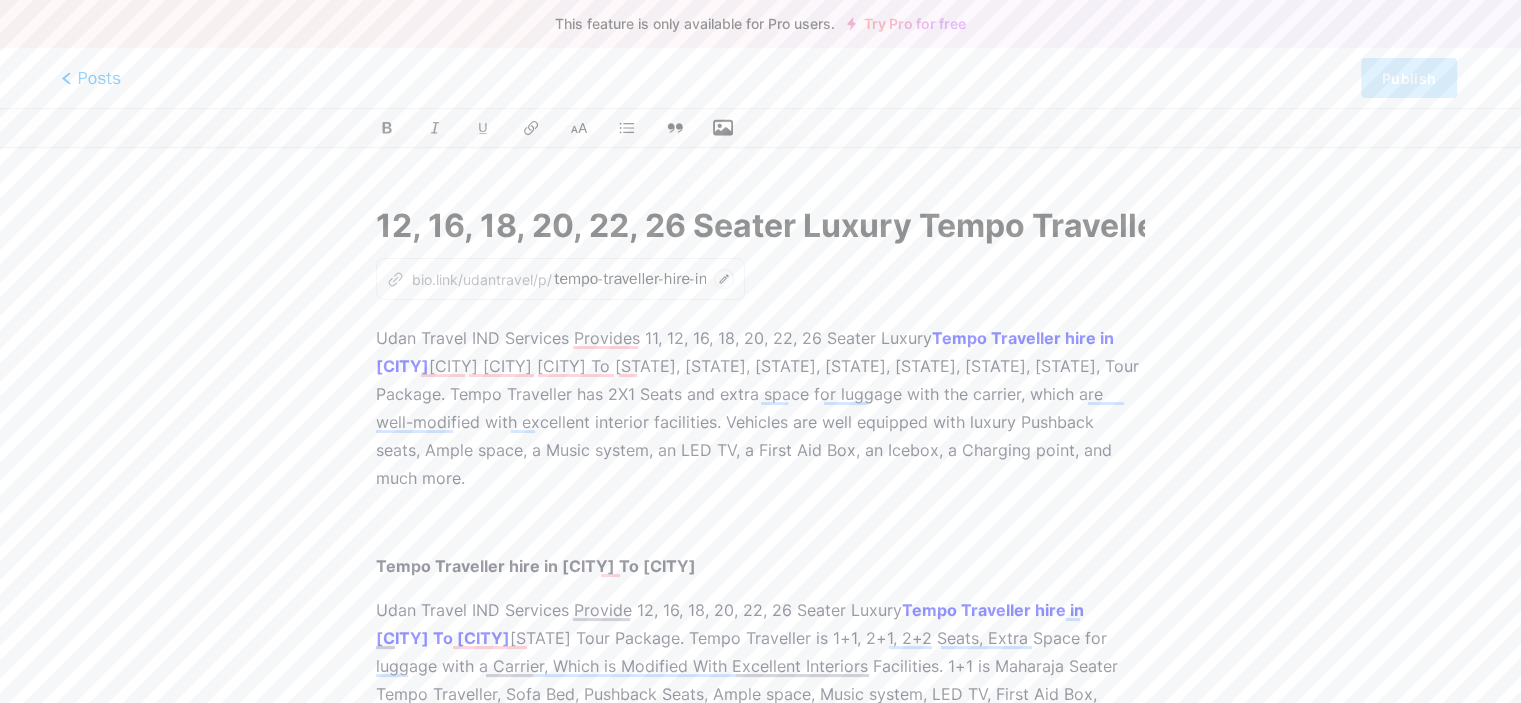 click on "Posts" at bounding box center [91, 78] 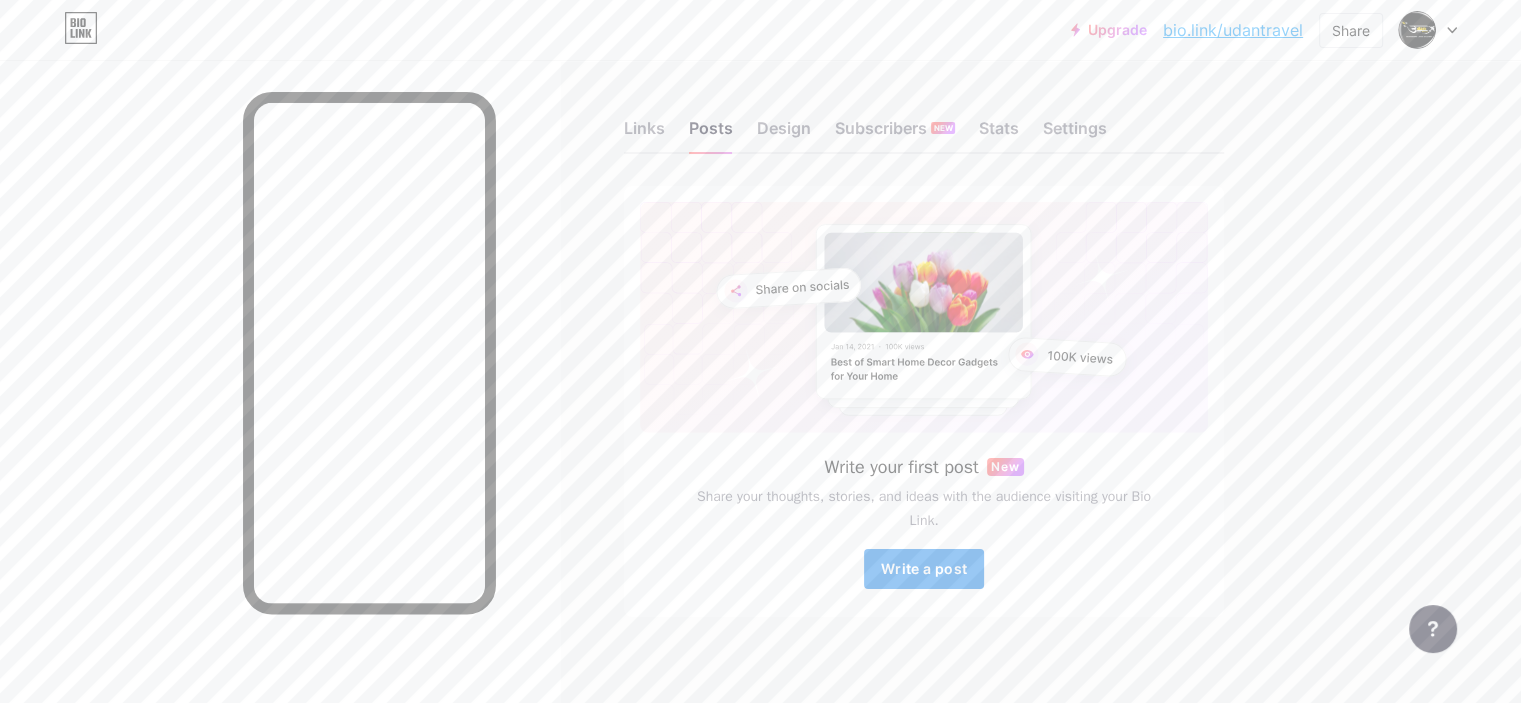 click on "Write a post" at bounding box center [924, 568] 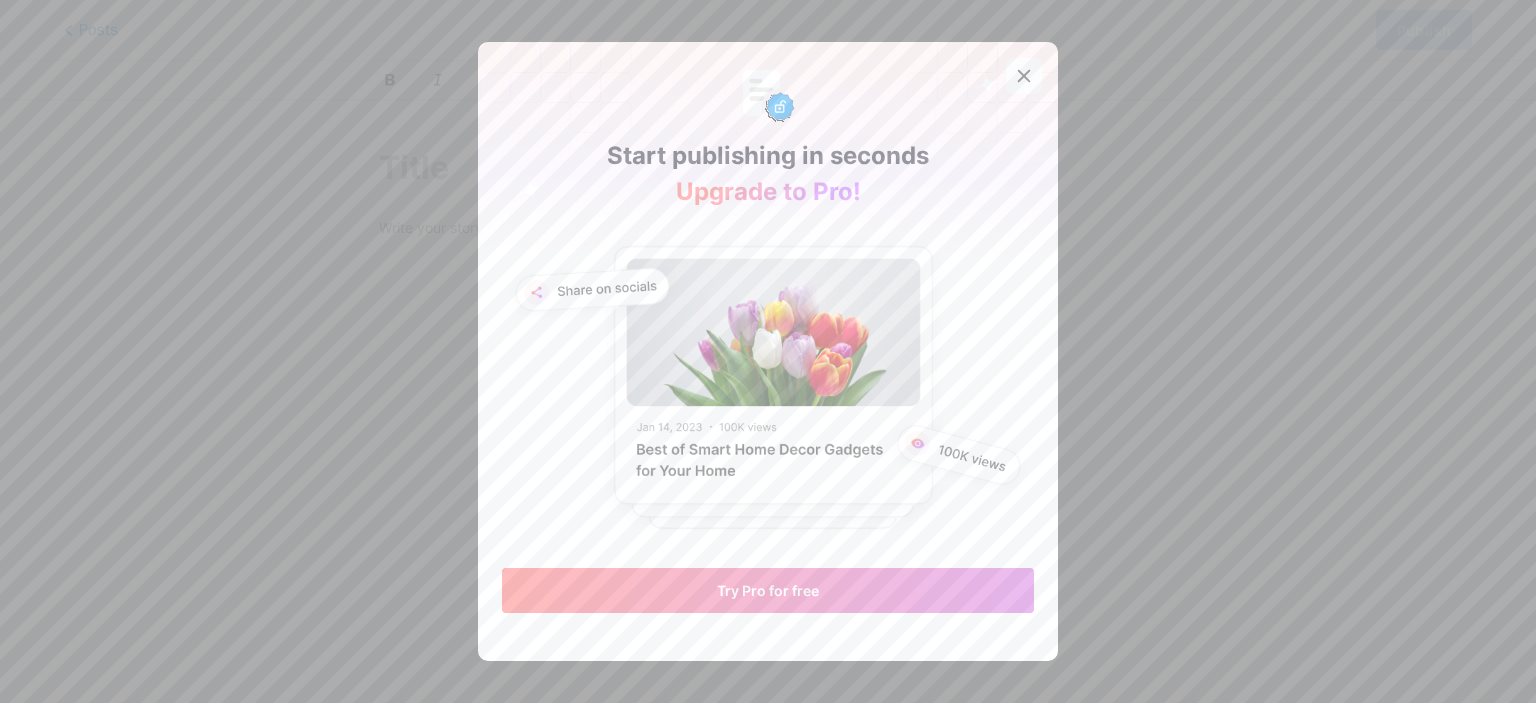 click 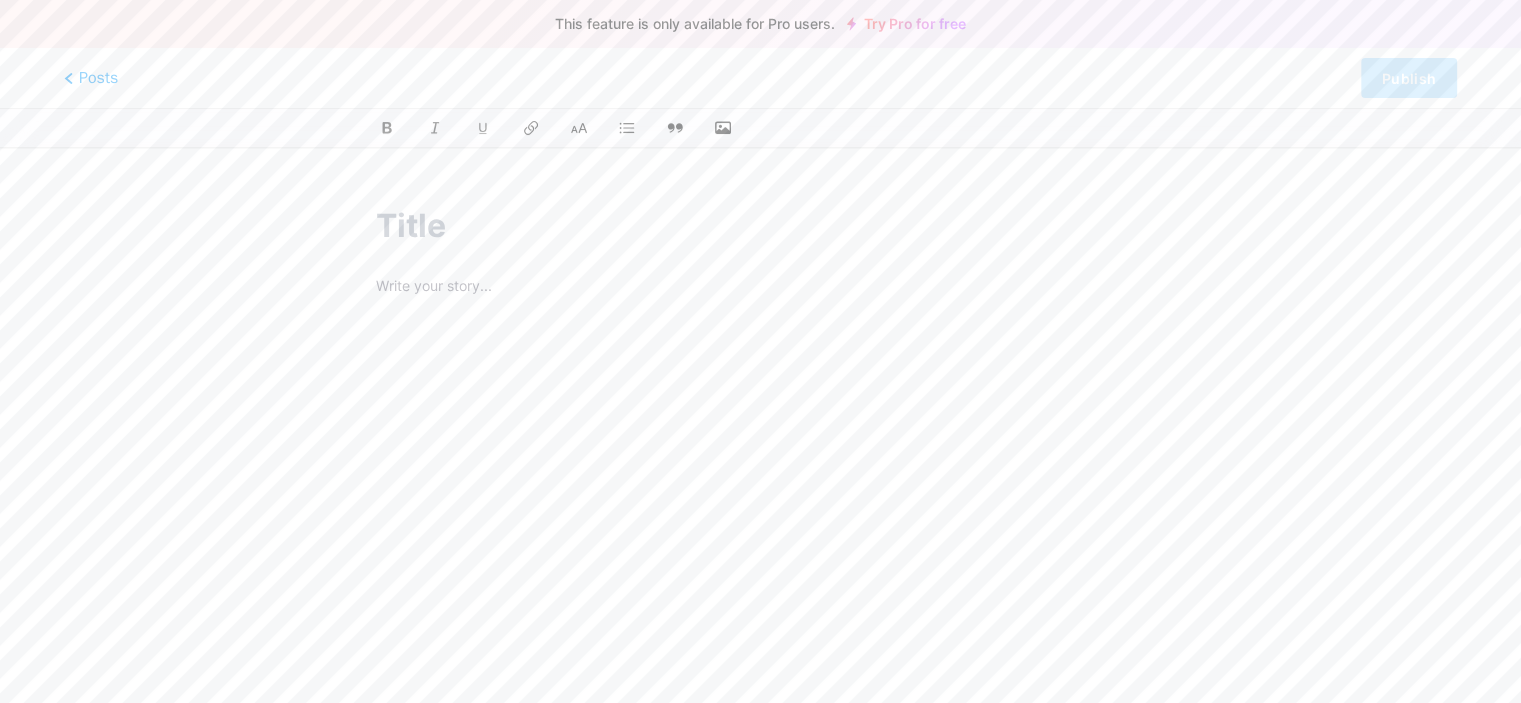 click at bounding box center [760, 524] 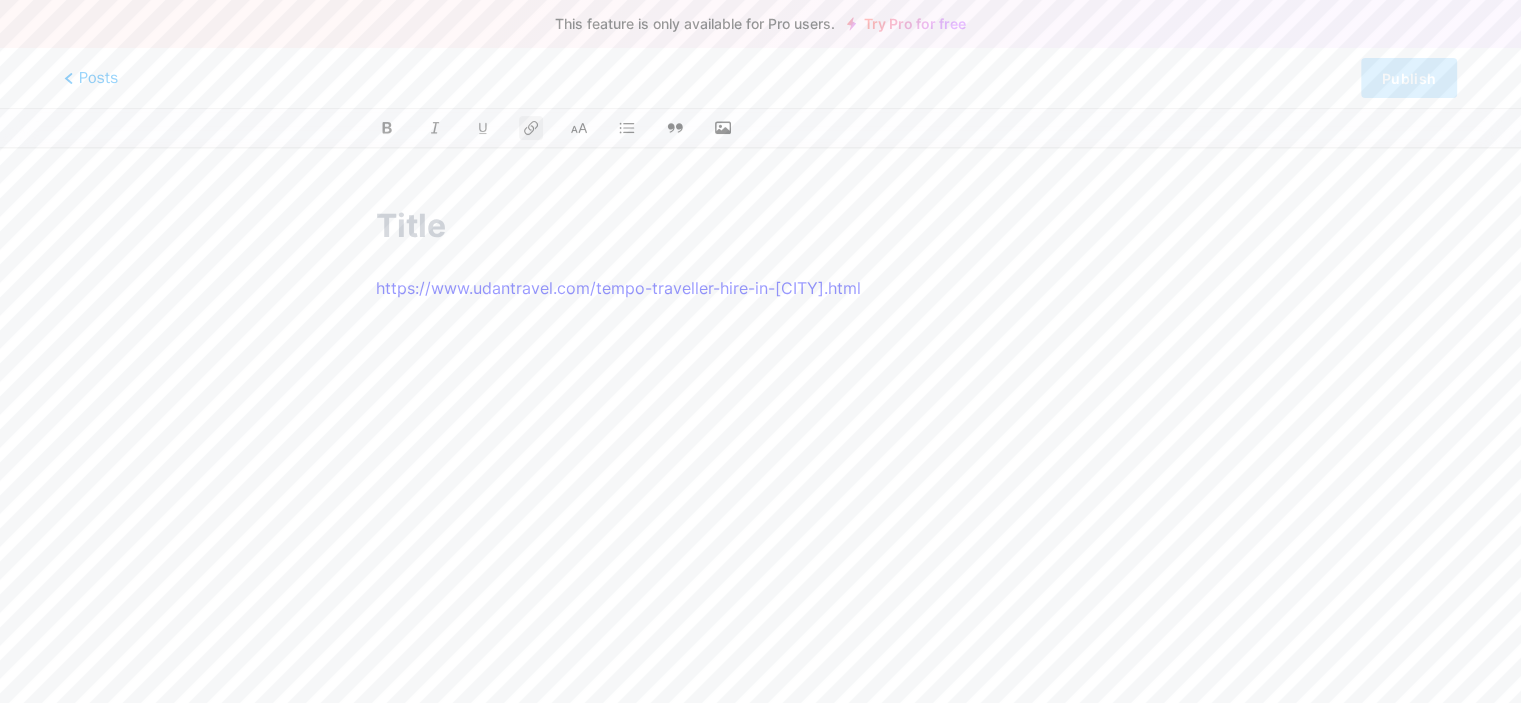 click at bounding box center (760, 226) 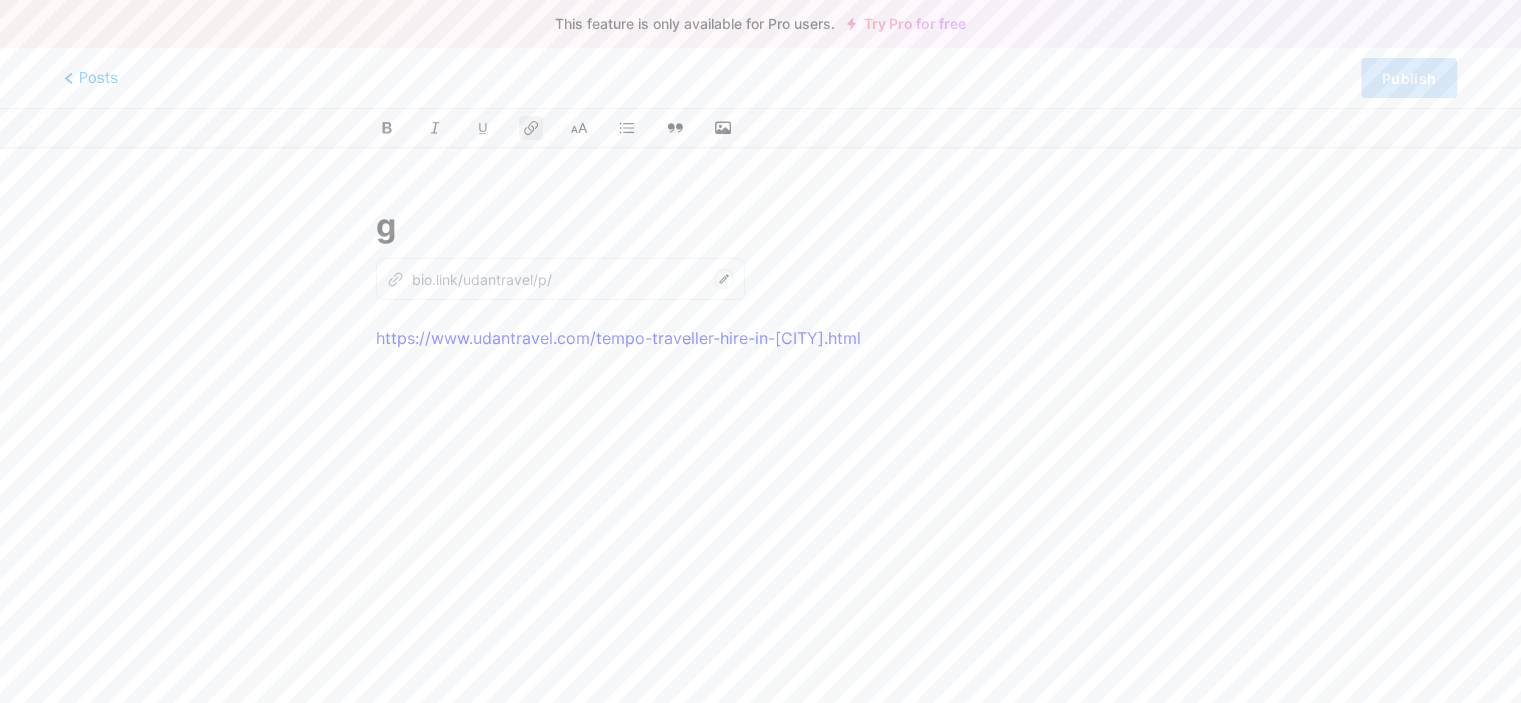 type on "g" 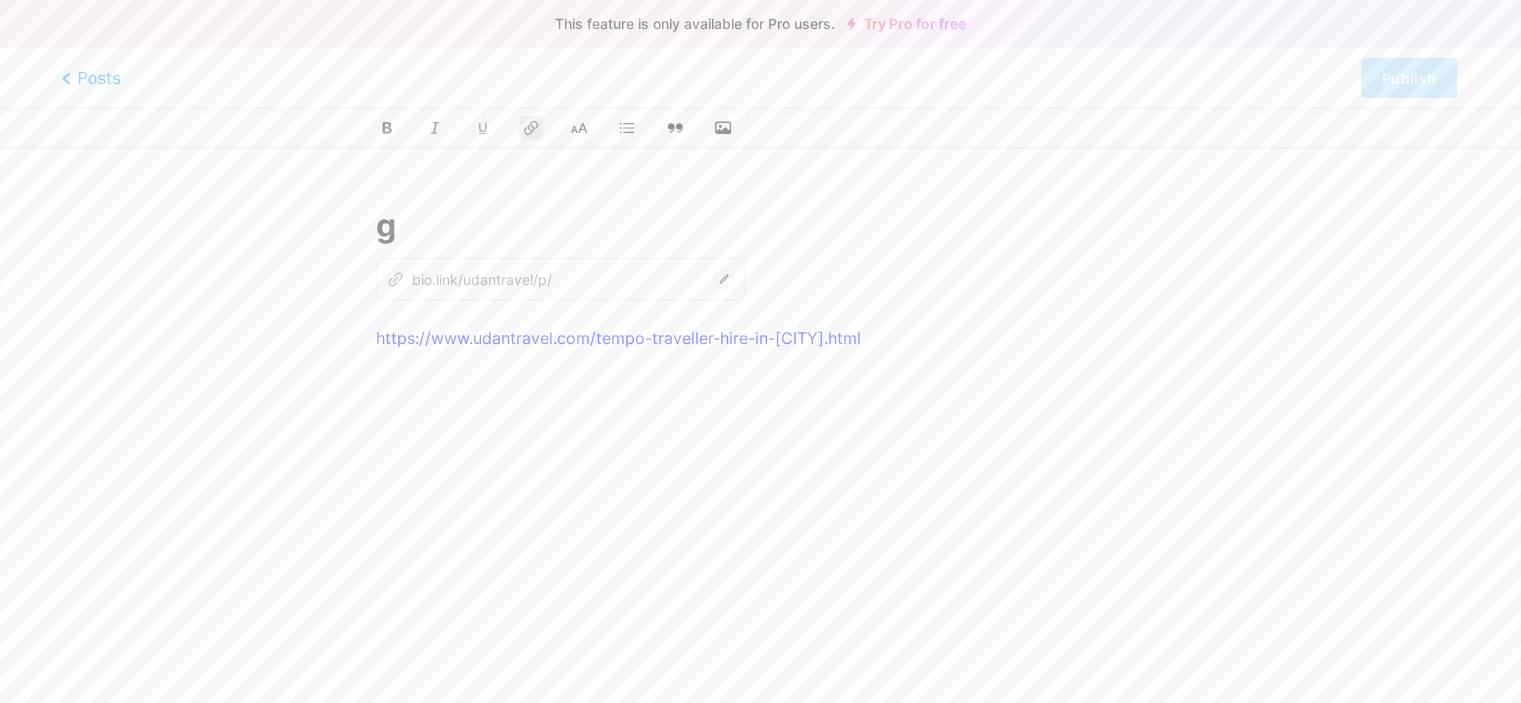 click on "Posts" at bounding box center [91, 78] 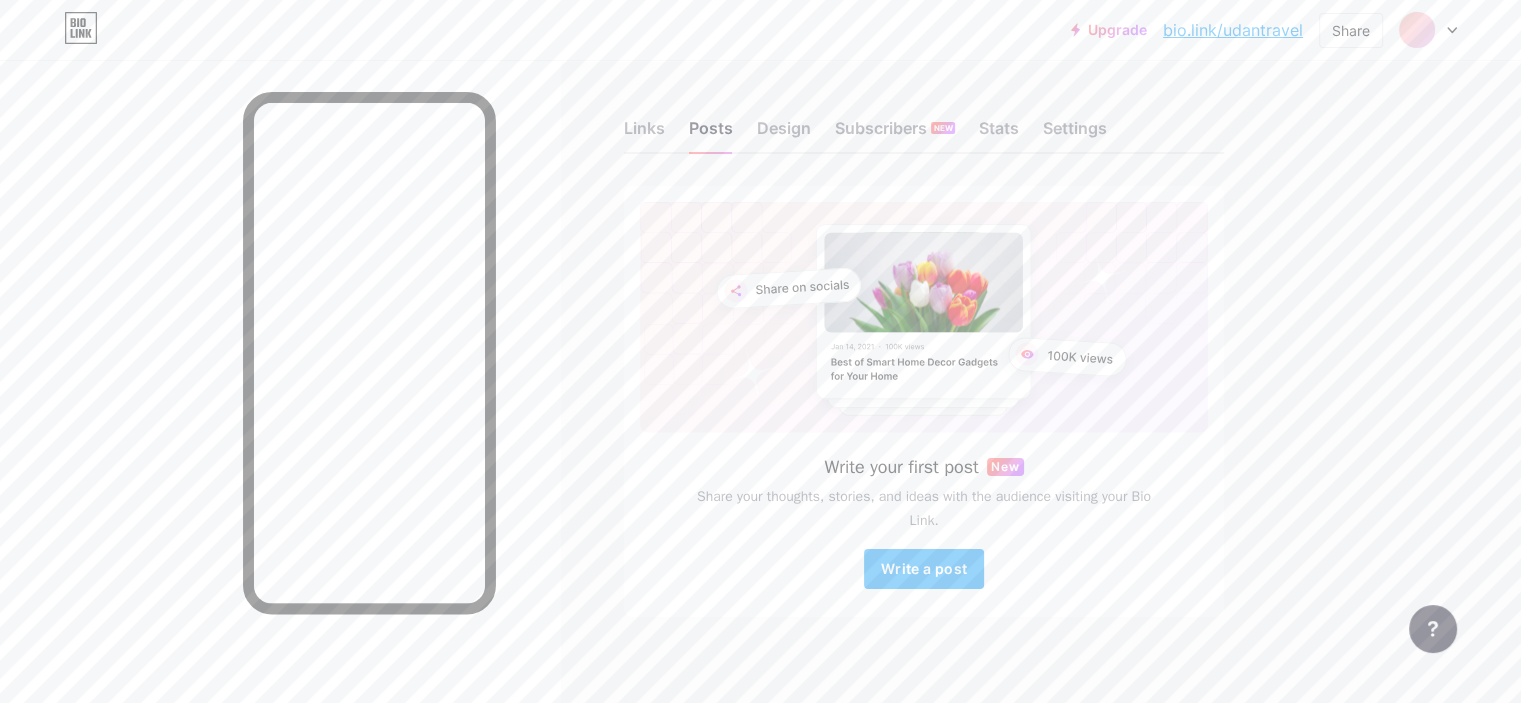 click on "Links
Posts
Design
Subscribers
NEW
Stats
Settings" at bounding box center [924, 119] 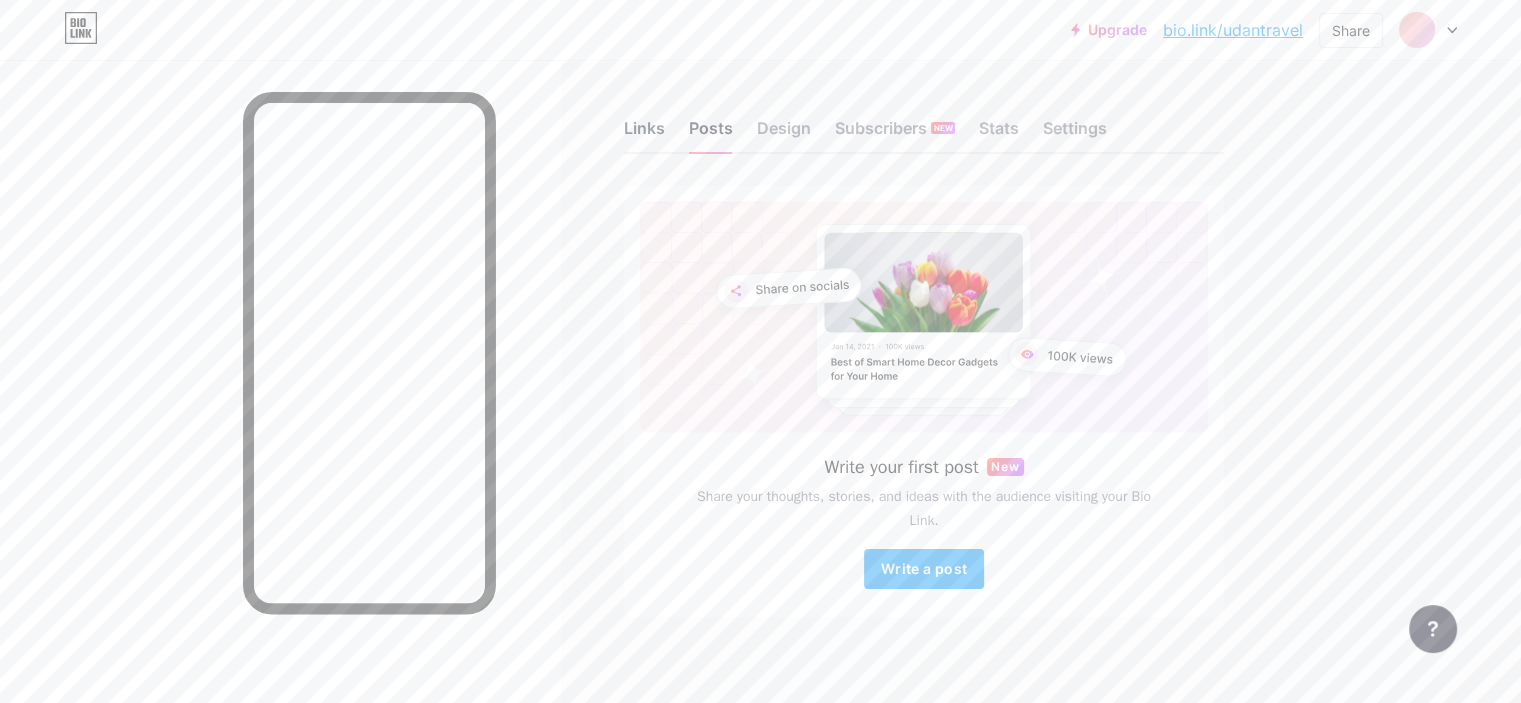 click on "Links" at bounding box center [644, 134] 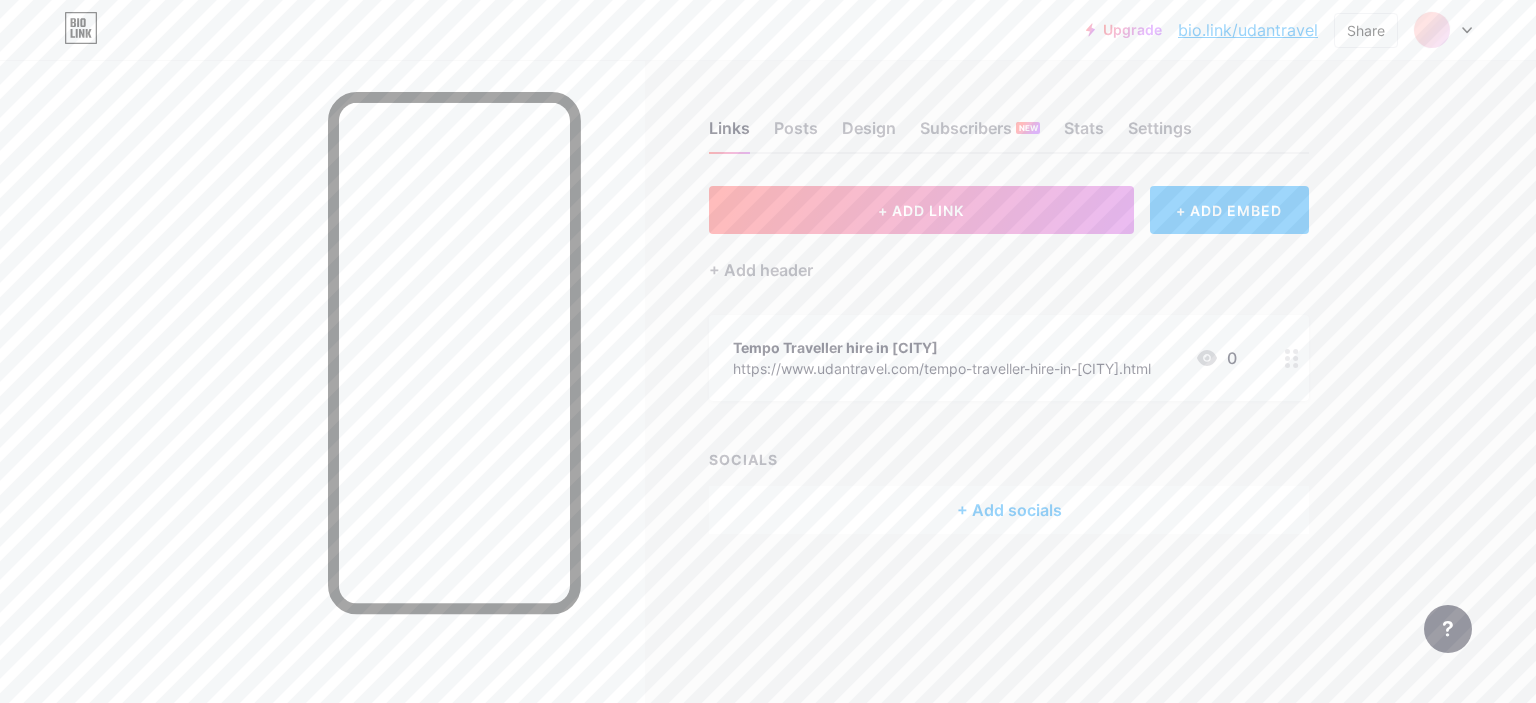 click on "+ ADD EMBED" at bounding box center [1229, 210] 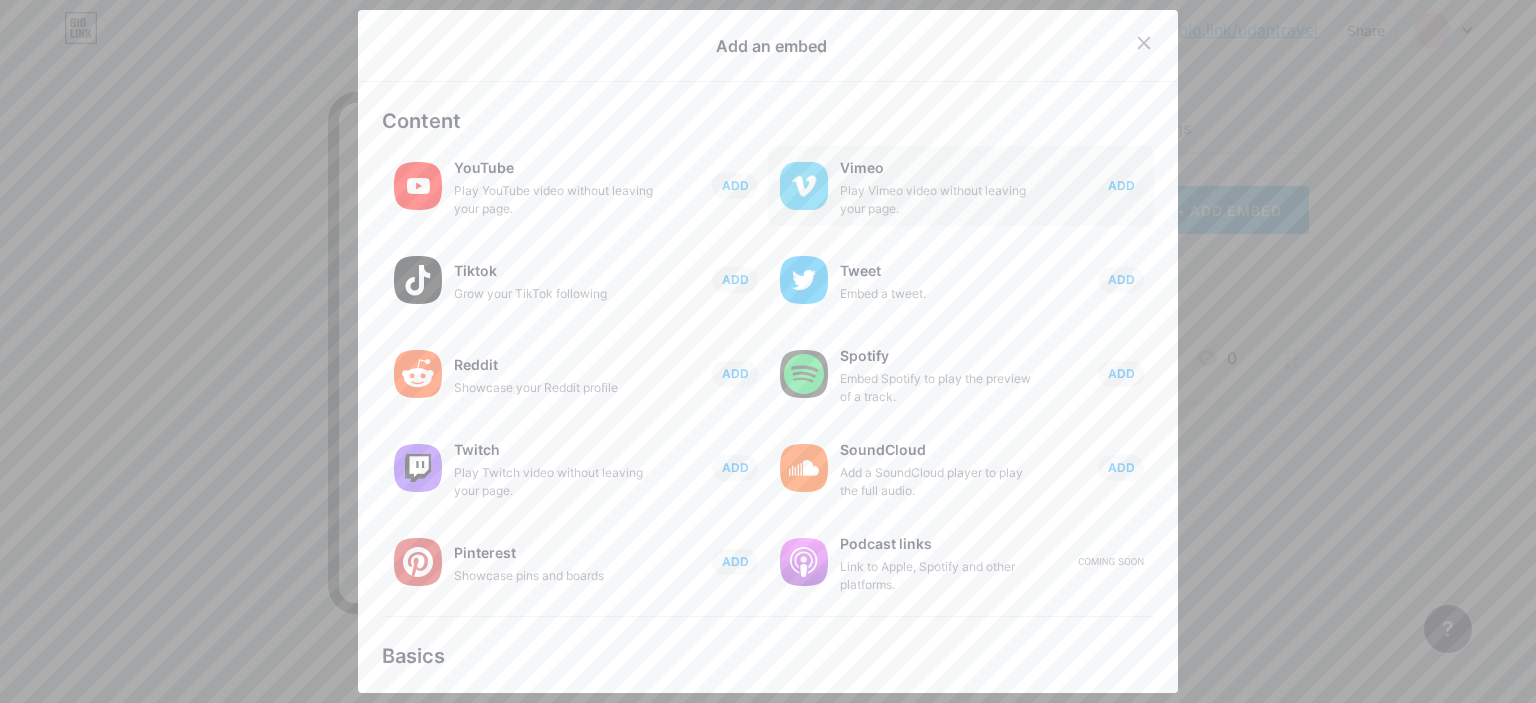 scroll, scrollTop: 0, scrollLeft: 0, axis: both 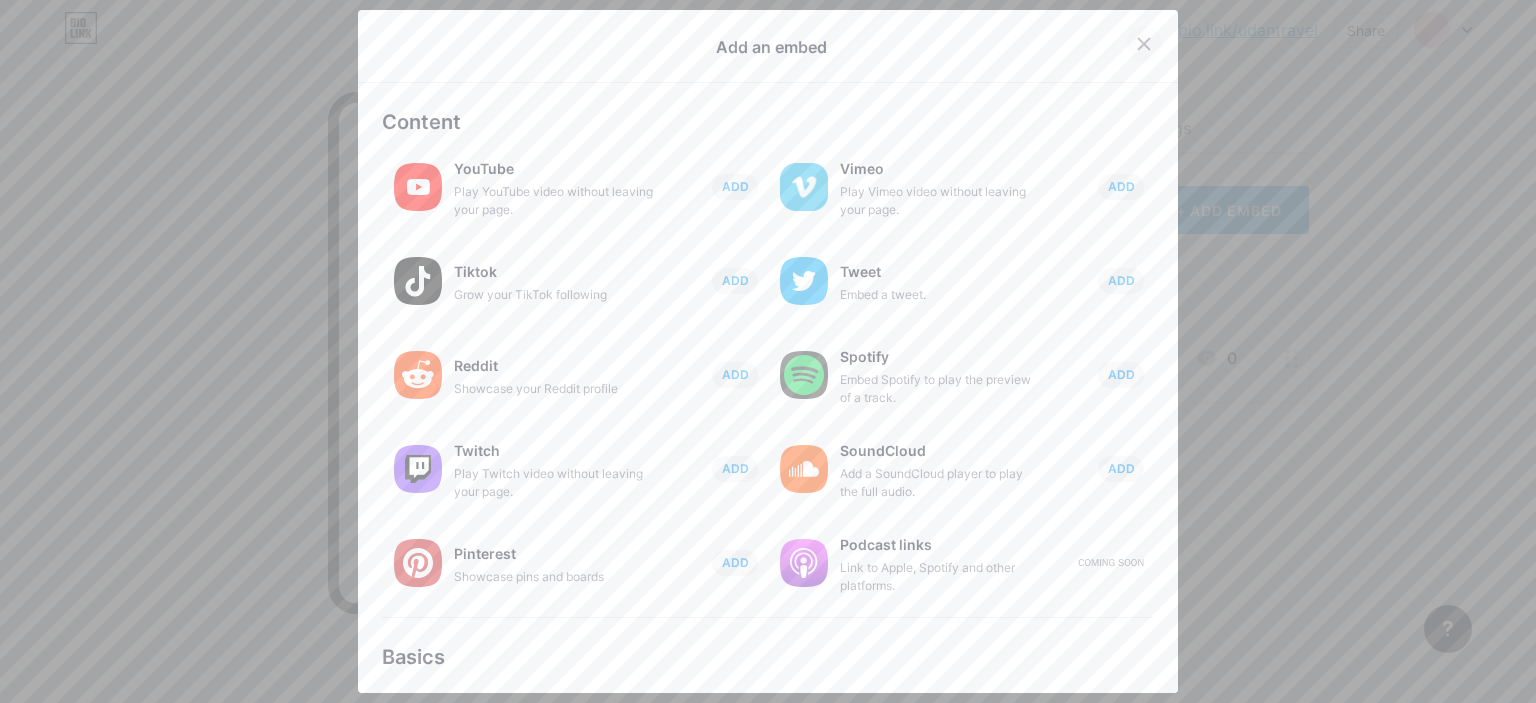 click 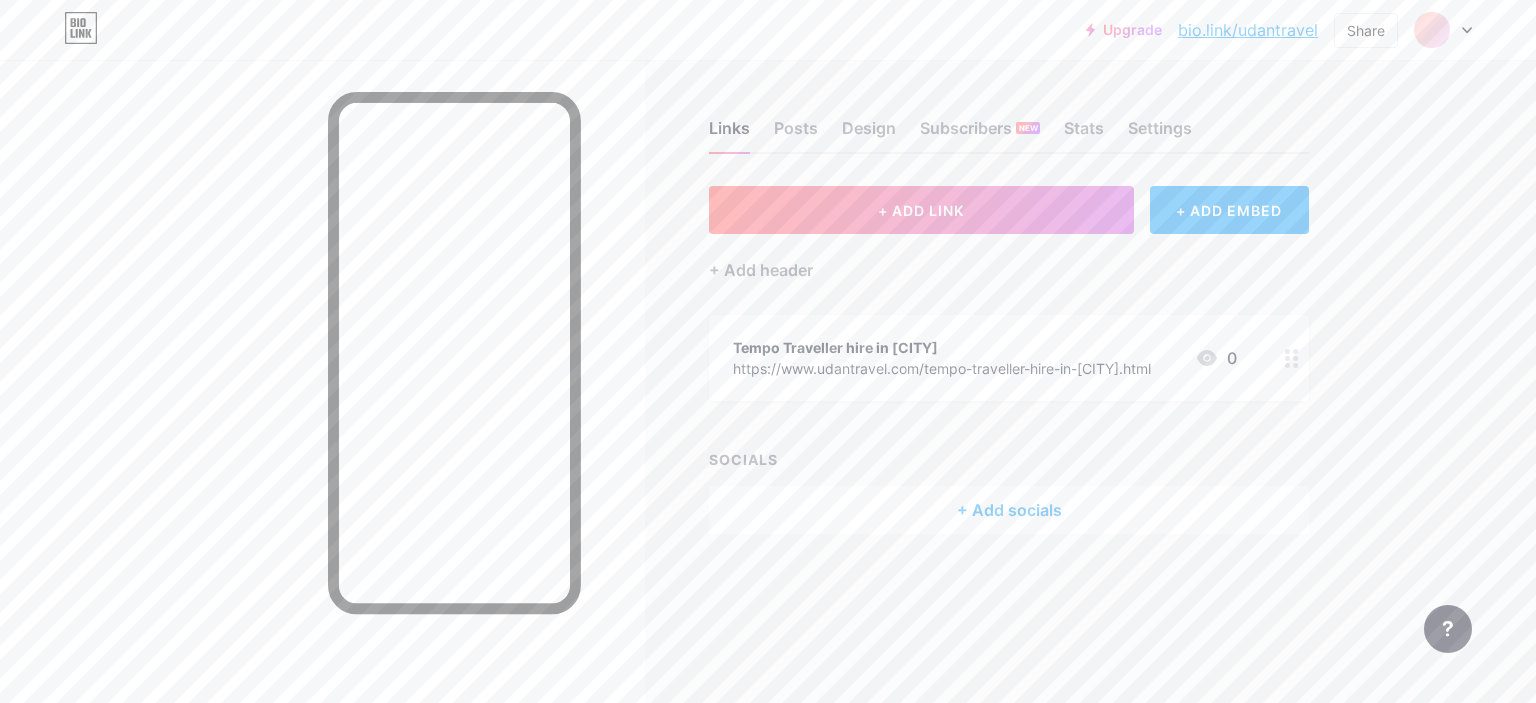 click on "bio.link/udantravel" at bounding box center (1248, 30) 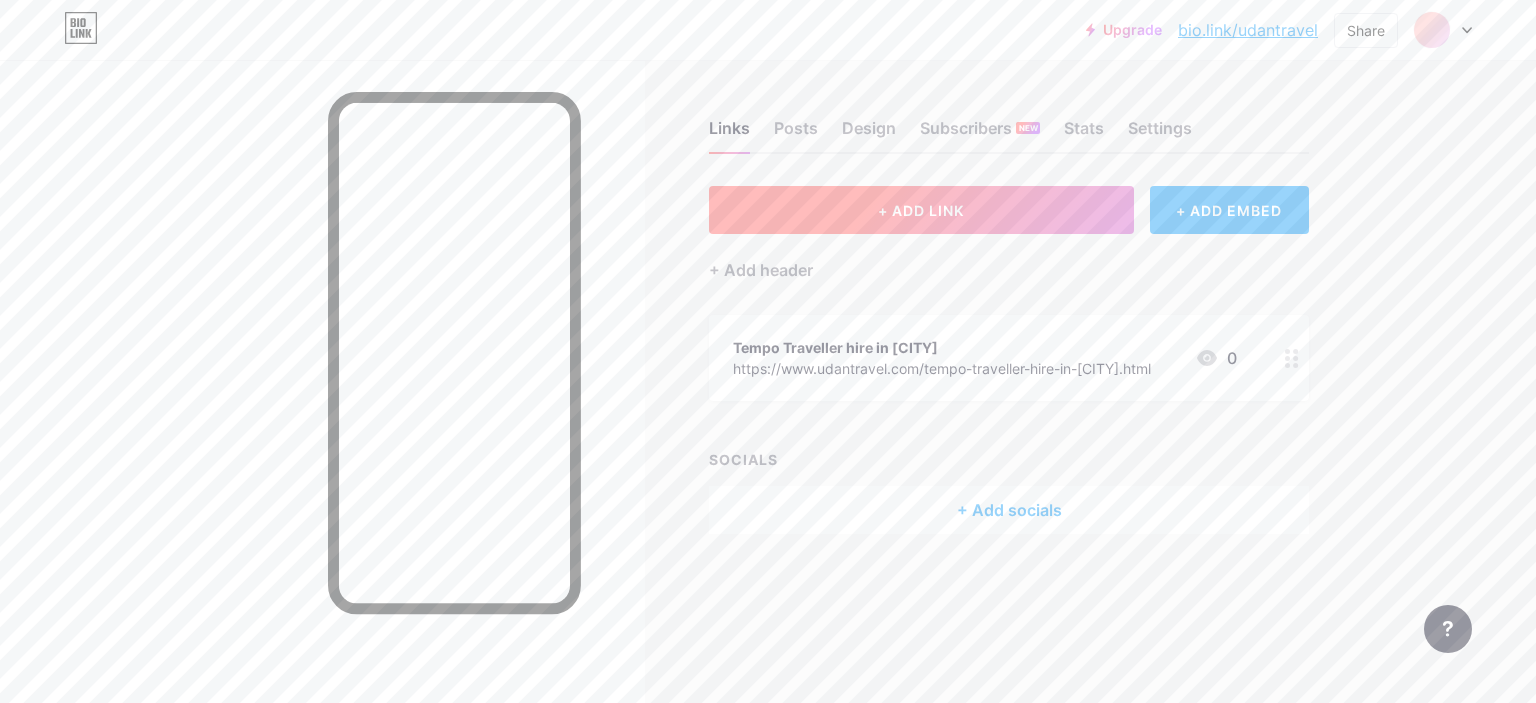 click on "+ ADD LINK" at bounding box center [921, 210] 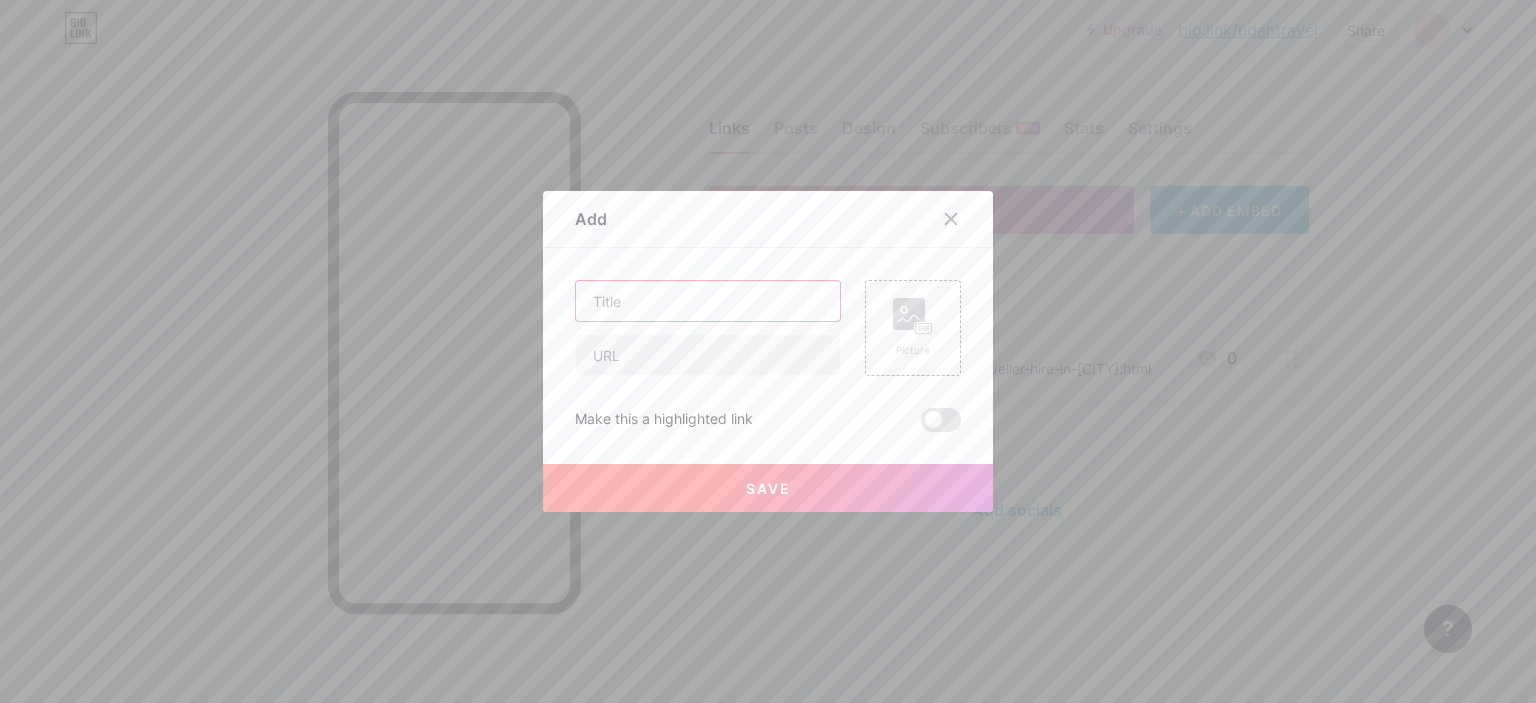 click at bounding box center [708, 301] 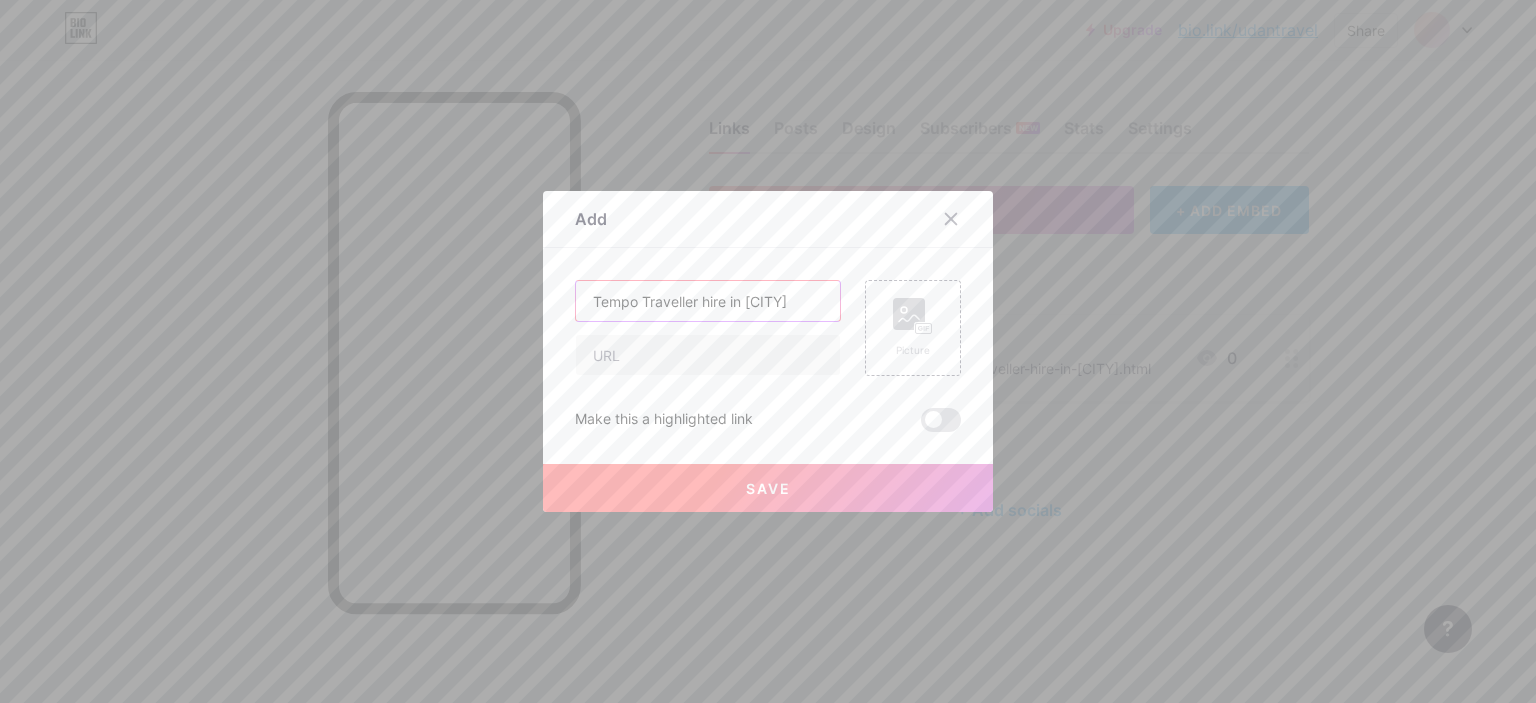 click on "Tempo Traveller hire in [CITY]" at bounding box center [708, 301] 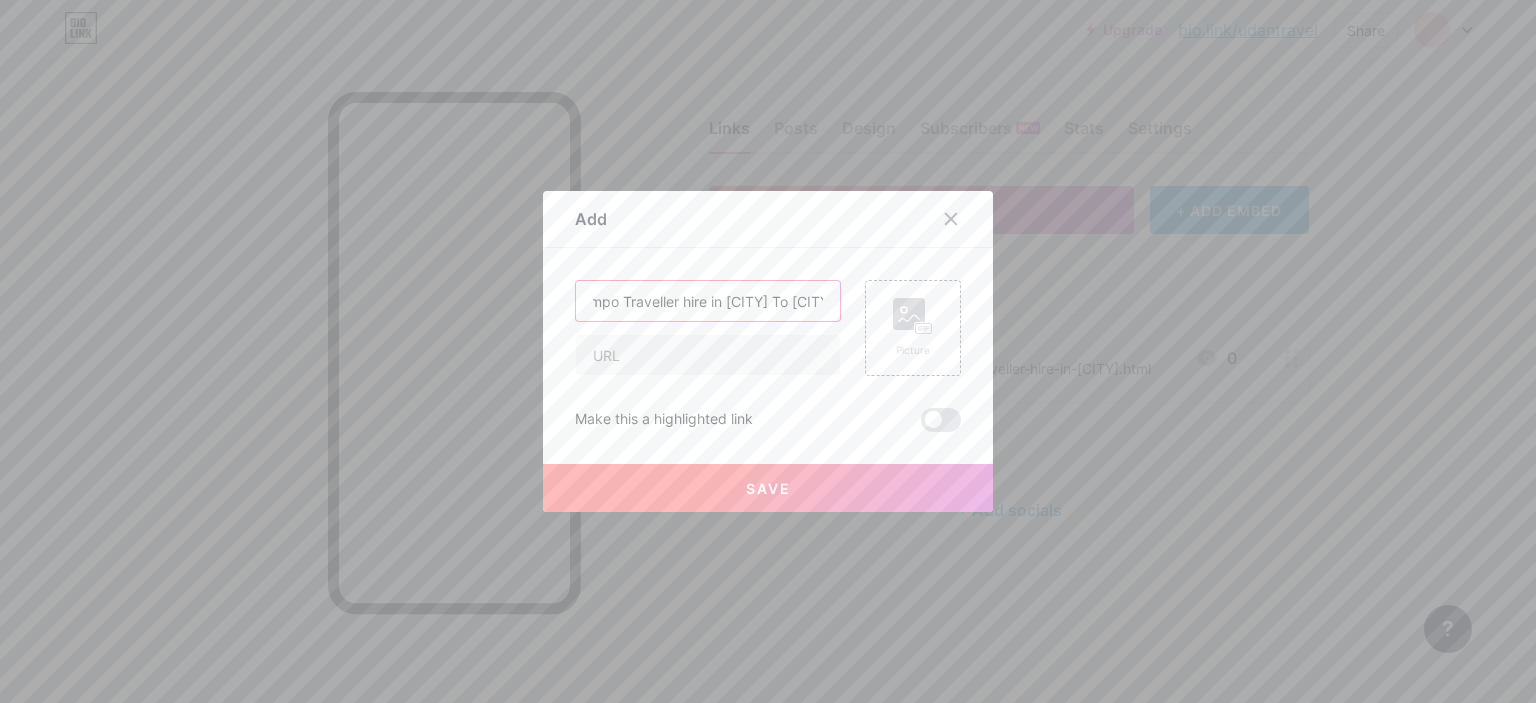 scroll, scrollTop: 0, scrollLeft: 23, axis: horizontal 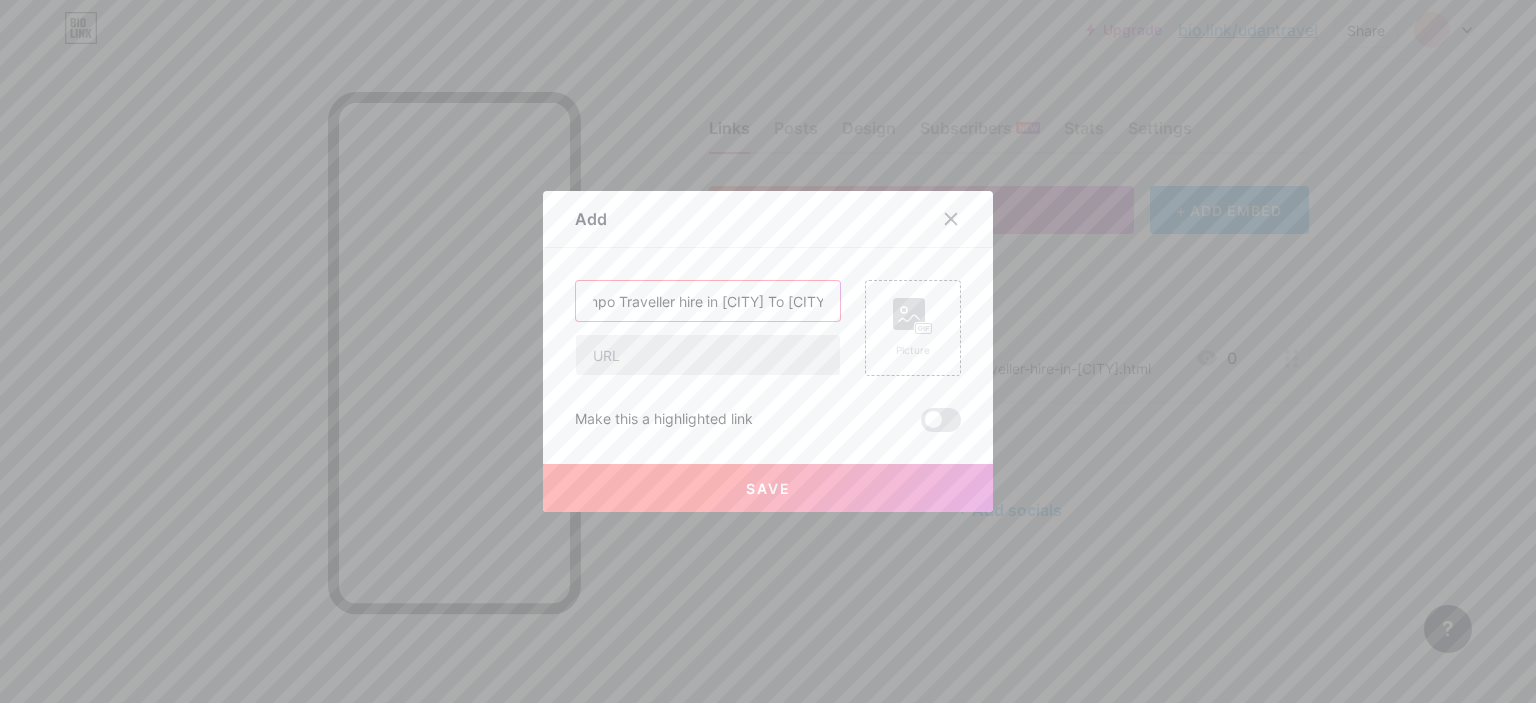 type on "Tempo Traveller hire in [CITY] To [CITY]" 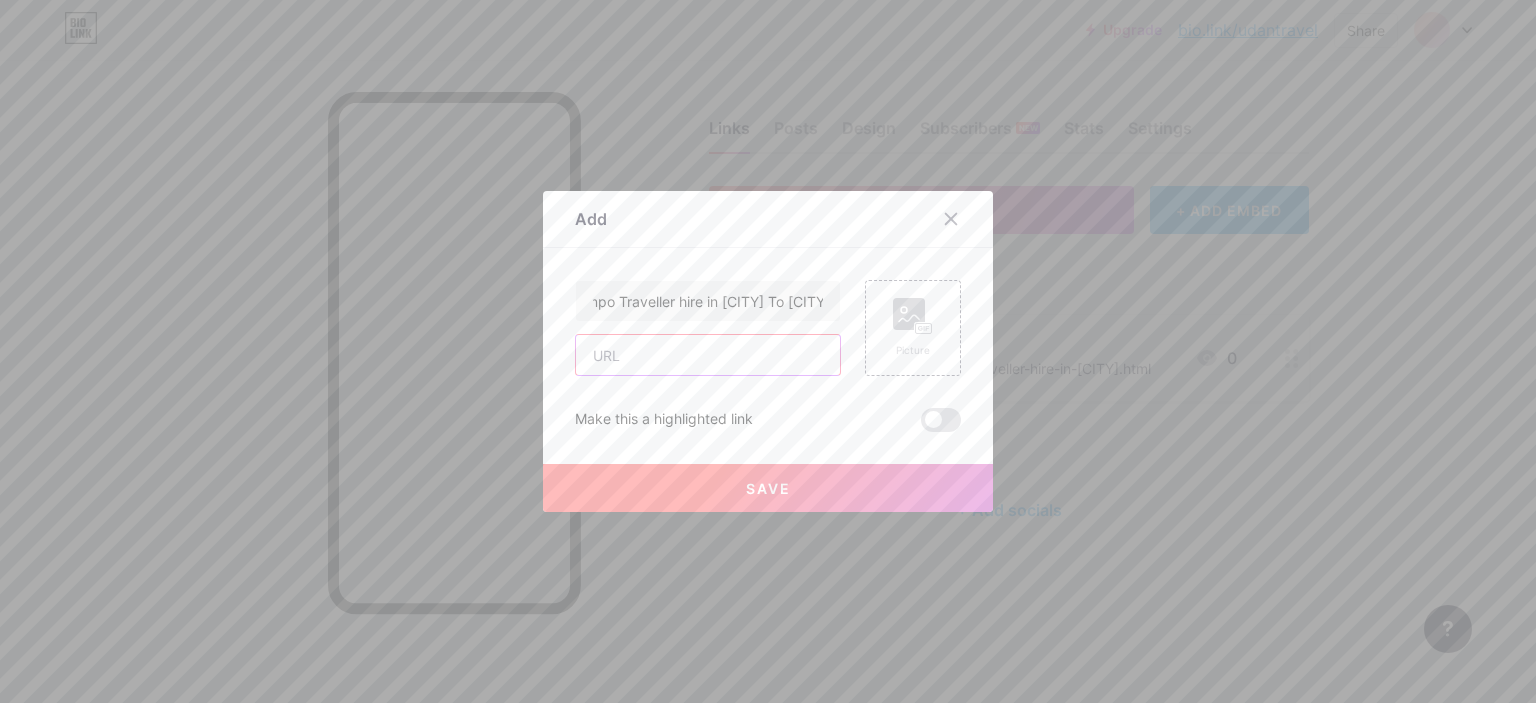 click at bounding box center (708, 355) 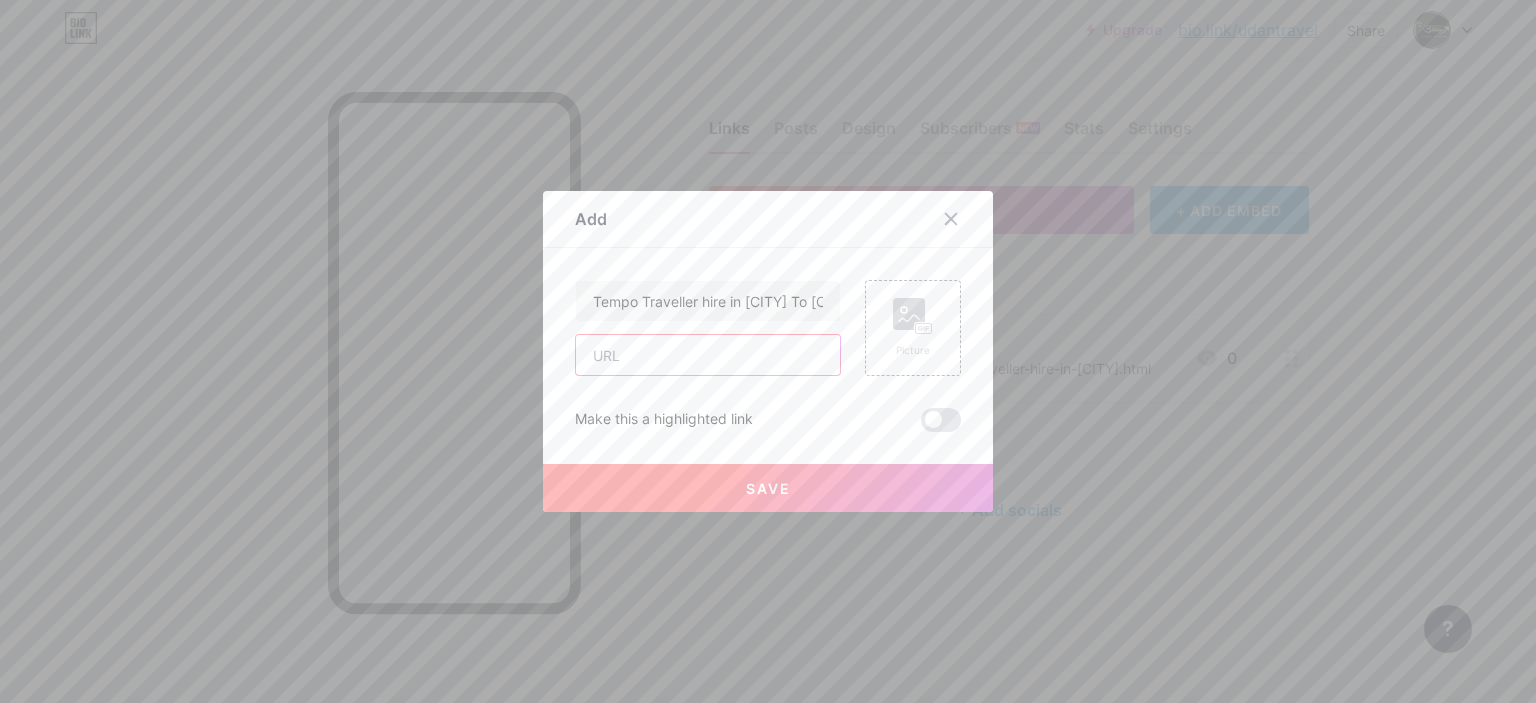 paste on "https://www.udantravel.com/tempo-traveller-hire-from-[CITY]-to-[CITY].html" 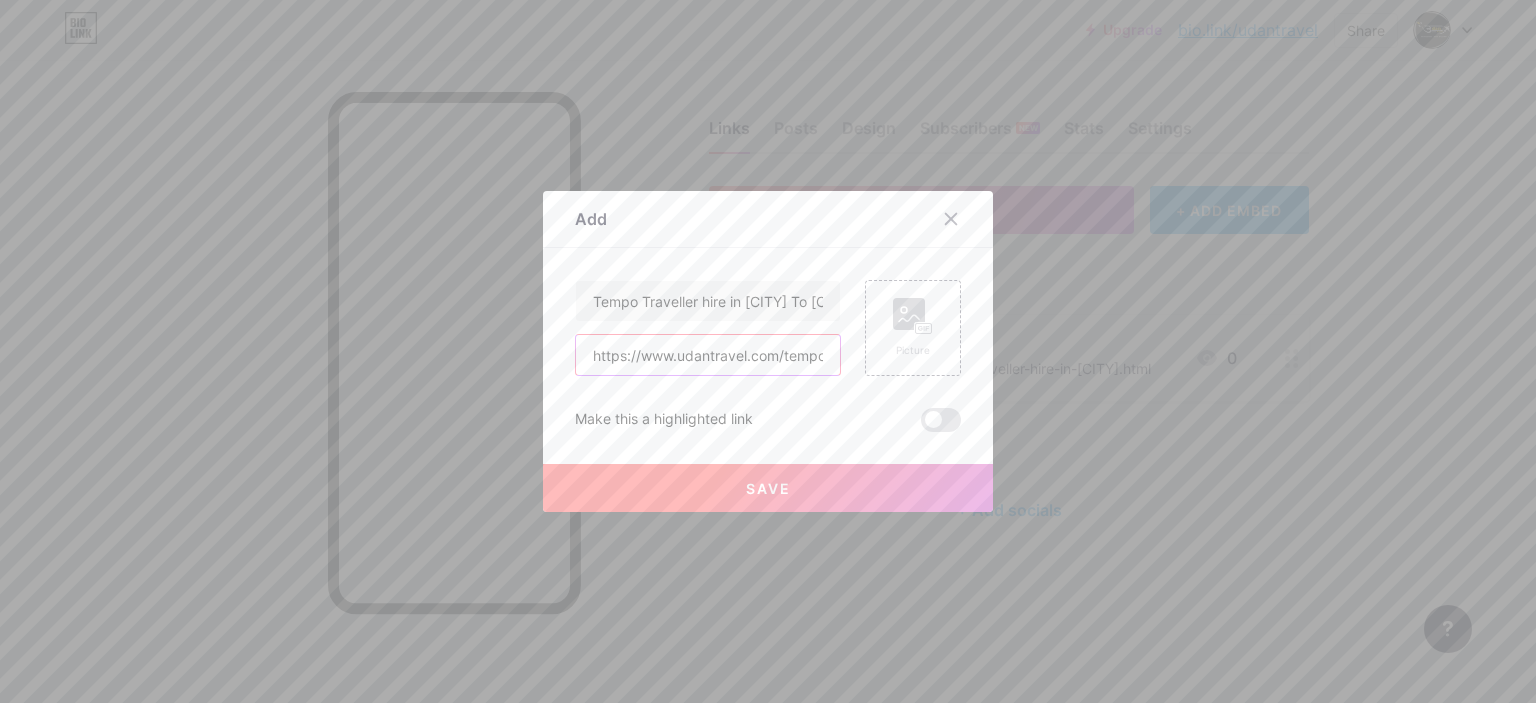 scroll, scrollTop: 0, scrollLeft: 276, axis: horizontal 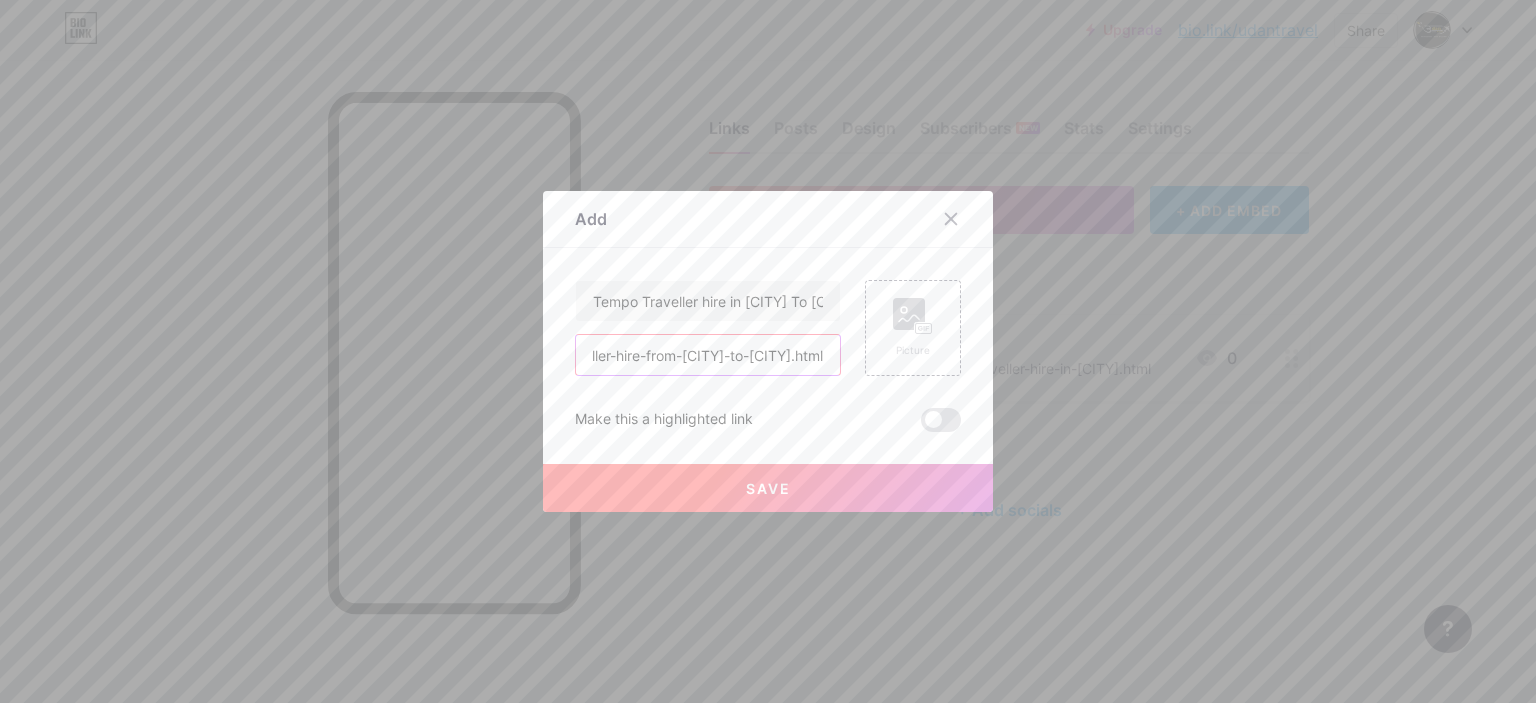 type on "https://www.udantravel.com/tempo-traveller-hire-from-[CITY]-to-[CITY].html" 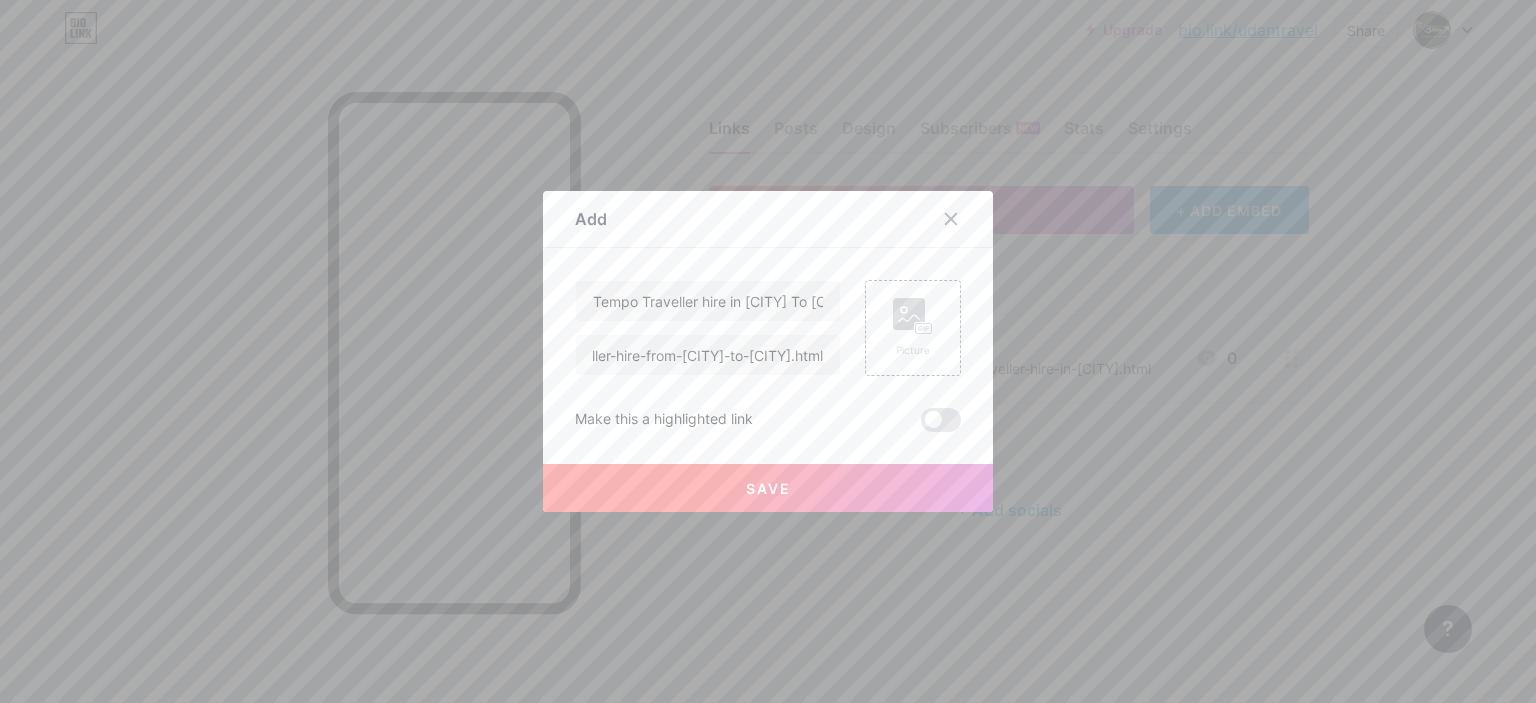 scroll, scrollTop: 0, scrollLeft: 0, axis: both 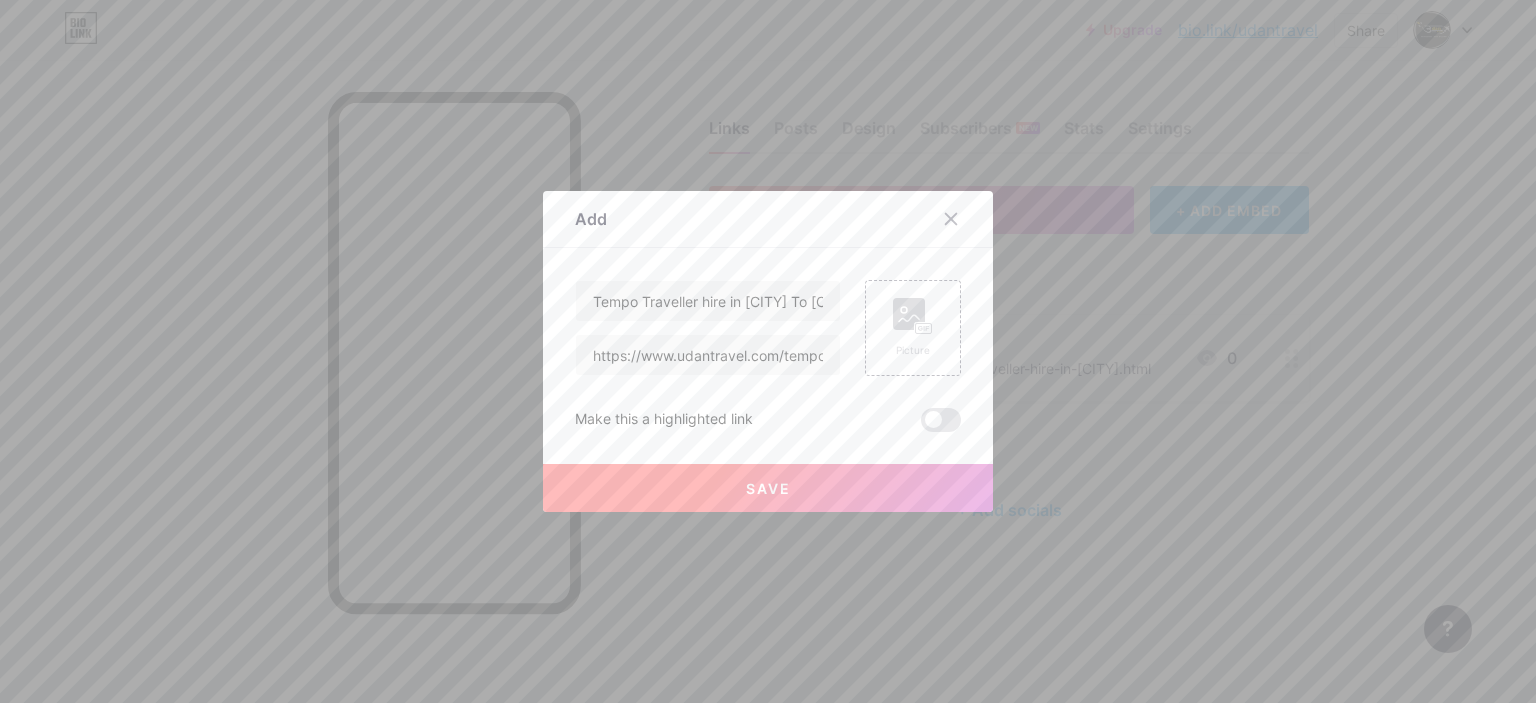 click on "Save" at bounding box center (768, 488) 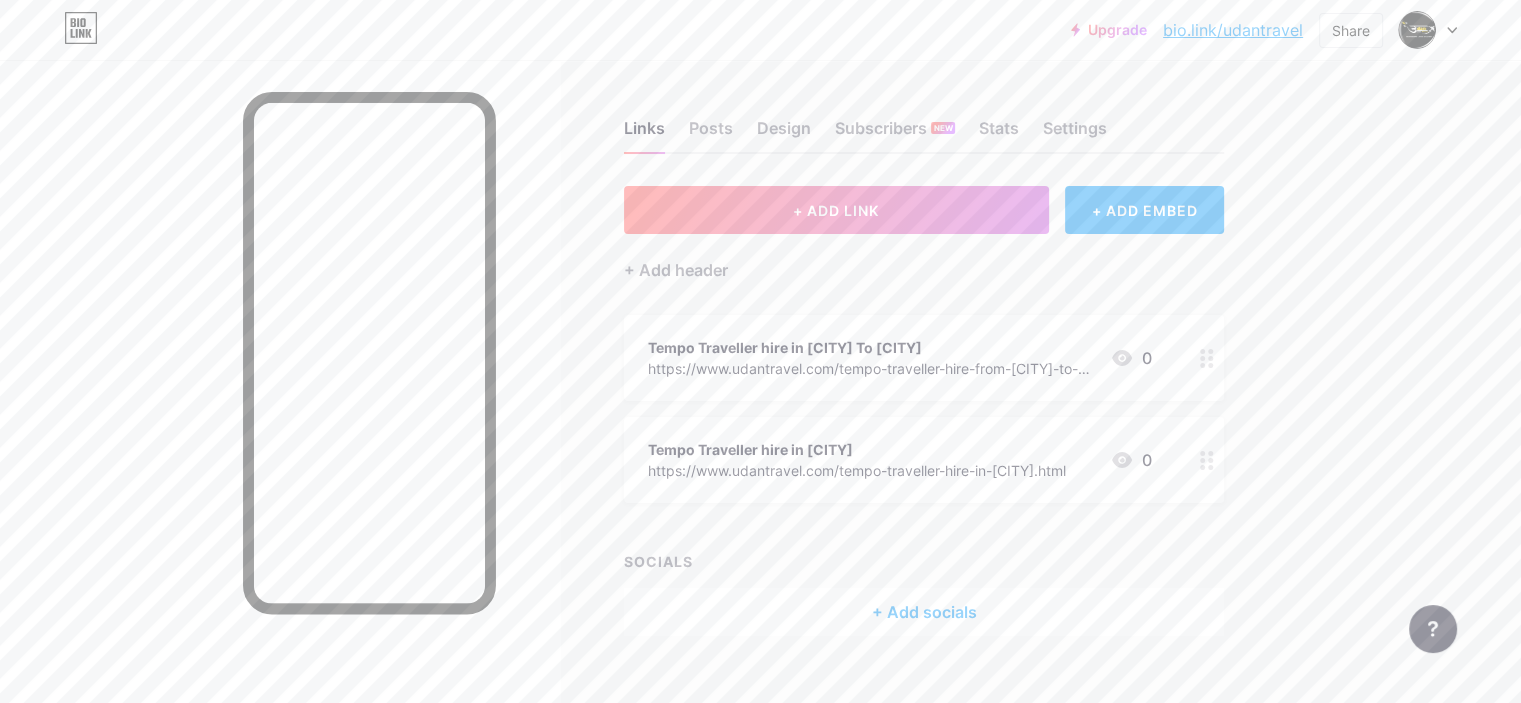 click on "https://www.udantravel.com/tempo-traveller-hire-from-[CITY]-to-[CITY].html" at bounding box center (871, 368) 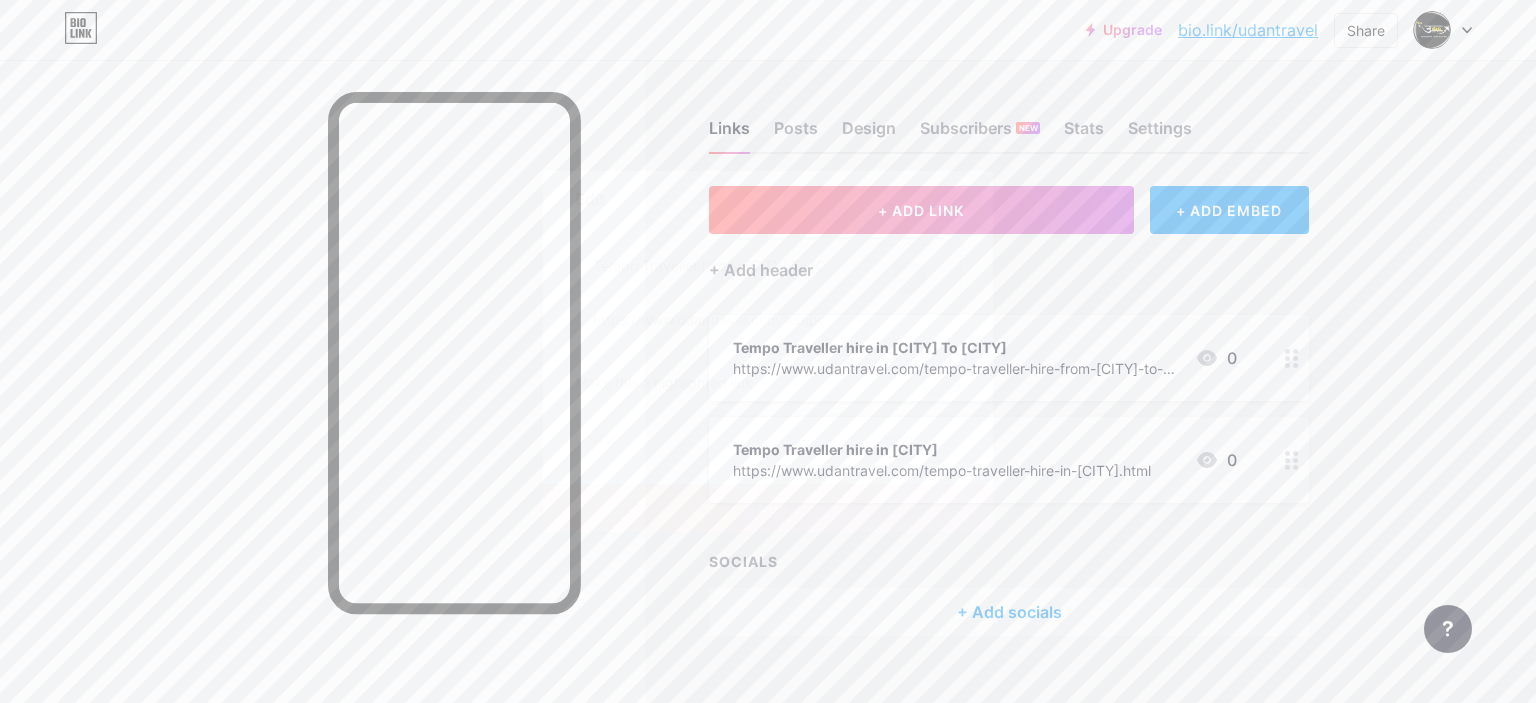 click at bounding box center (941, 384) 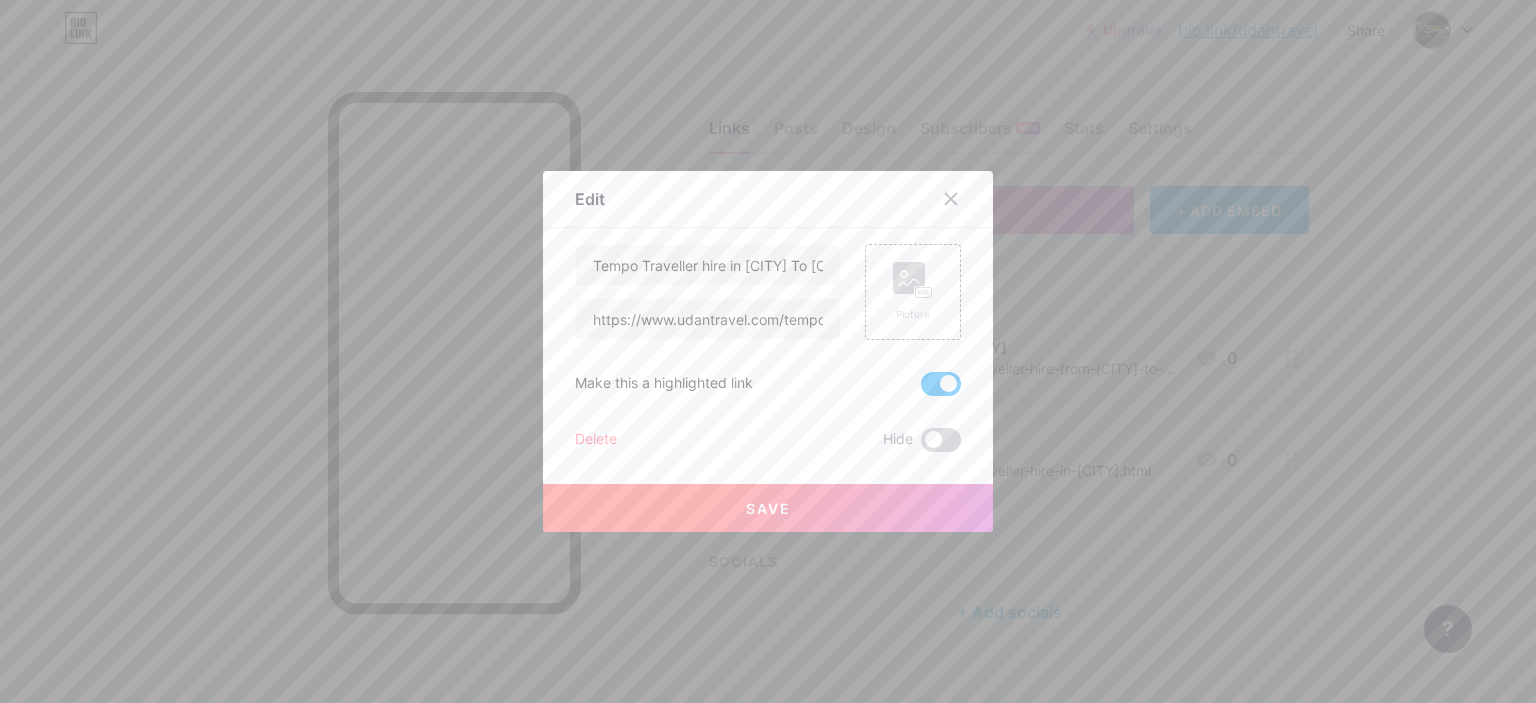 click at bounding box center [941, 440] 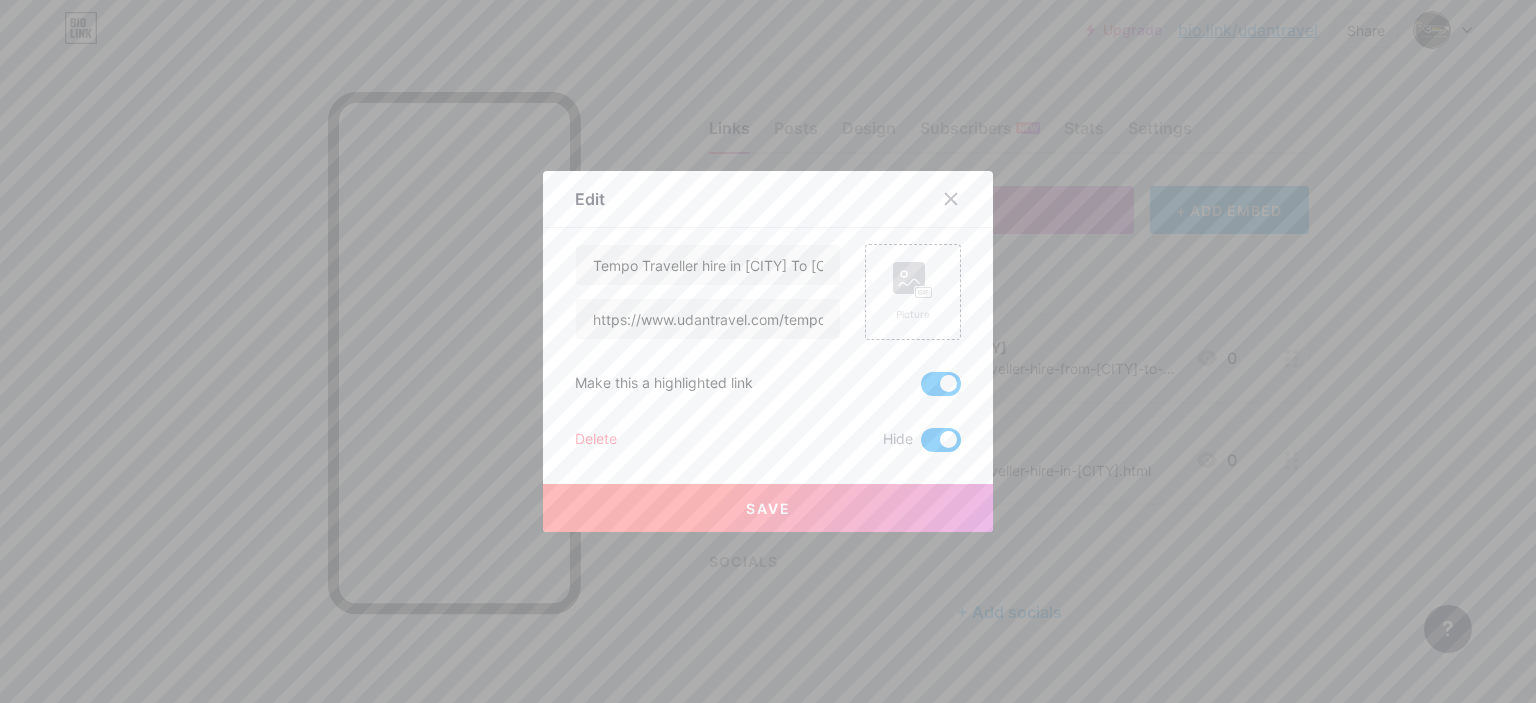 click at bounding box center [941, 440] 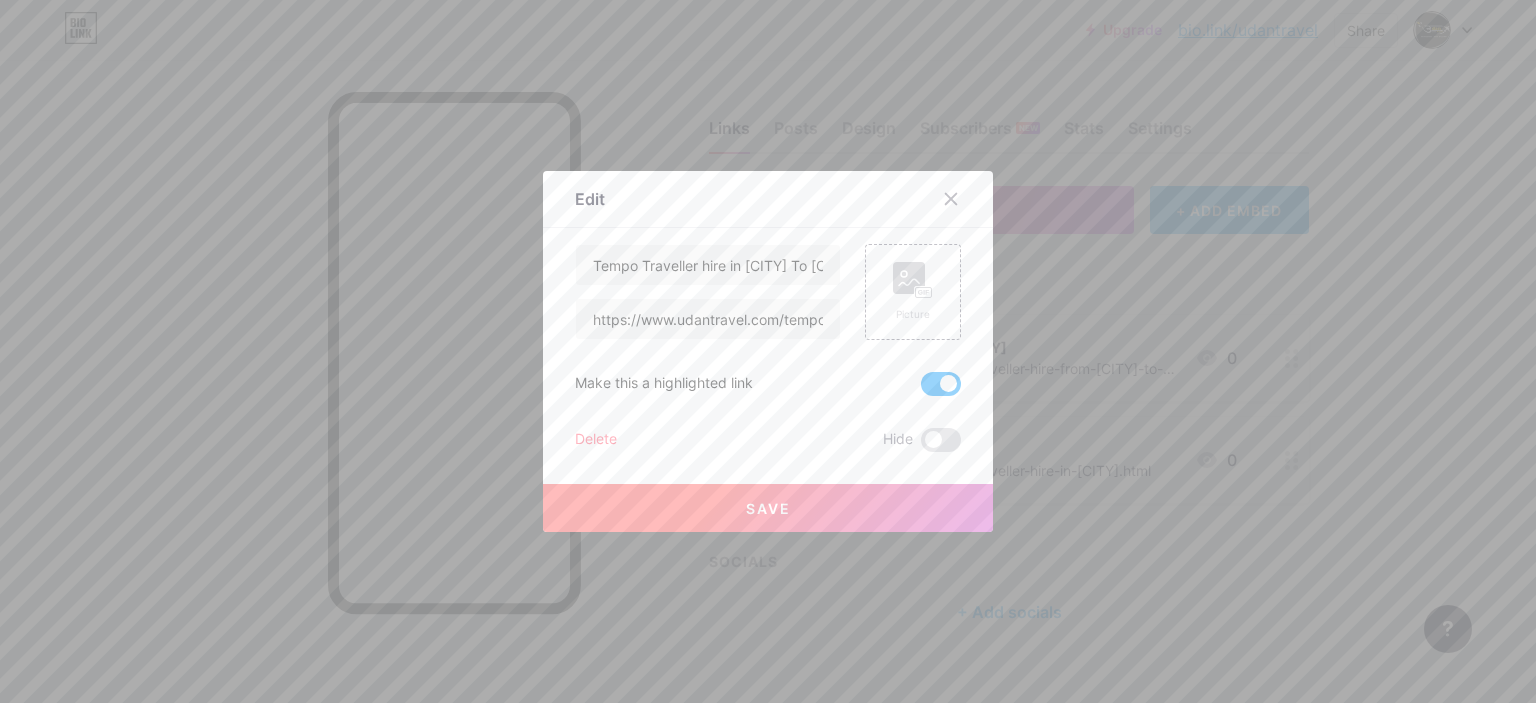 click on "Save" at bounding box center [768, 508] 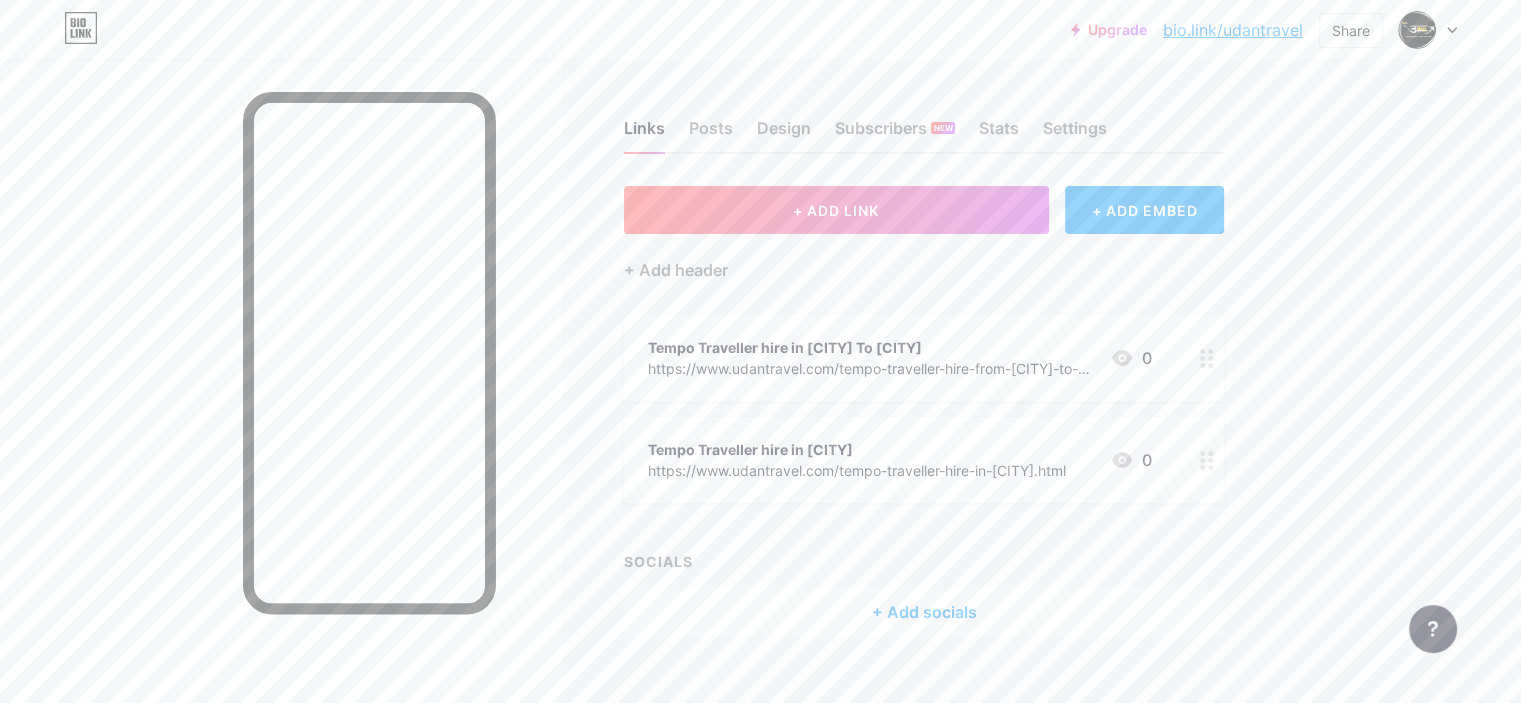 click at bounding box center [1207, 460] 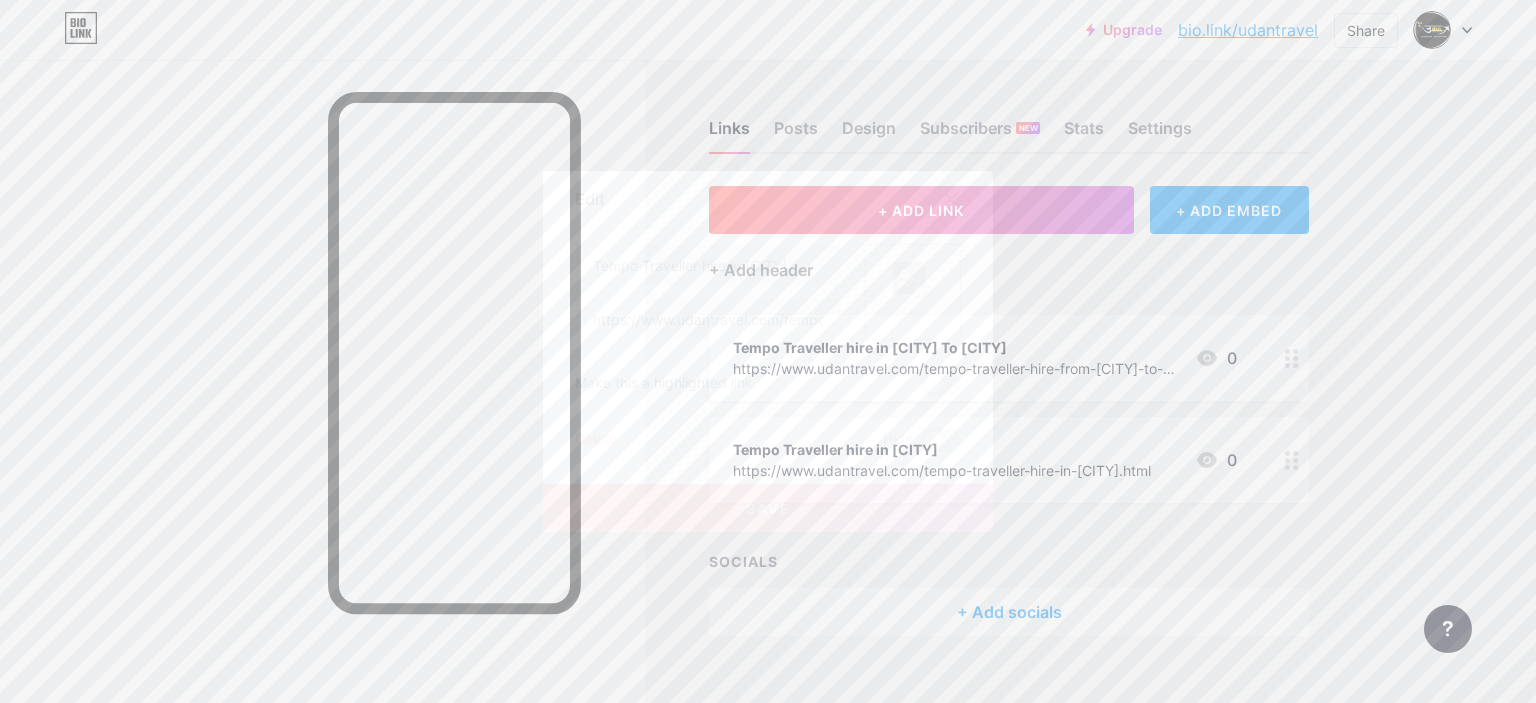 click at bounding box center (941, 384) 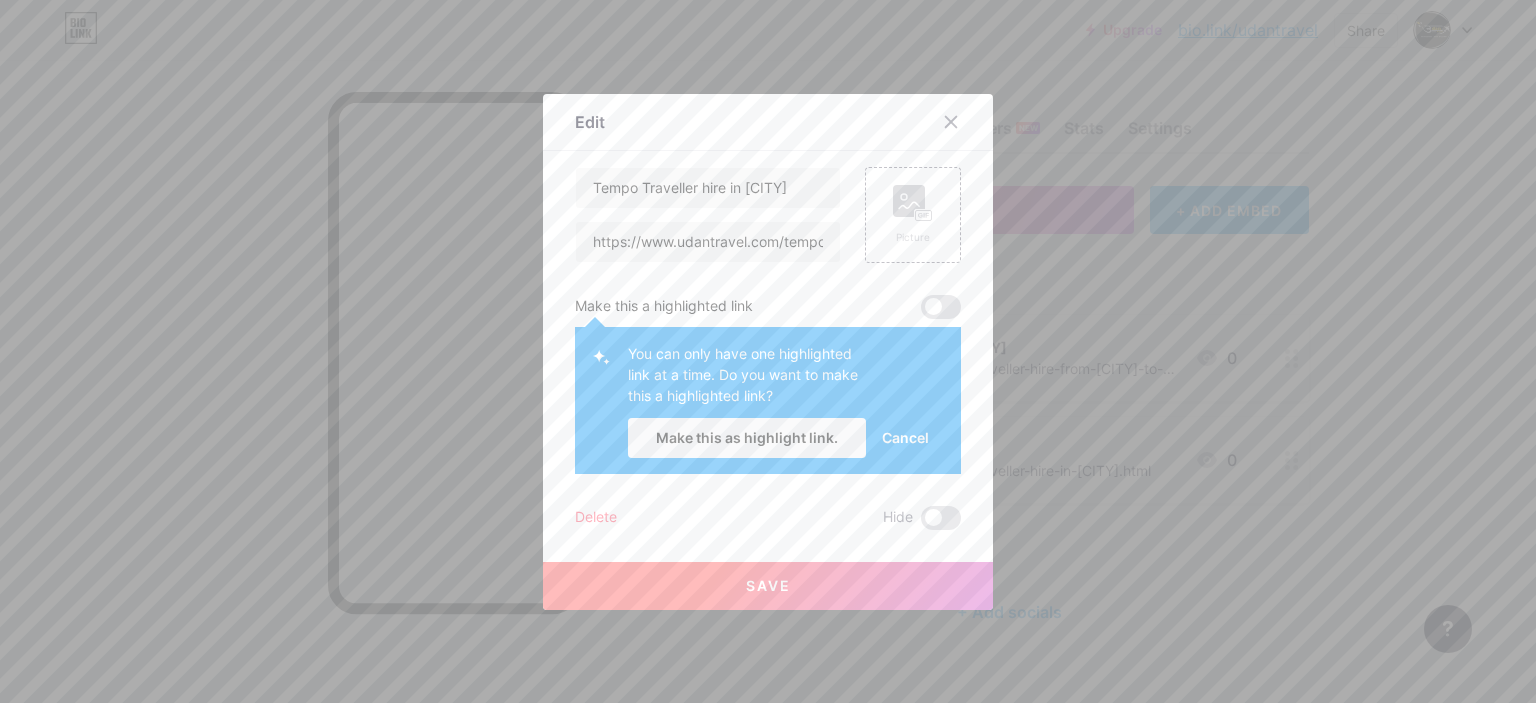 click at bounding box center [941, 307] 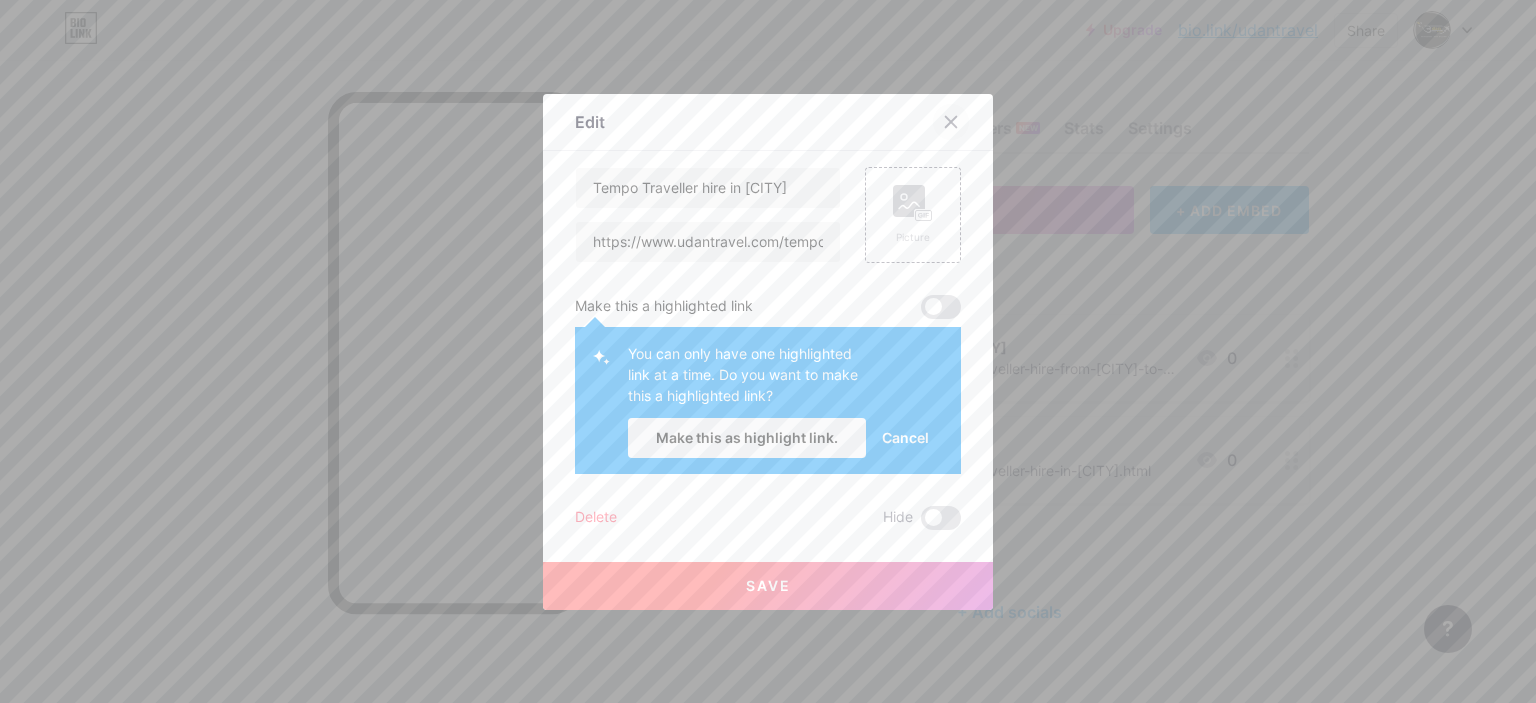 click 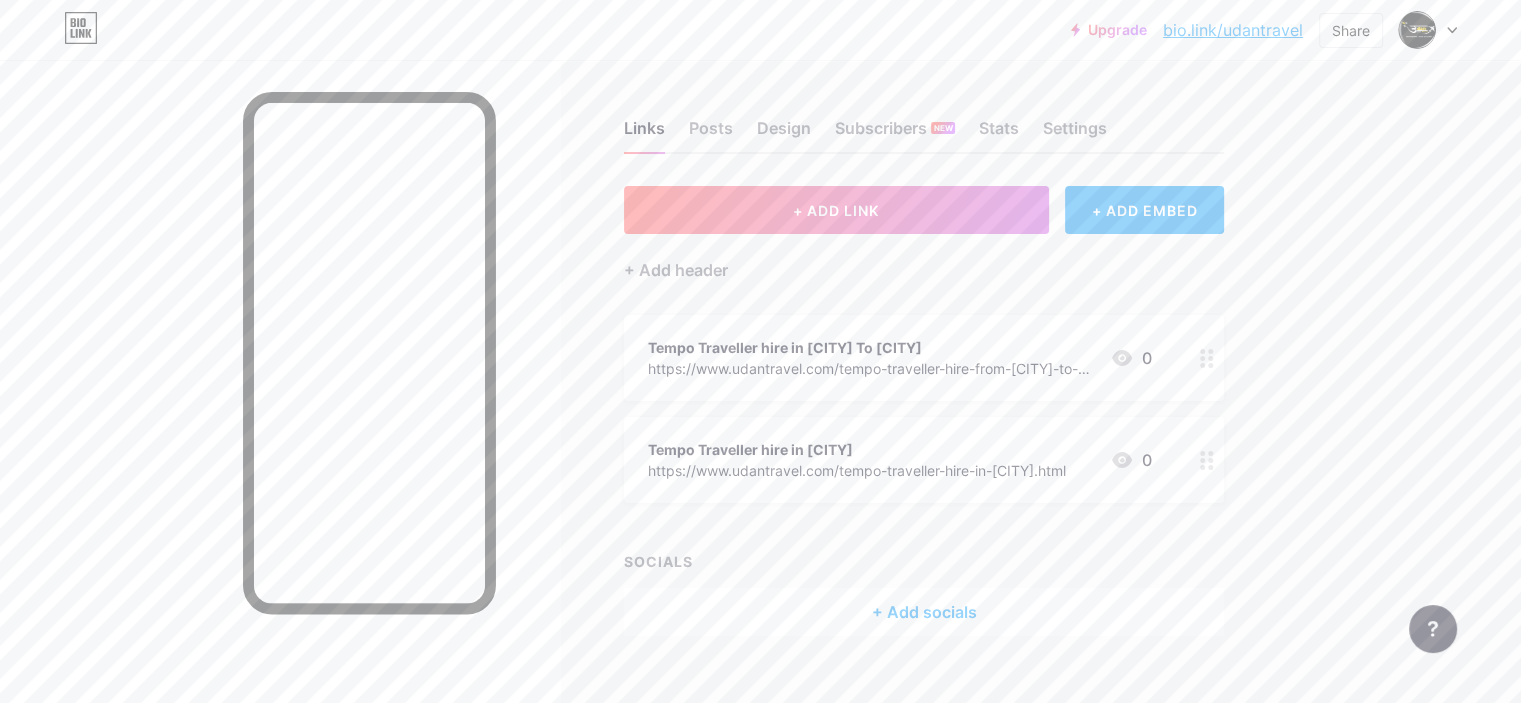 click on "+ Add socials" at bounding box center [924, 612] 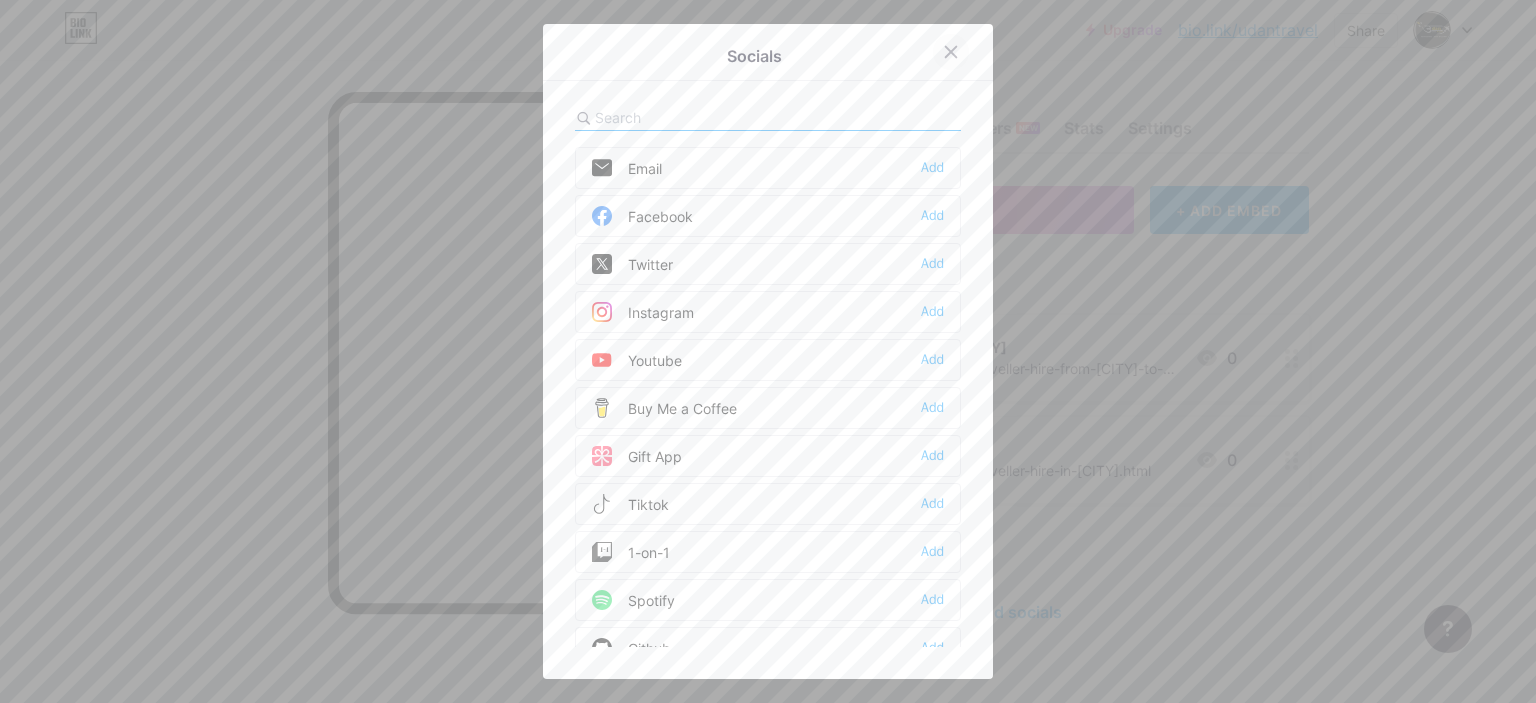 click 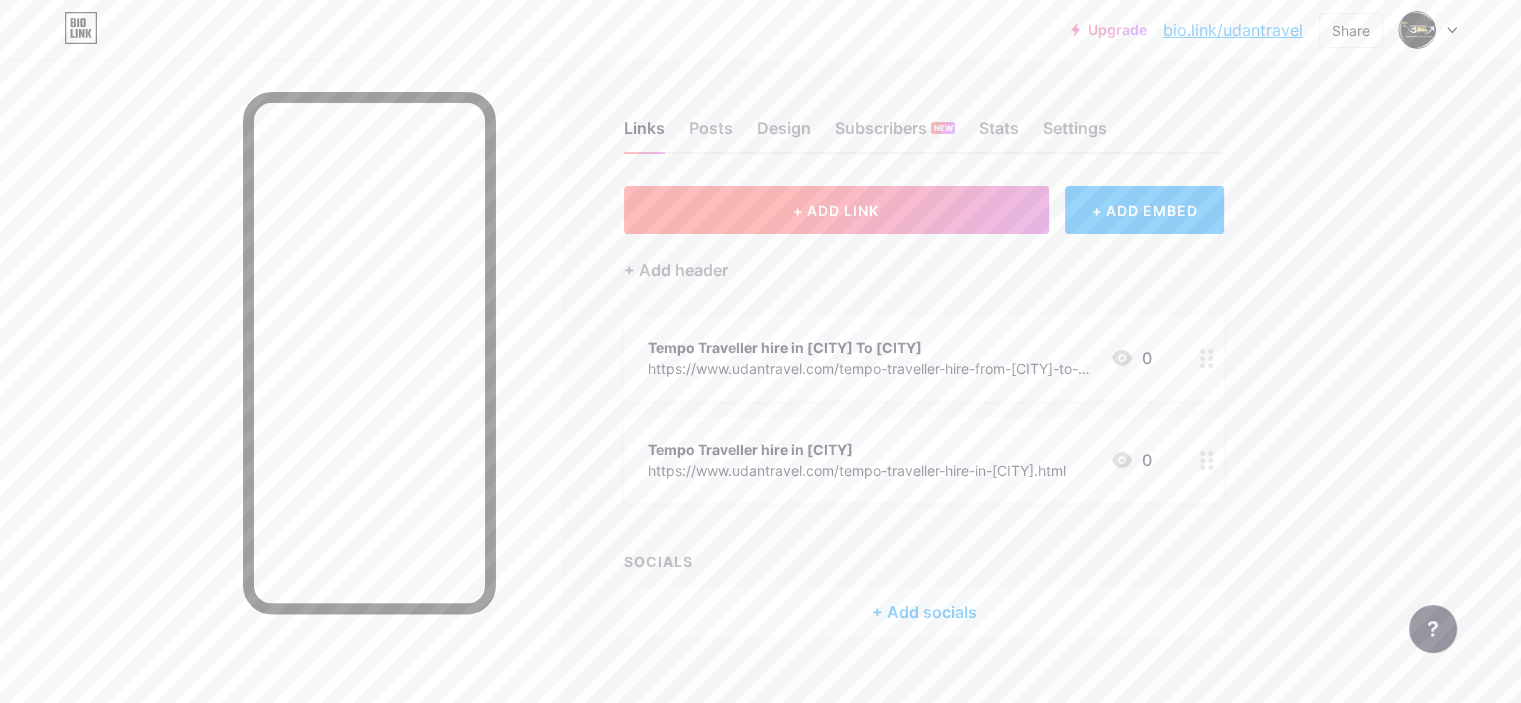 click on "+ ADD LINK" at bounding box center [836, 210] 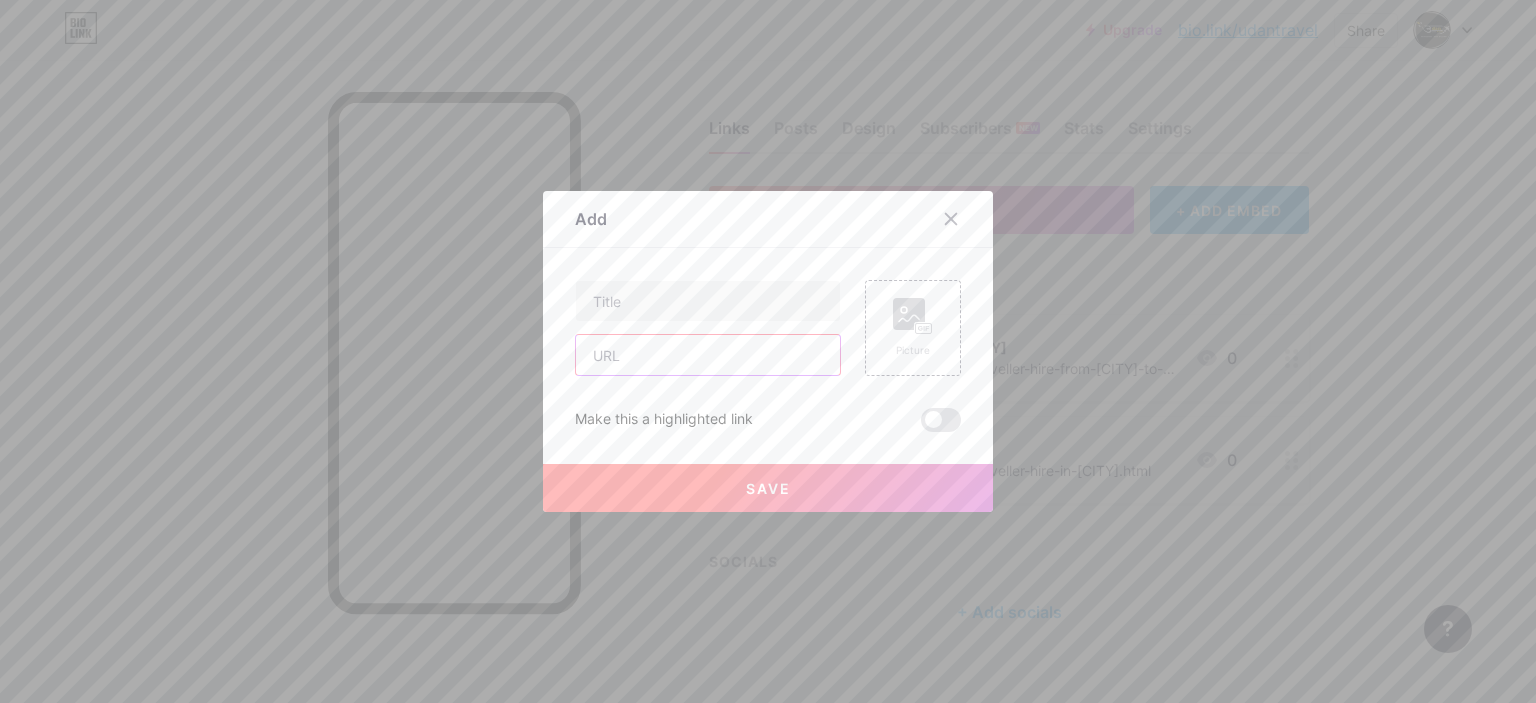 click at bounding box center [708, 355] 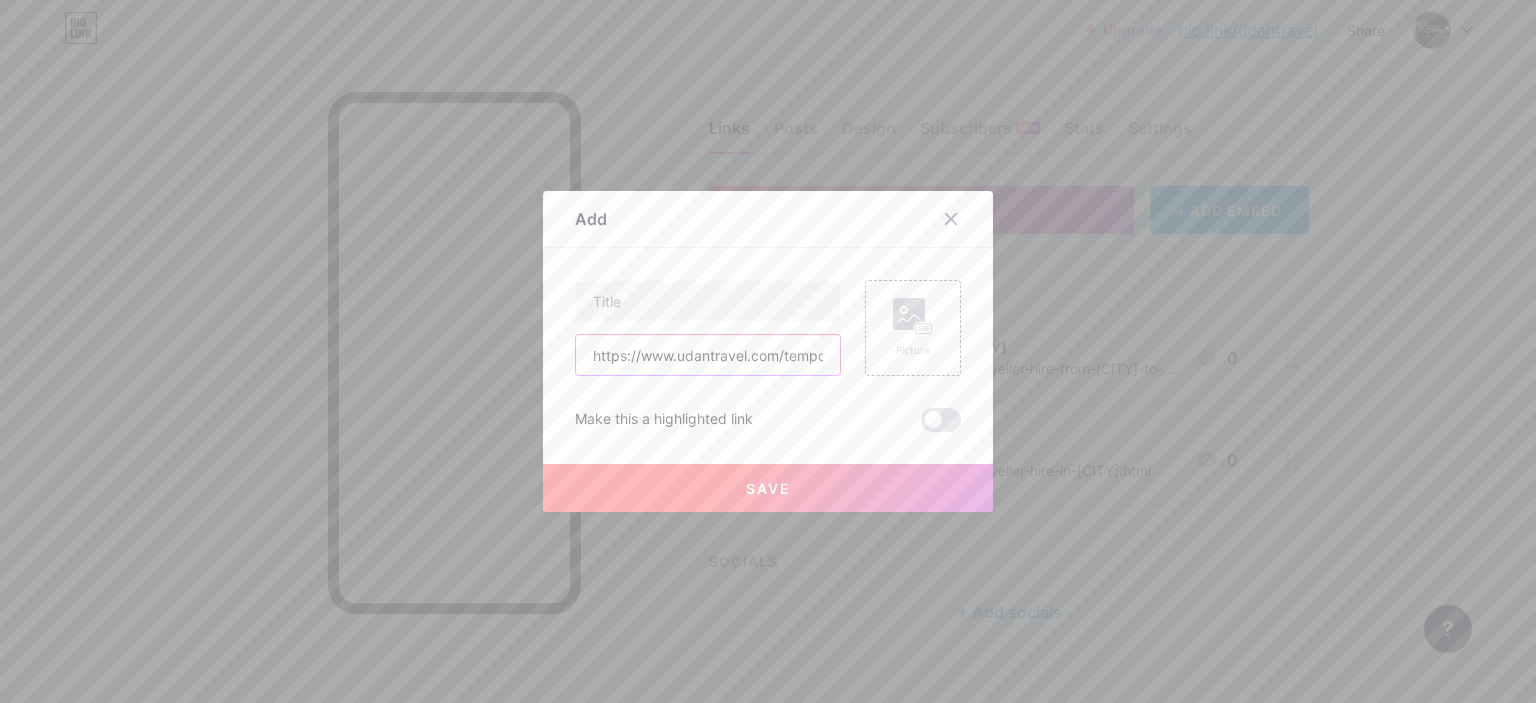scroll, scrollTop: 0, scrollLeft: 244, axis: horizontal 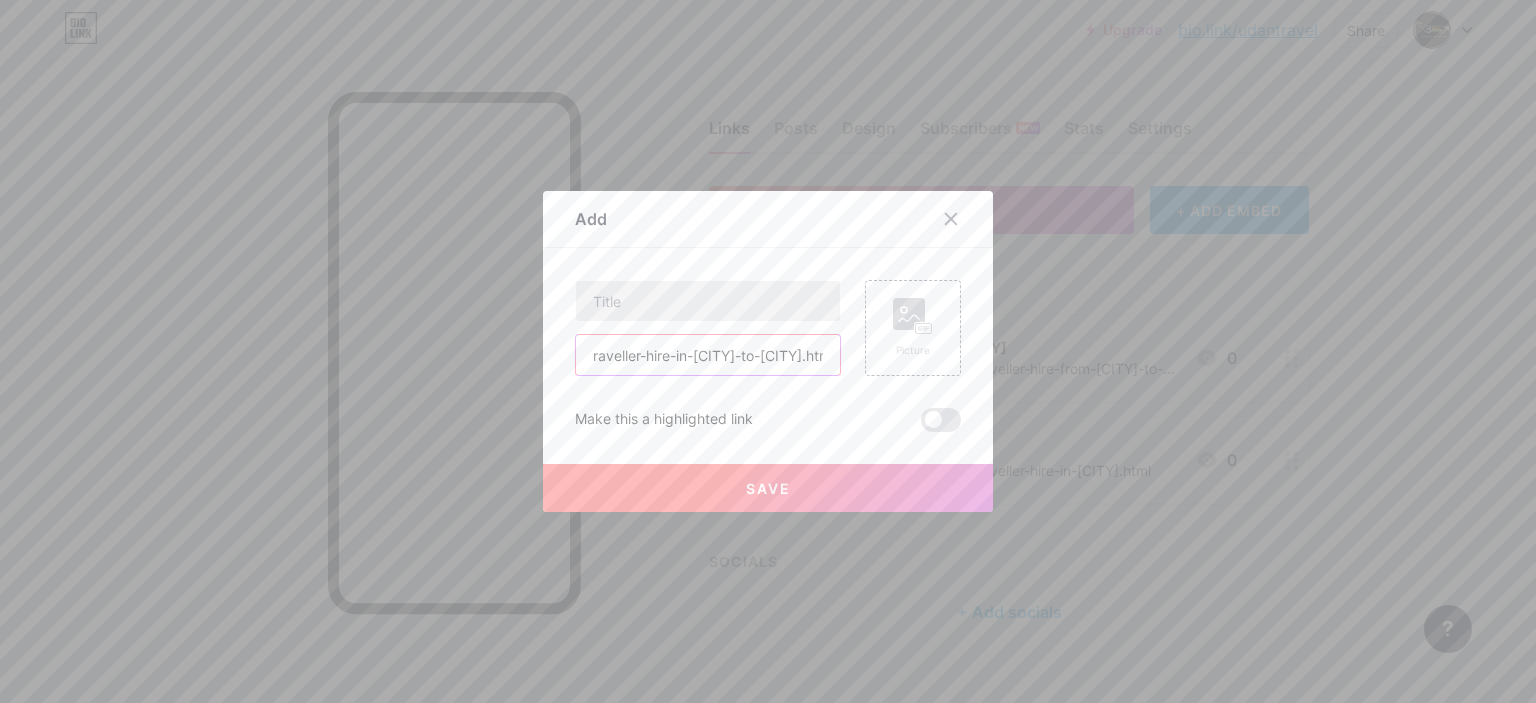 type on "https://www.udantravel.com/tempo-traveller-hire-in-[CITY]-to-[CITY].html" 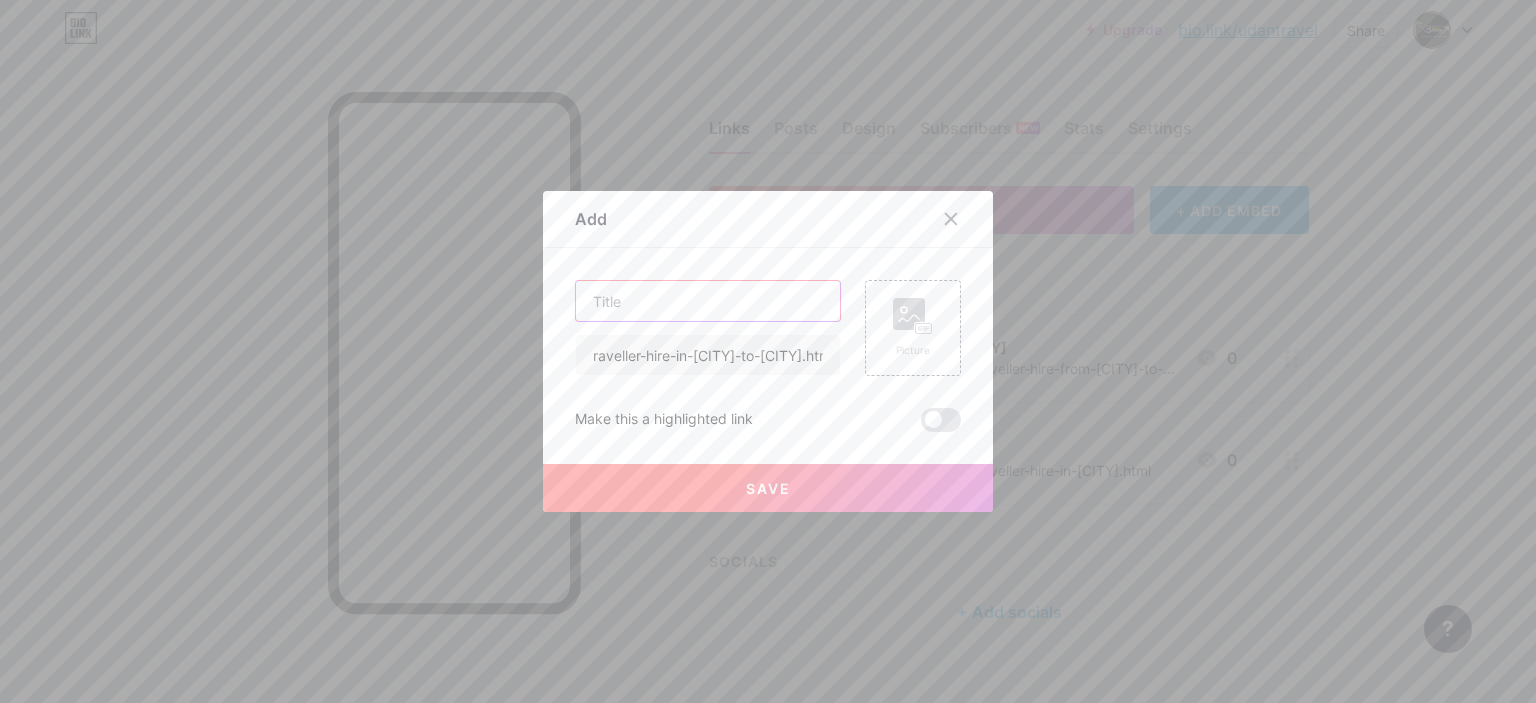 click at bounding box center (708, 301) 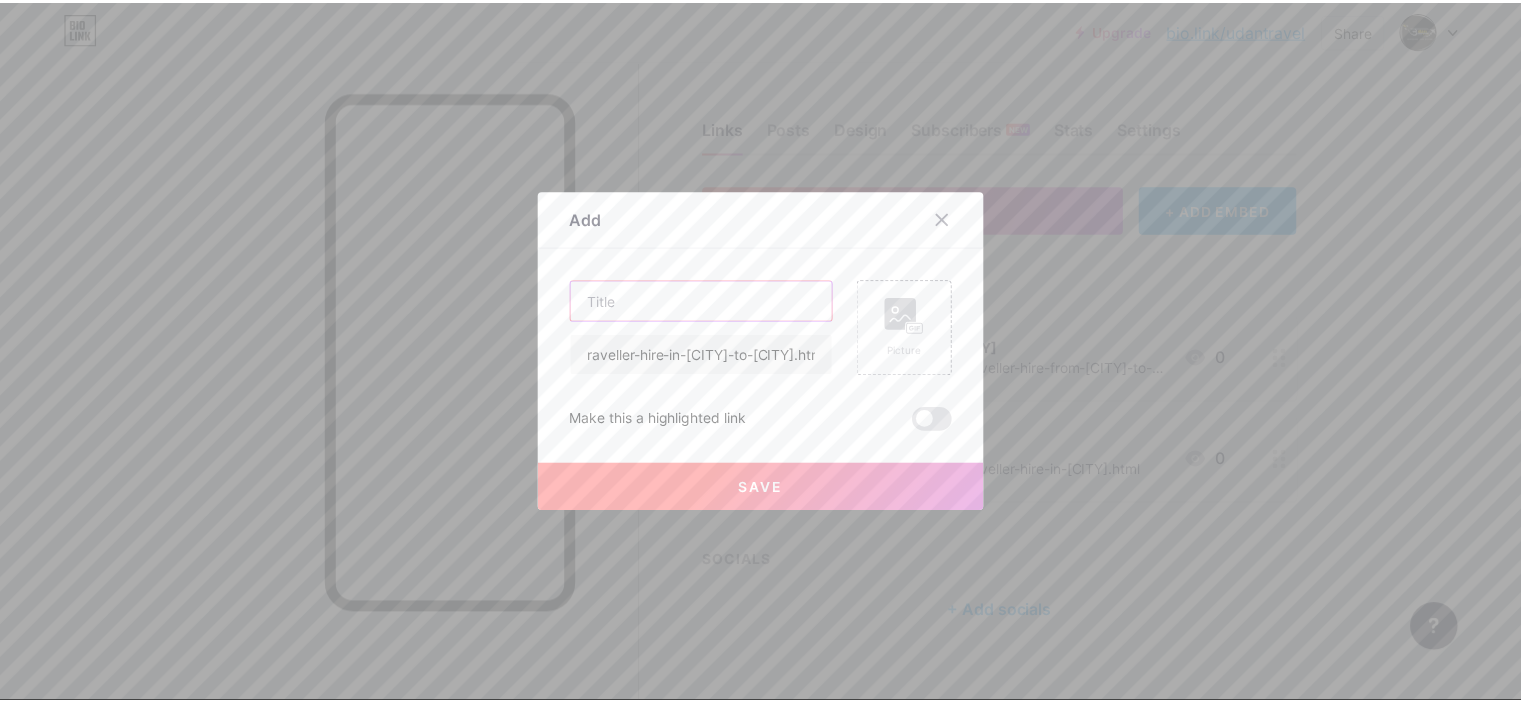 scroll, scrollTop: 0, scrollLeft: 0, axis: both 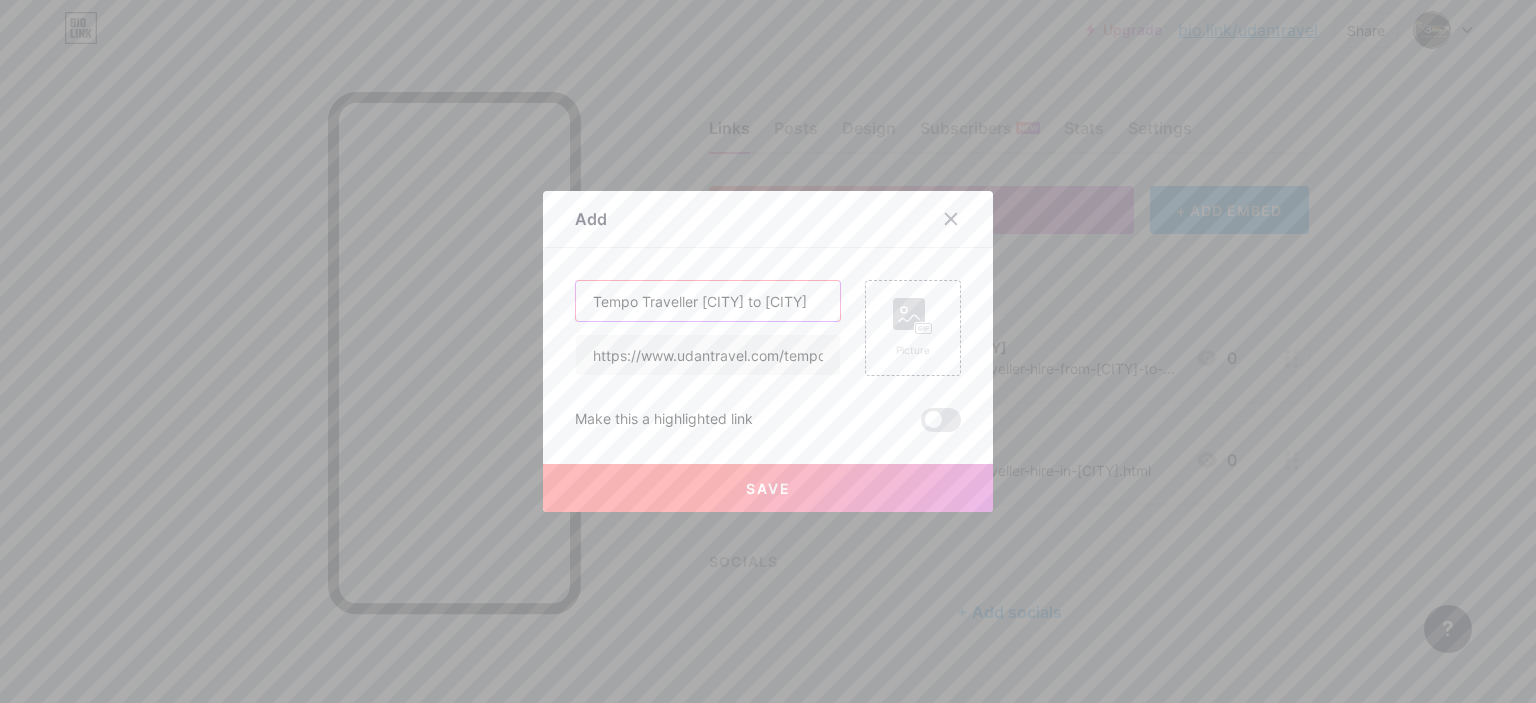 type on "Tempo Traveller [CITY] to [CITY]" 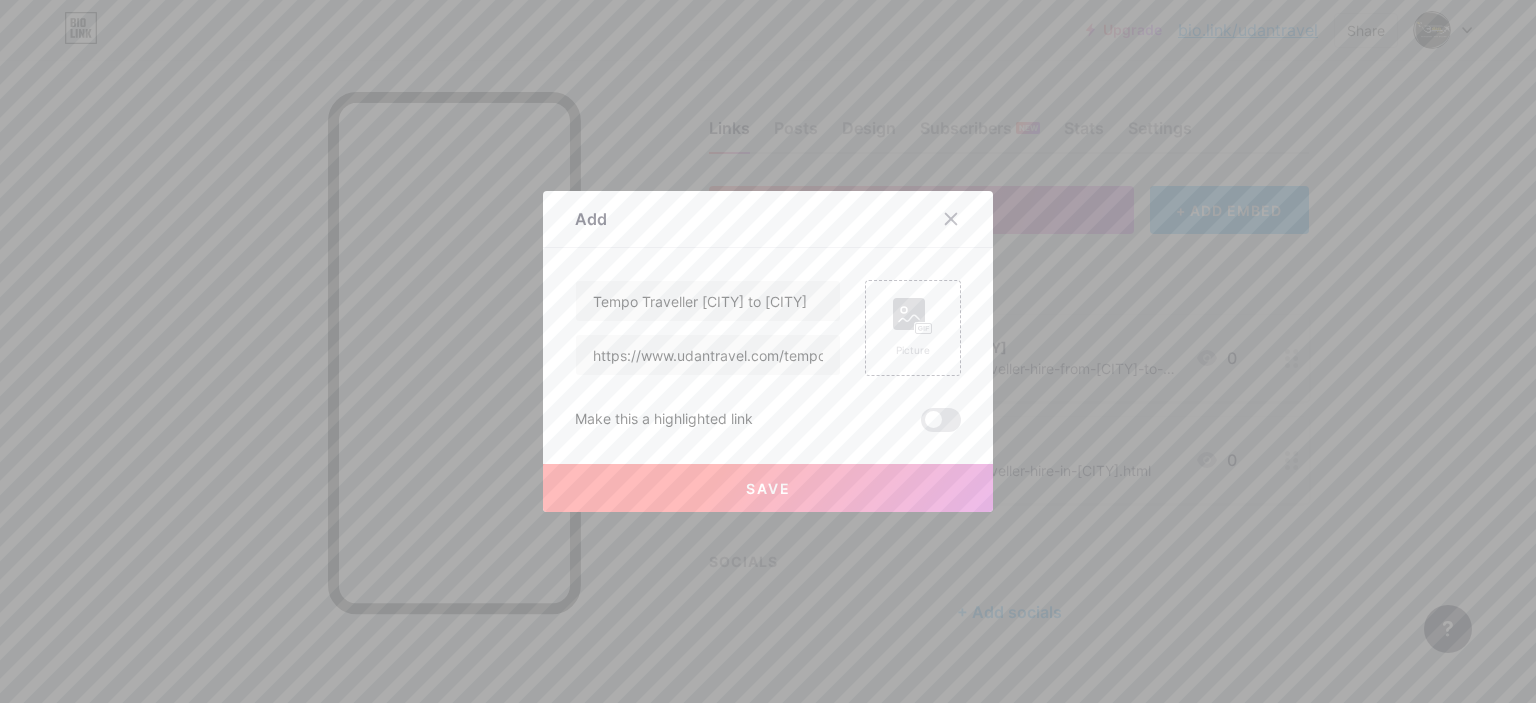 click on "Save" at bounding box center (768, 488) 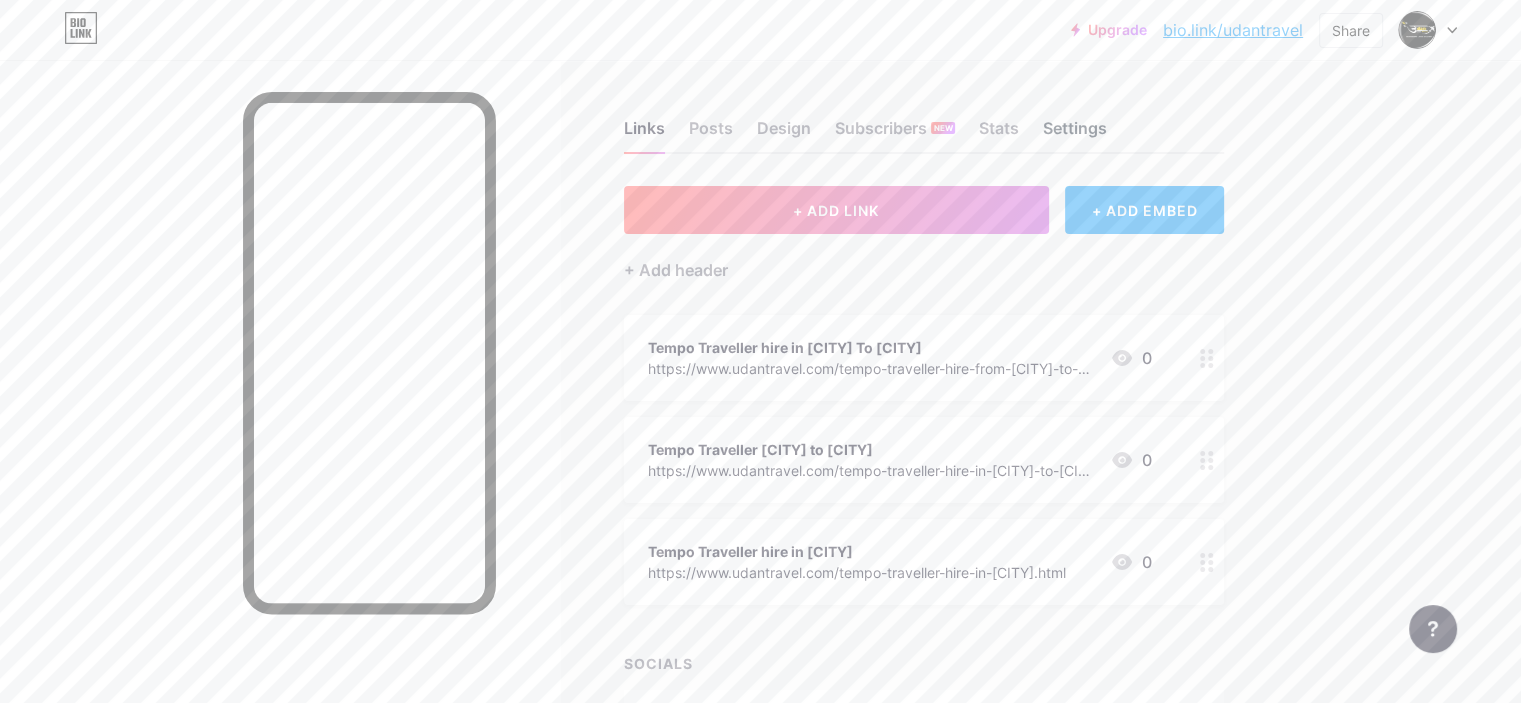 click on "Settings" at bounding box center (1075, 134) 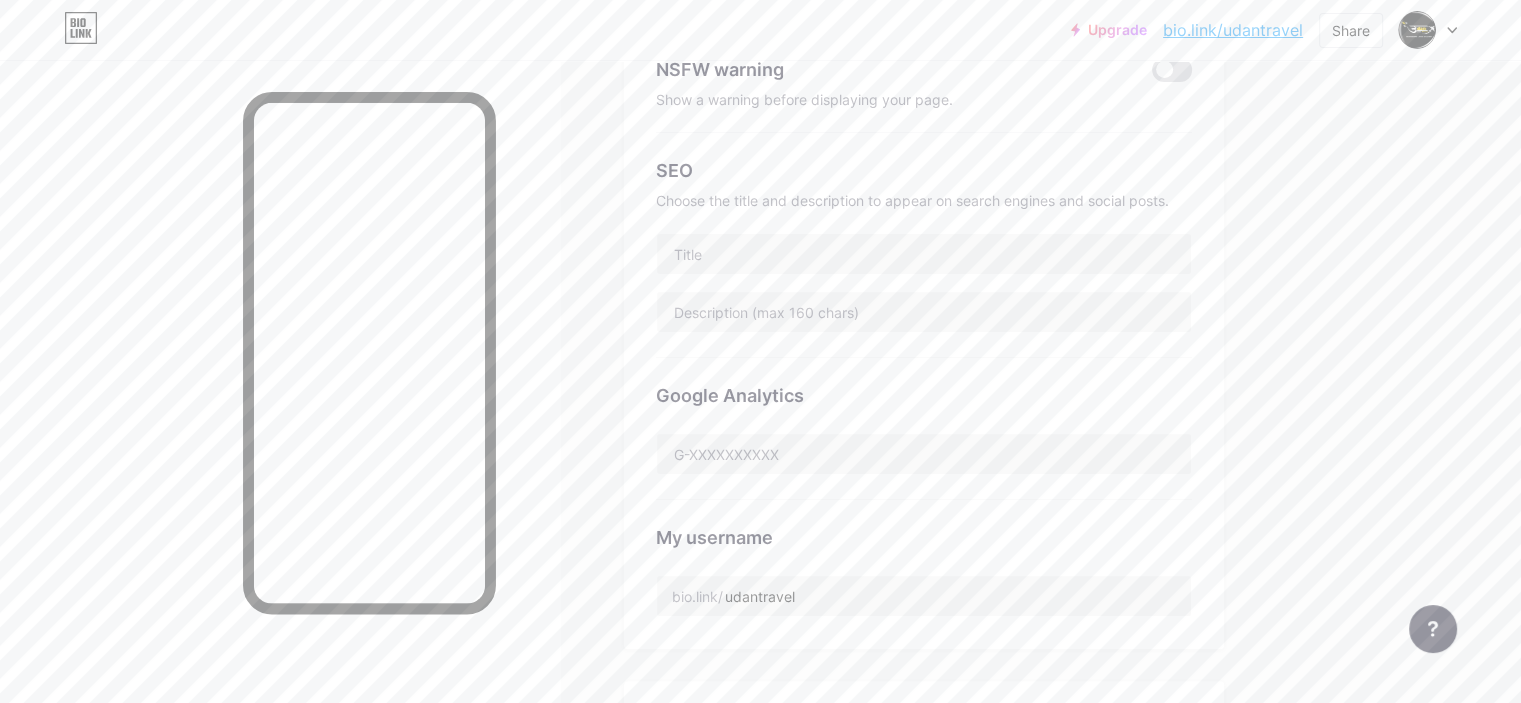 scroll, scrollTop: 400, scrollLeft: 0, axis: vertical 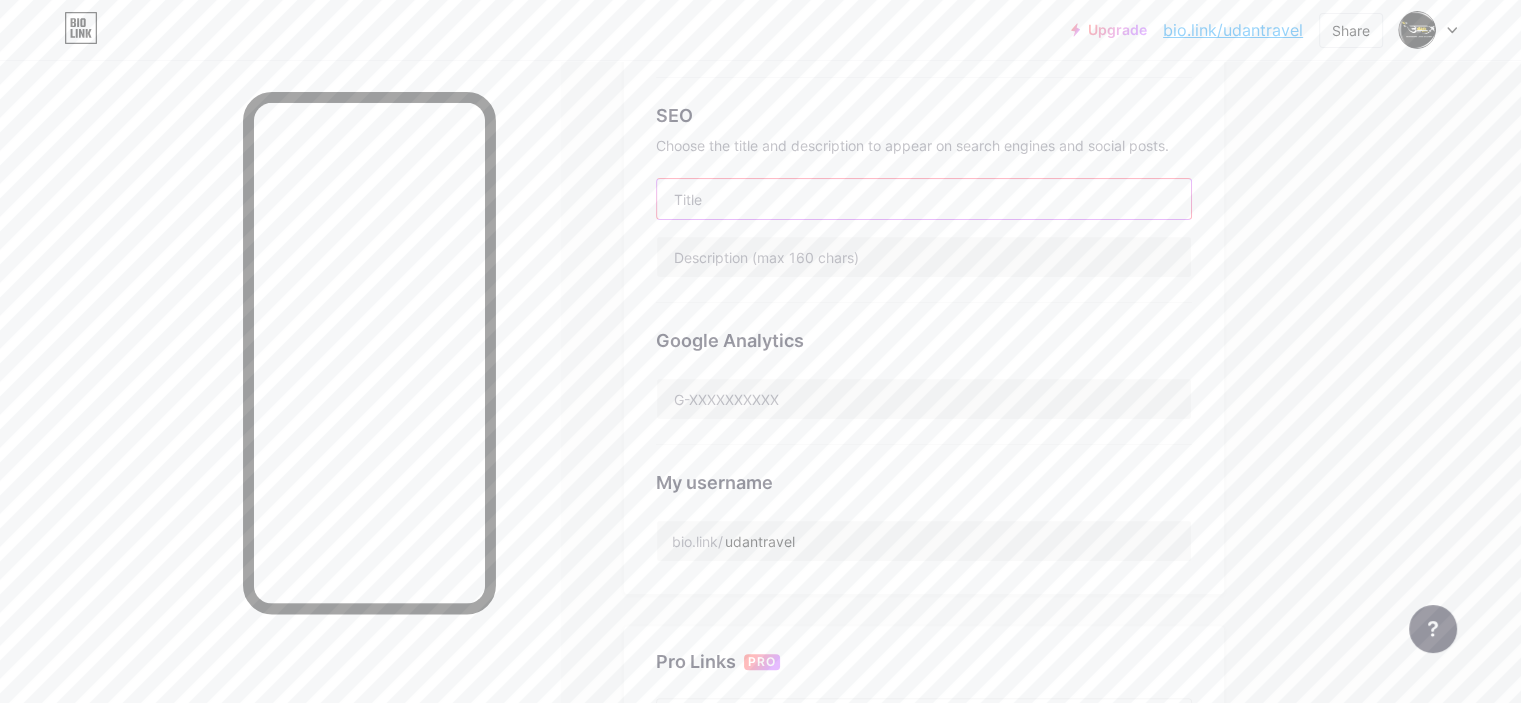 click at bounding box center [924, 199] 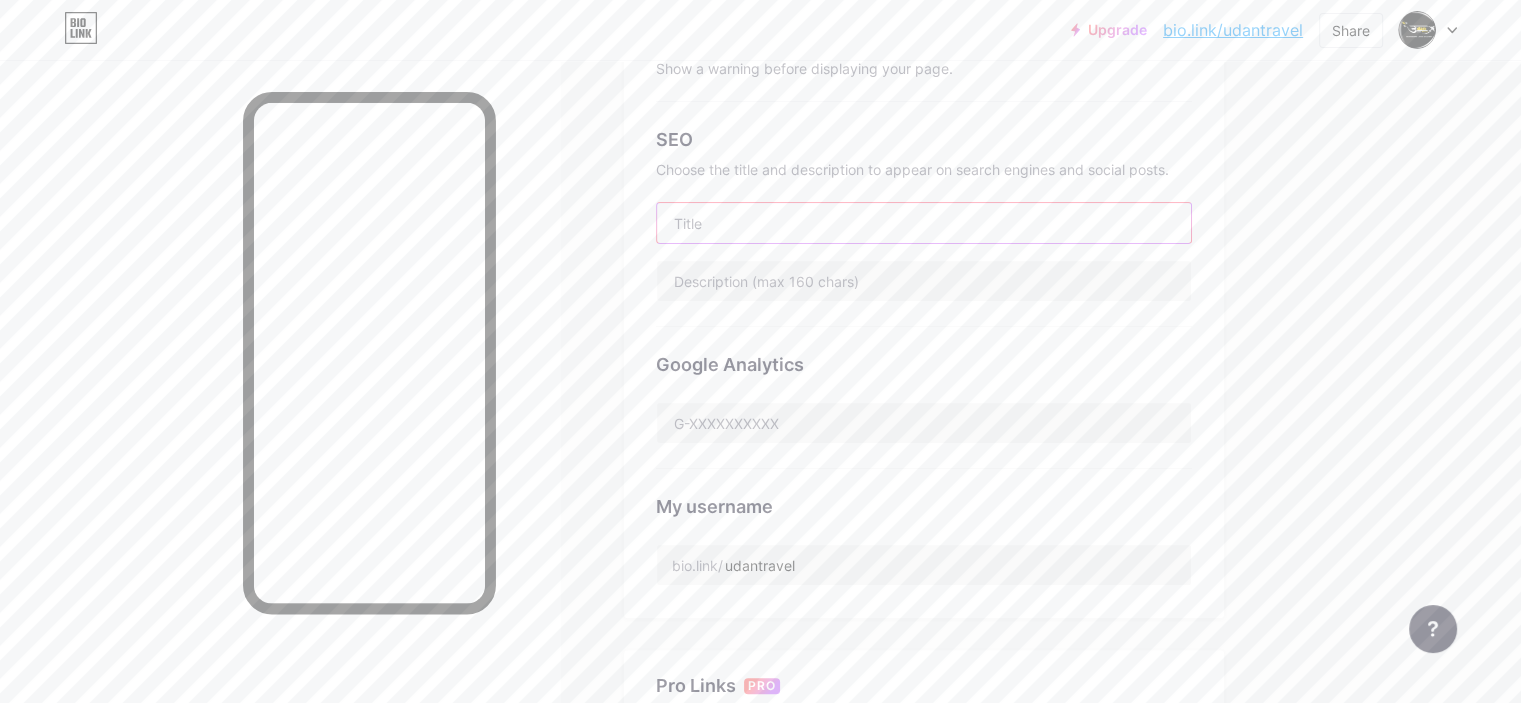 scroll, scrollTop: 358, scrollLeft: 0, axis: vertical 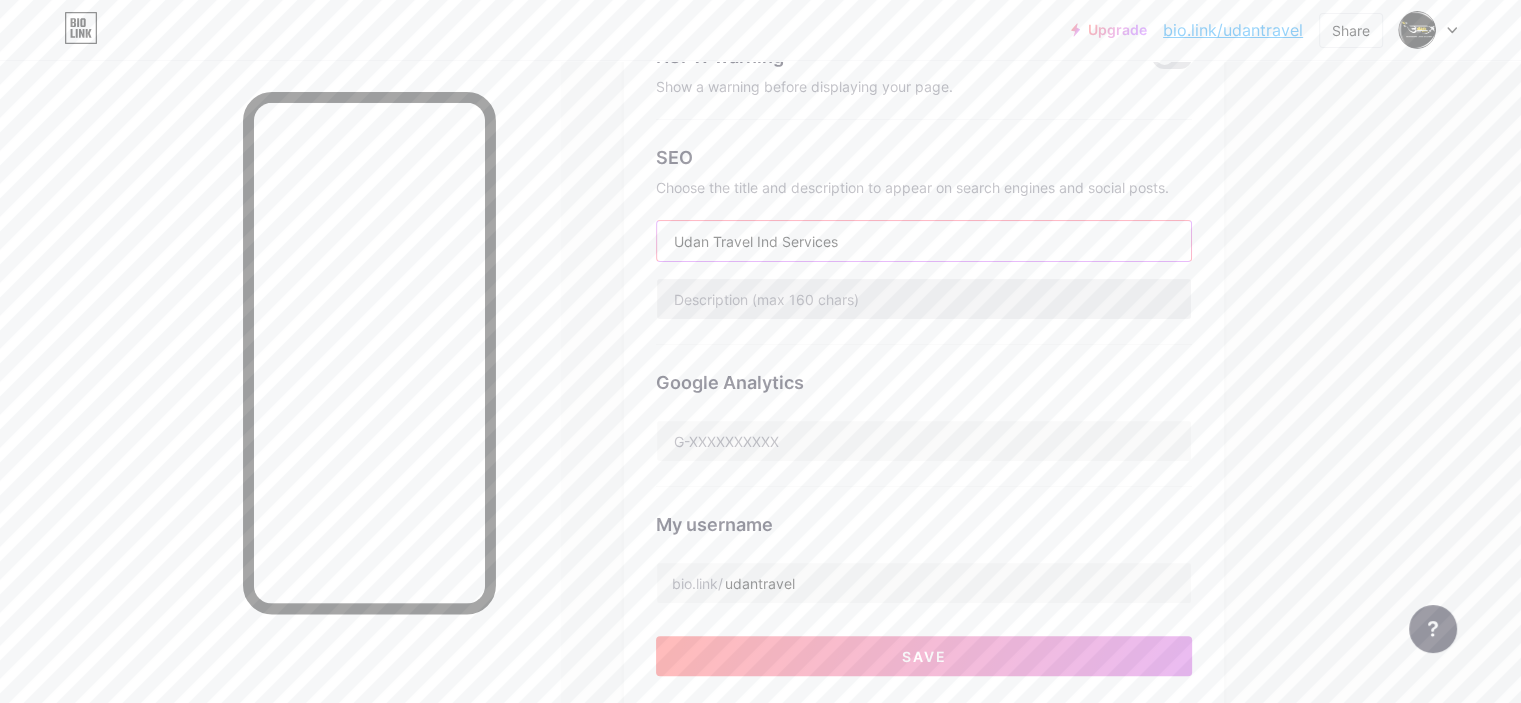 type on "Udan Travel Ind Services" 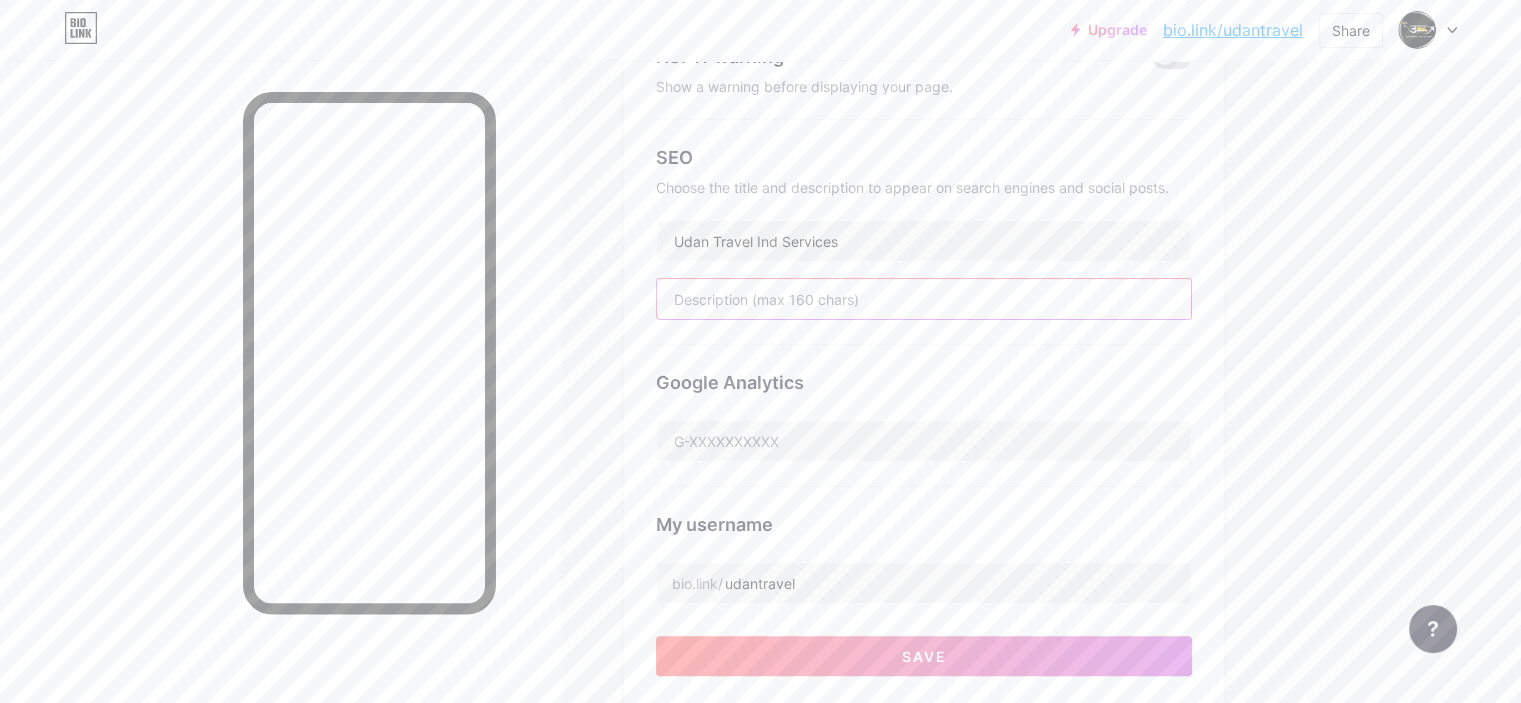 click at bounding box center [924, 299] 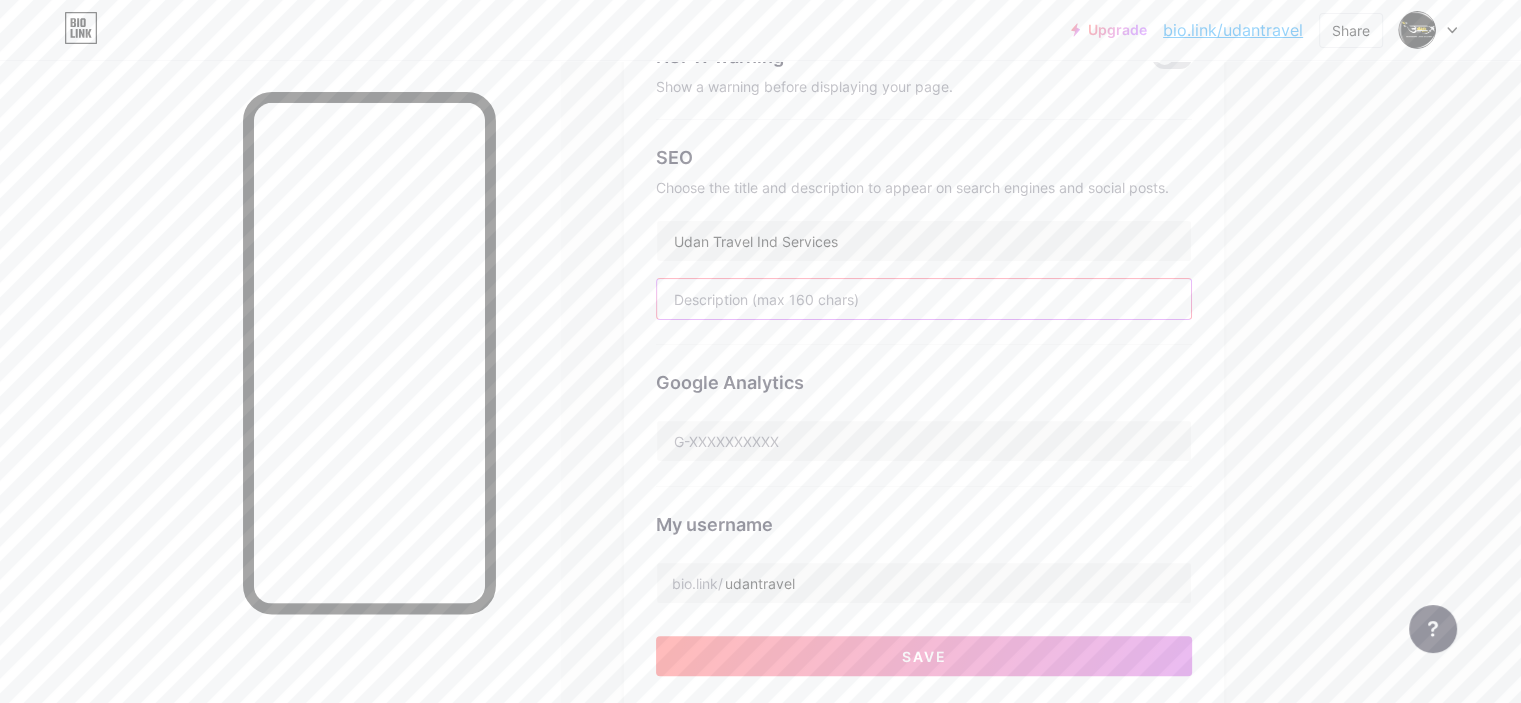 paste on "12, 16, 18, 20, 22, 26 Seater Luxury Tempo Traveller hire in [CITY] [CITY] [CITY] [CITY] To [STATE], [STATE], [STATE], [STATE], [STATE], [STATE] &" 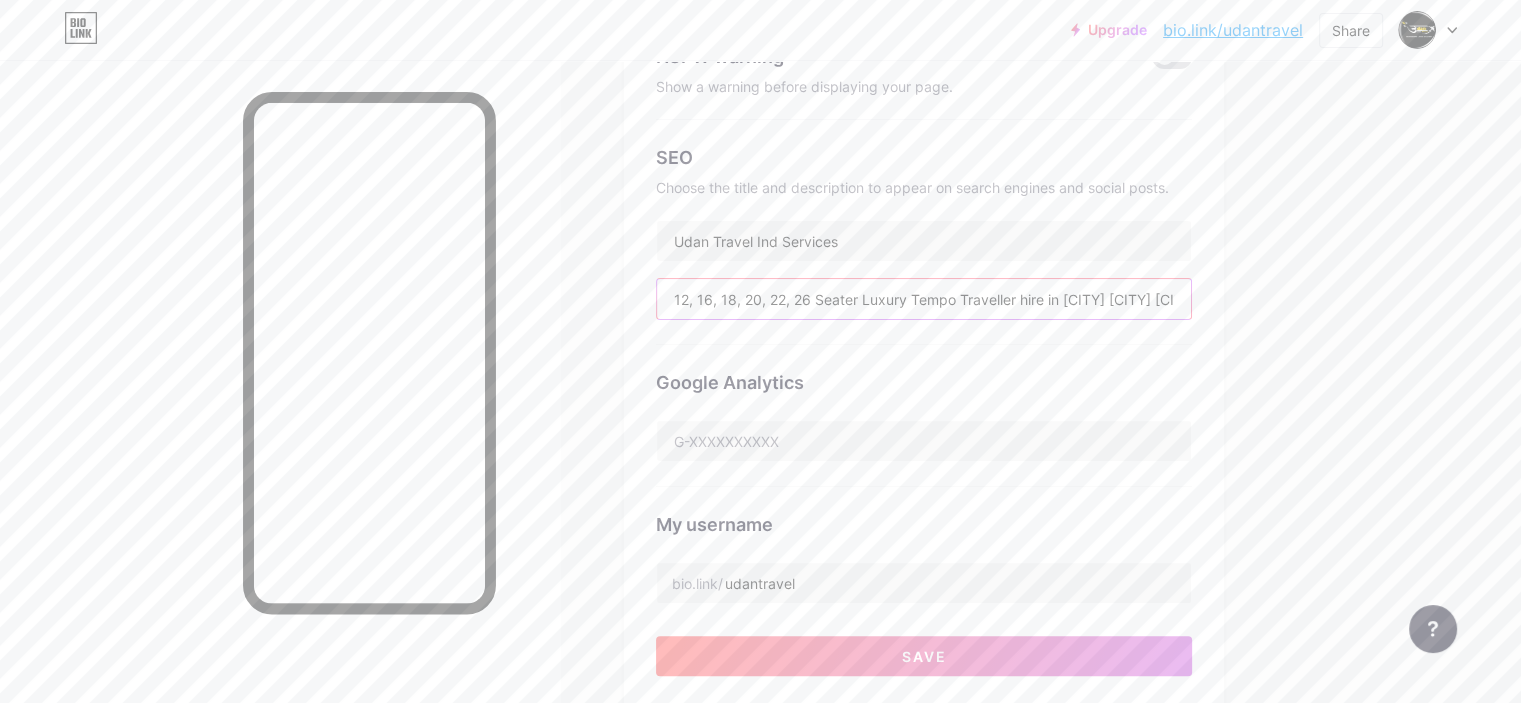 scroll, scrollTop: 0, scrollLeft: 585, axis: horizontal 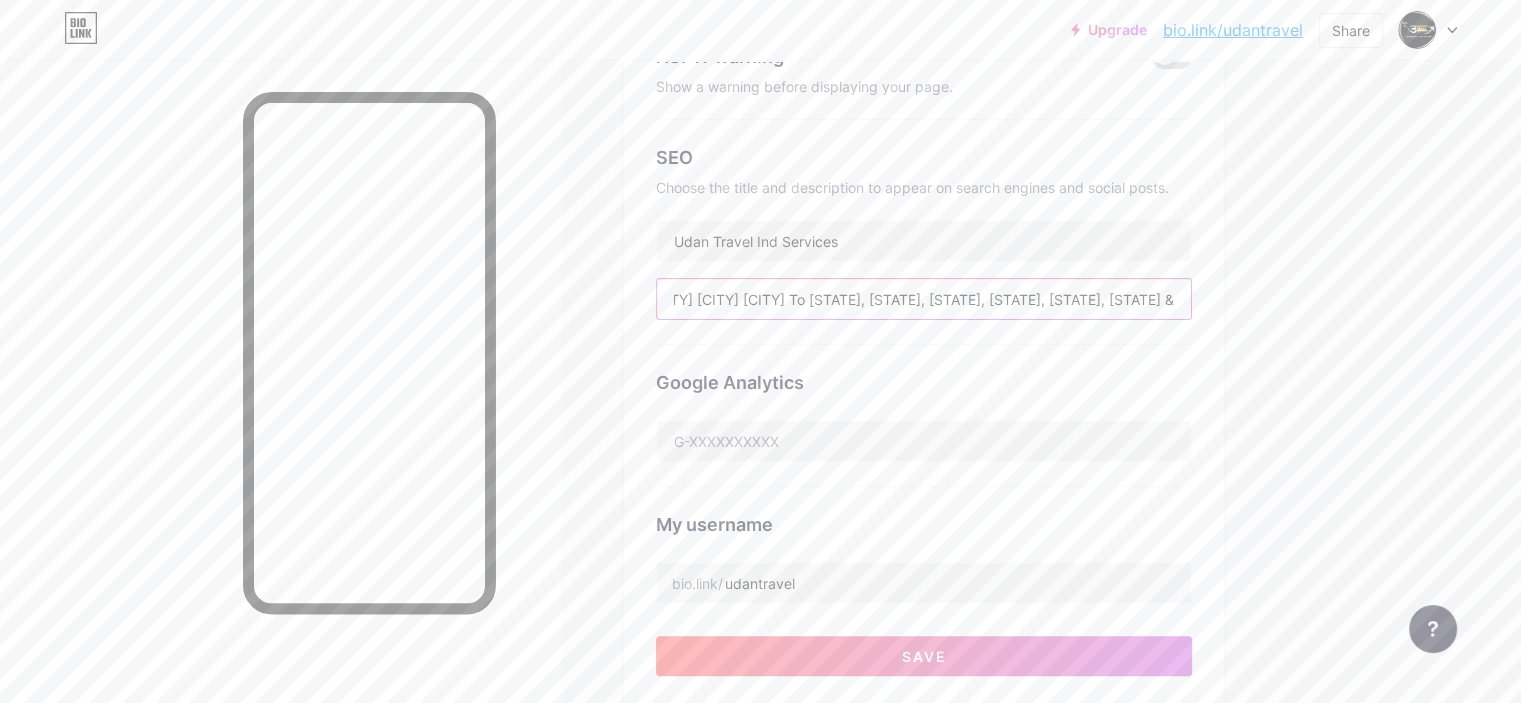 type on "12, 16, 18, 20, 22, 26 Seater Luxury Tempo Traveller hire in [CITY] [CITY] [CITY] [CITY] To [STATE], [STATE], [STATE], [STATE], [STATE], [STATE] &" 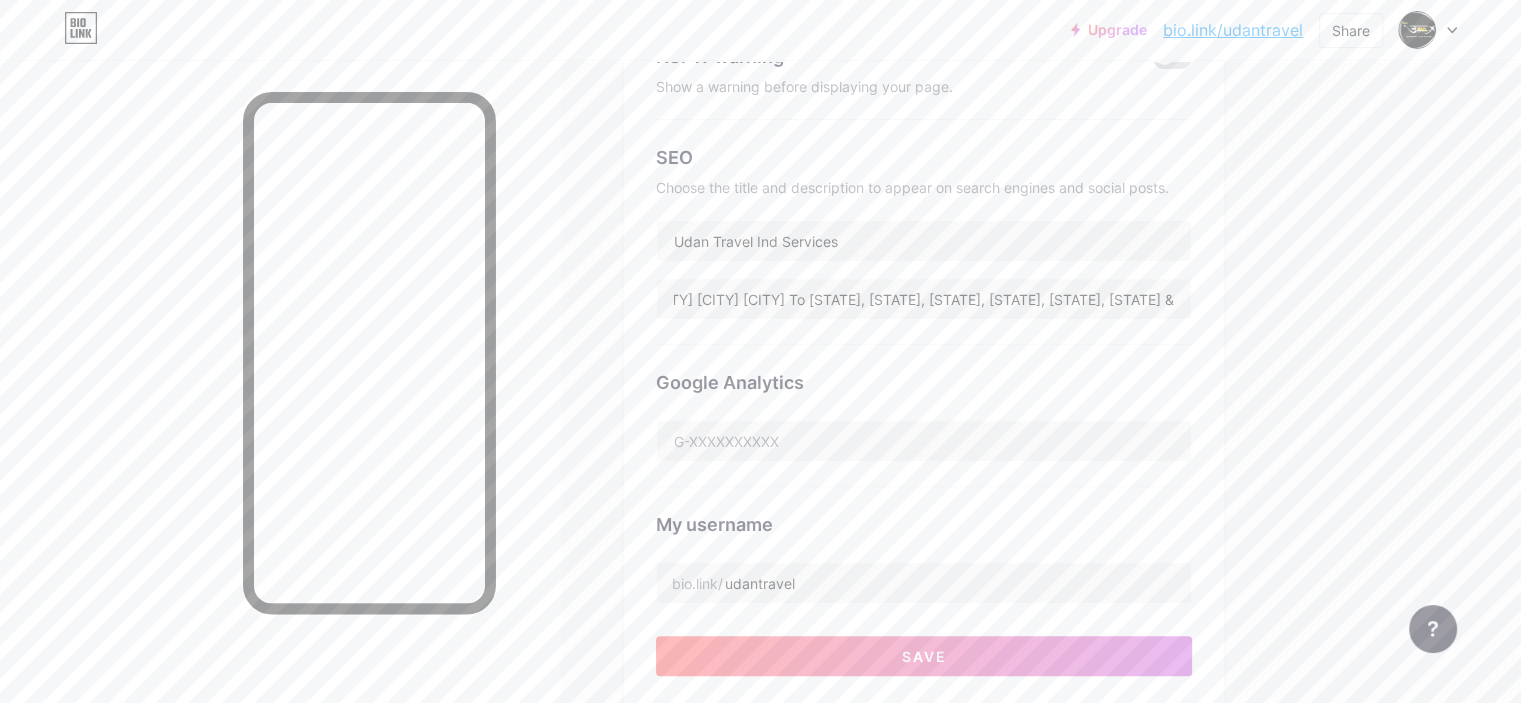 scroll, scrollTop: 0, scrollLeft: 0, axis: both 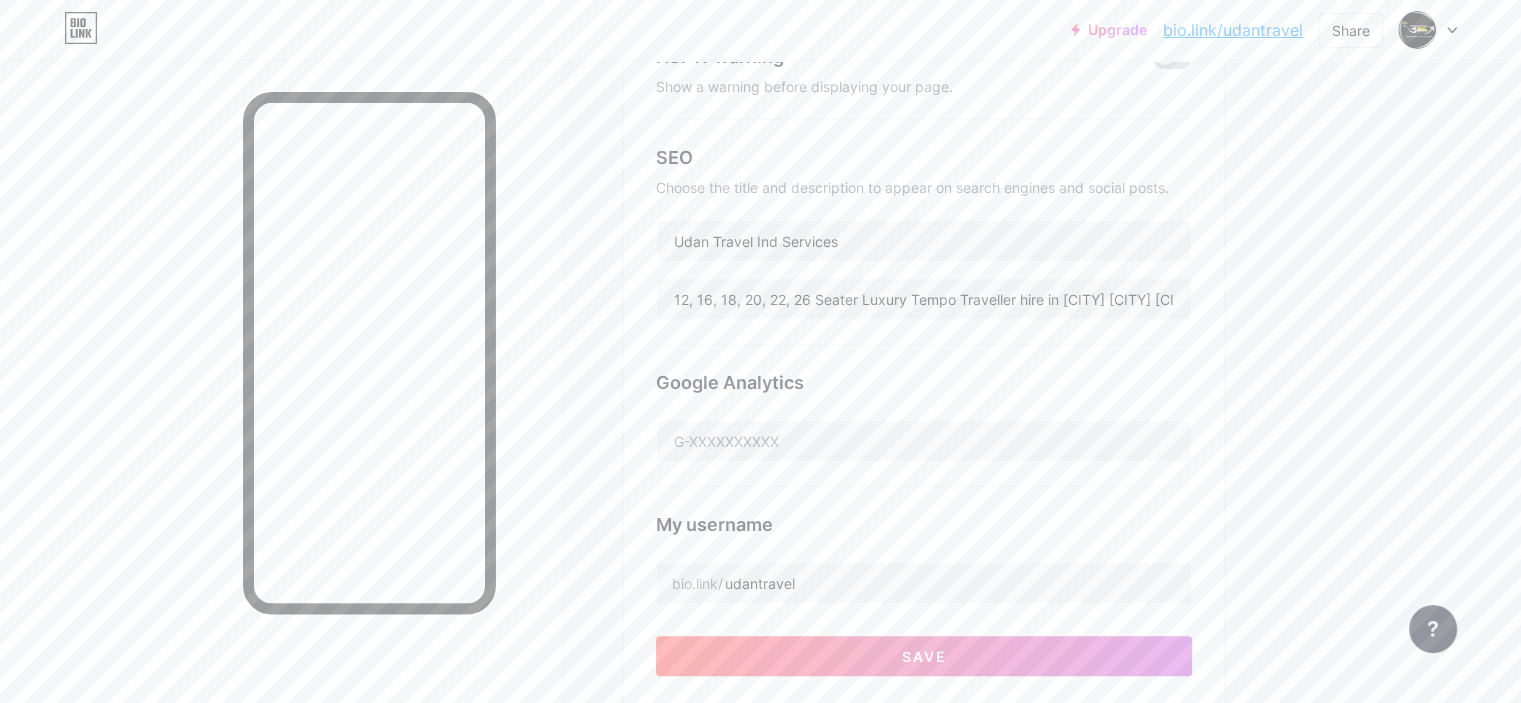 click on "Google Analytics" at bounding box center (924, 382) 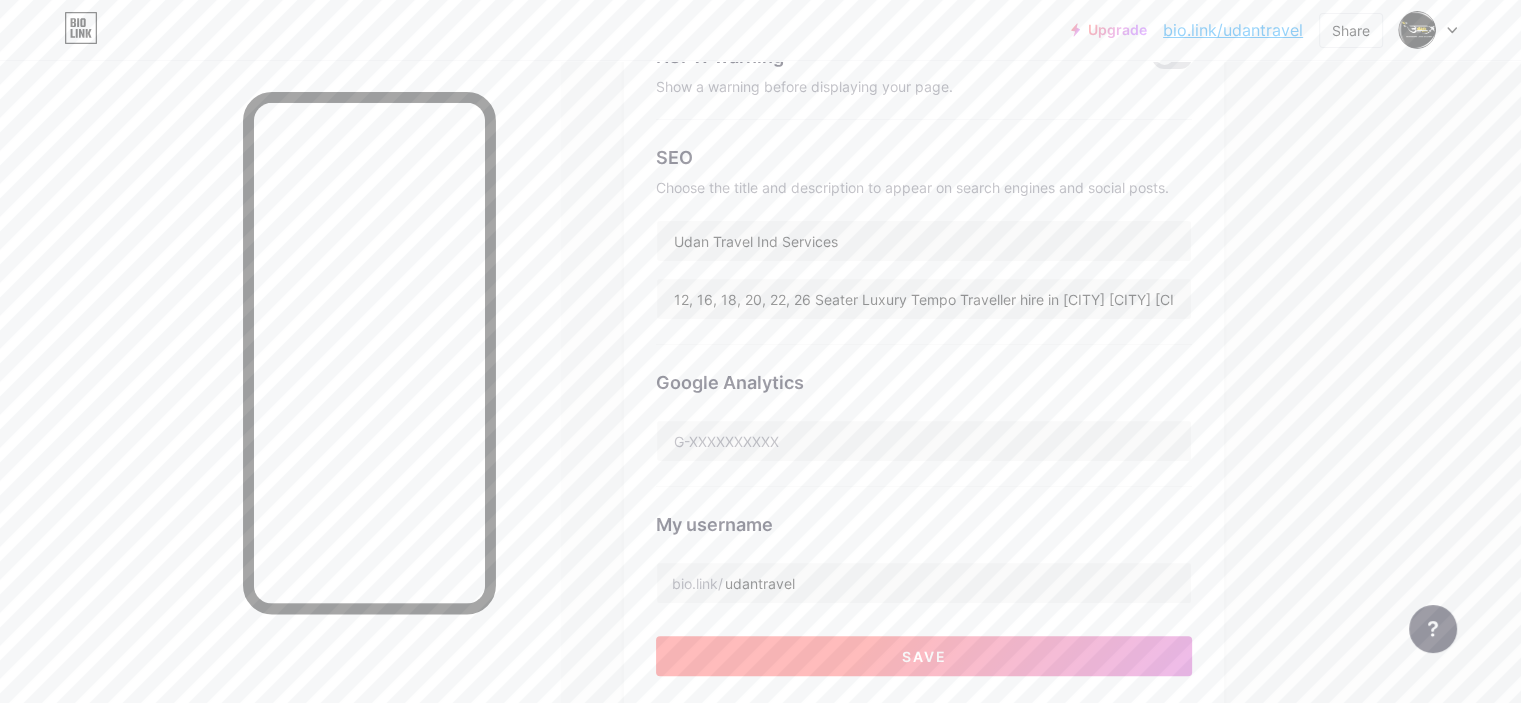 click on "Save" at bounding box center (924, 656) 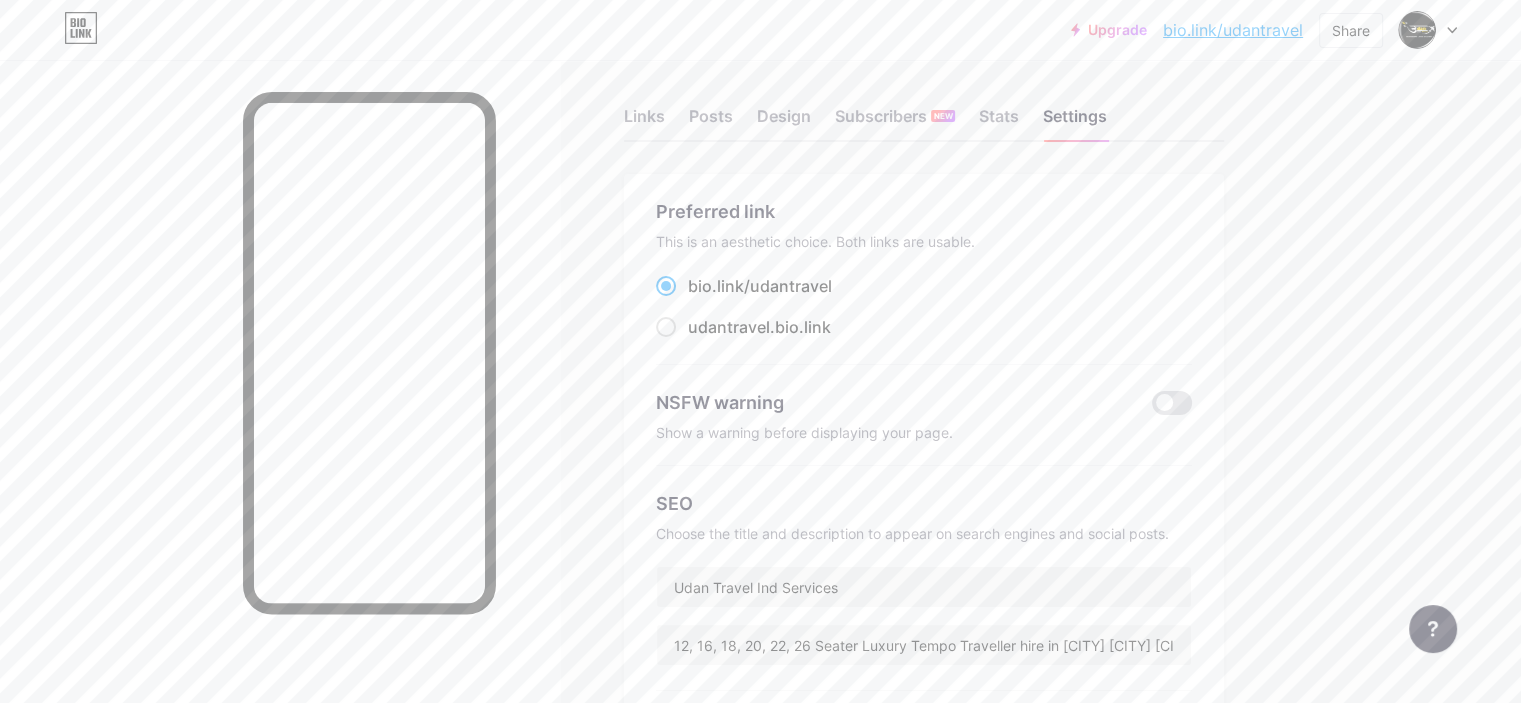scroll, scrollTop: 0, scrollLeft: 0, axis: both 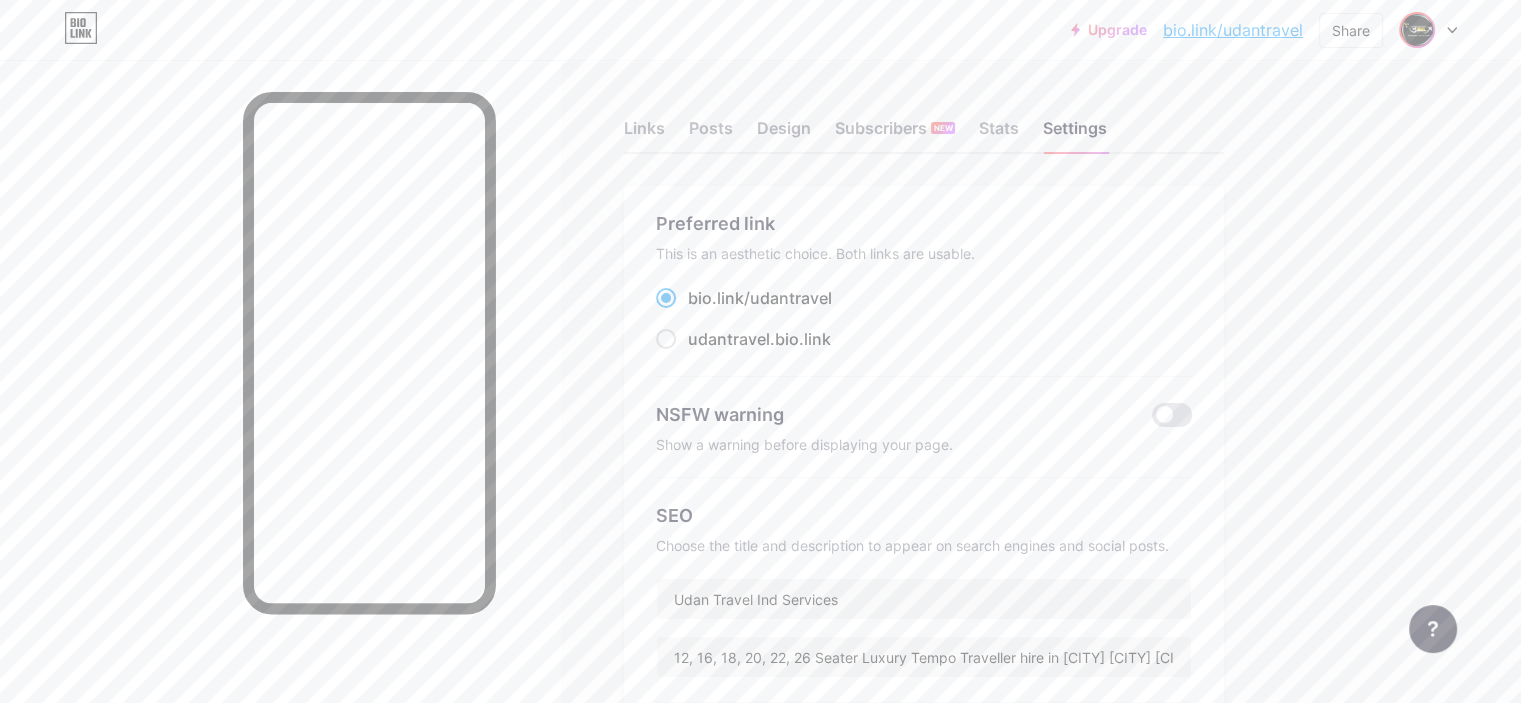 click at bounding box center [1417, 30] 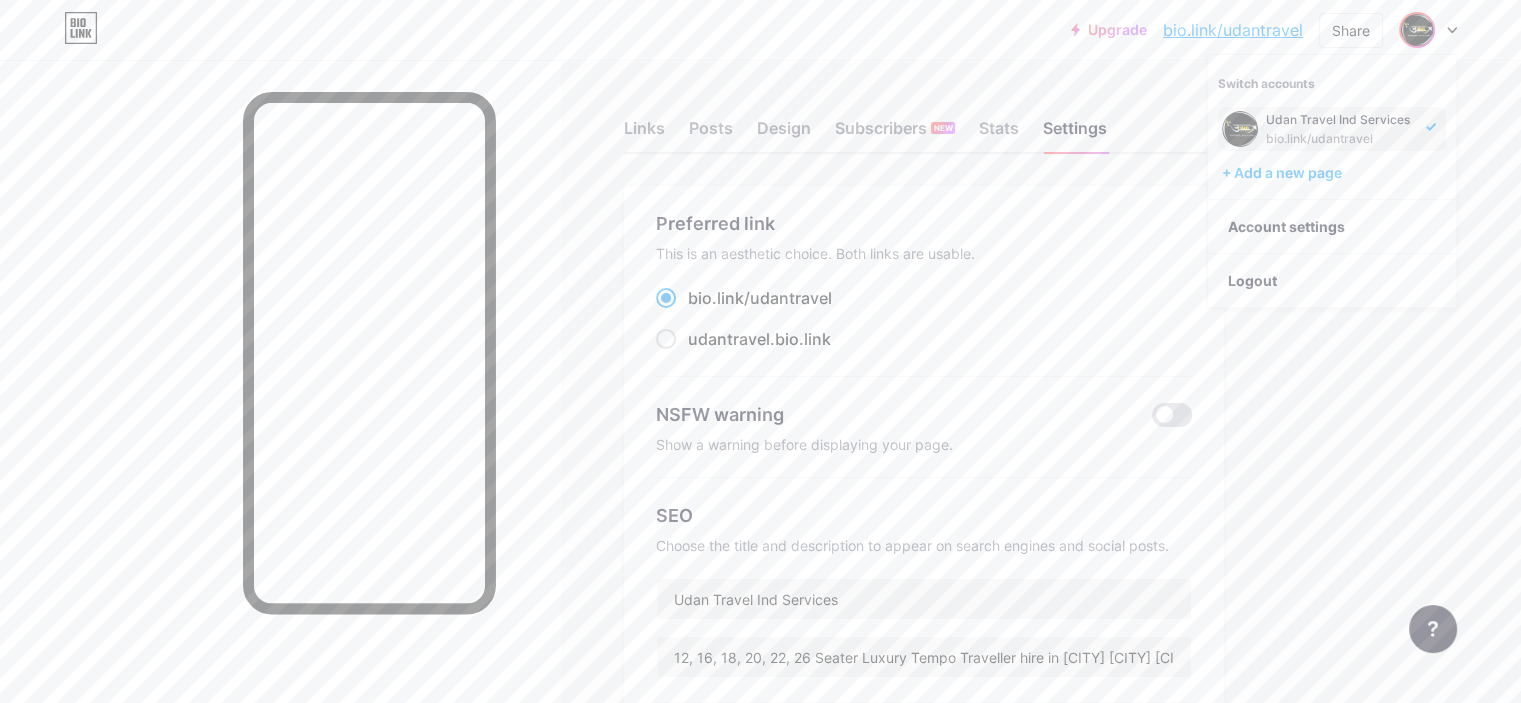 click on "bio.link/udantravel" at bounding box center [1233, 30] 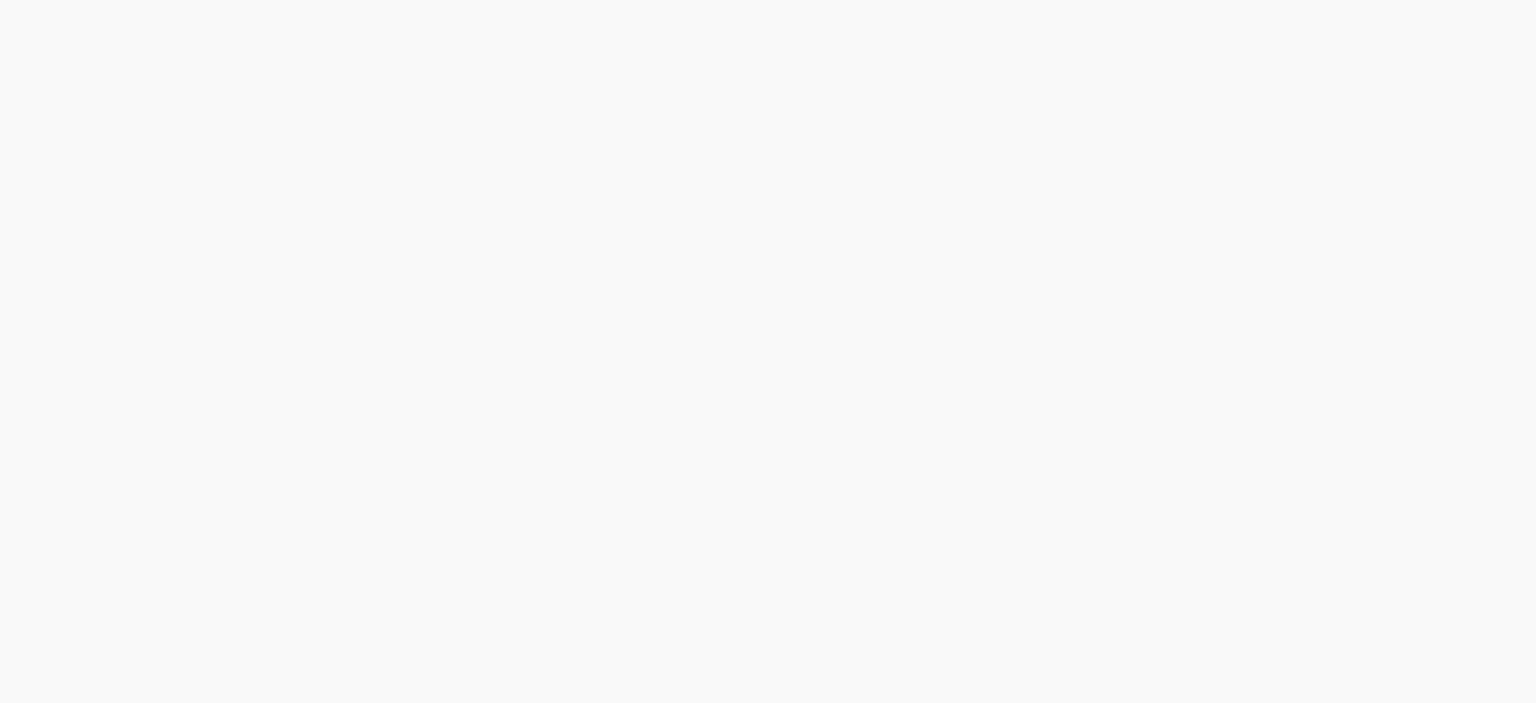 scroll, scrollTop: 0, scrollLeft: 0, axis: both 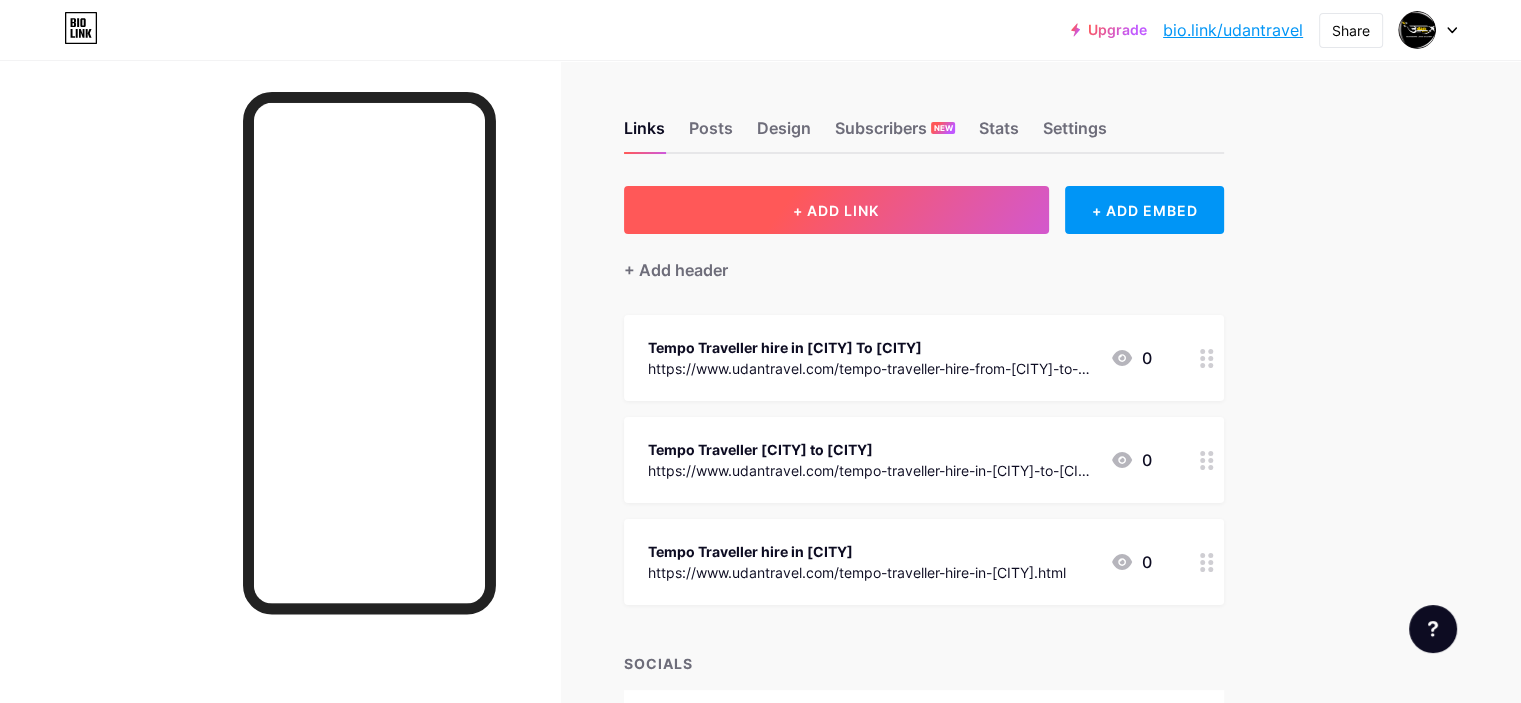 click on "+ ADD LINK" at bounding box center [836, 210] 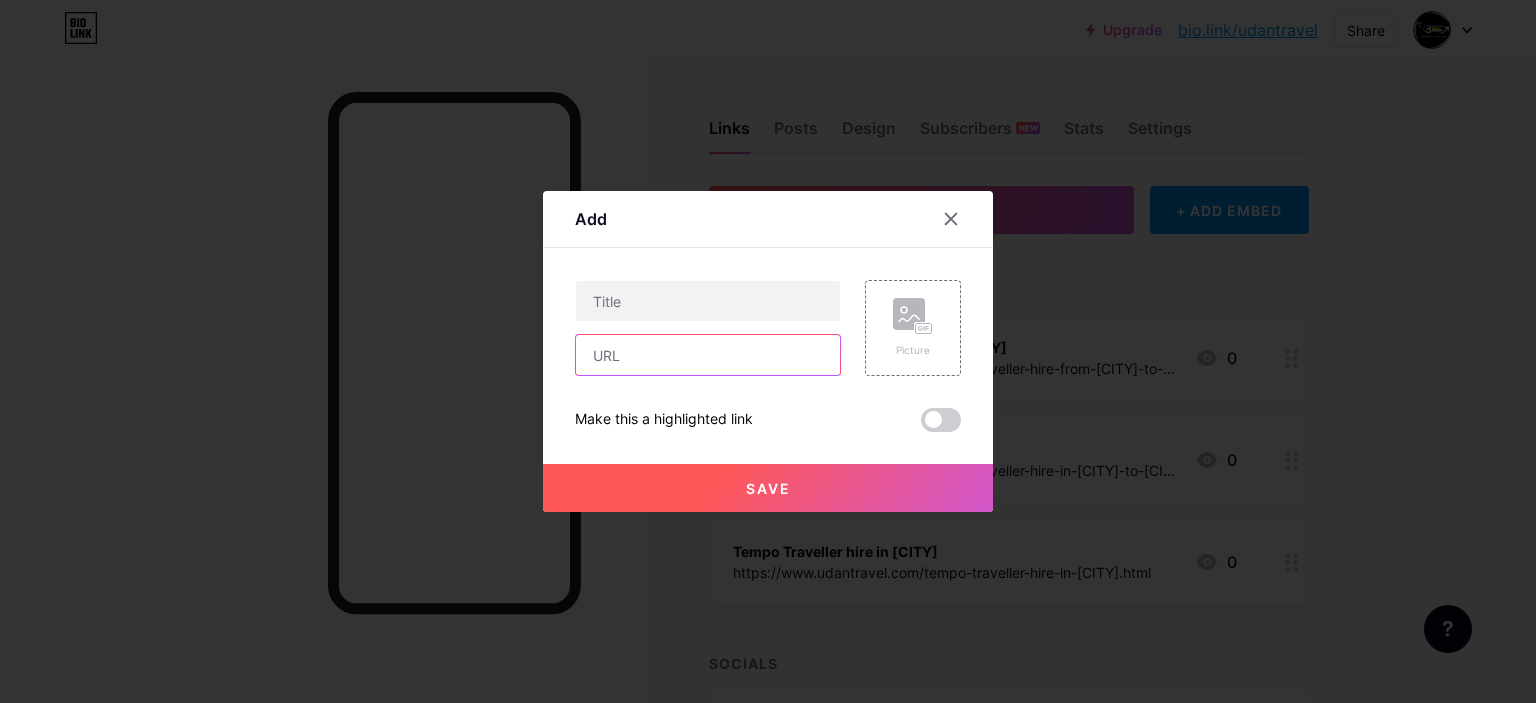 click at bounding box center (708, 355) 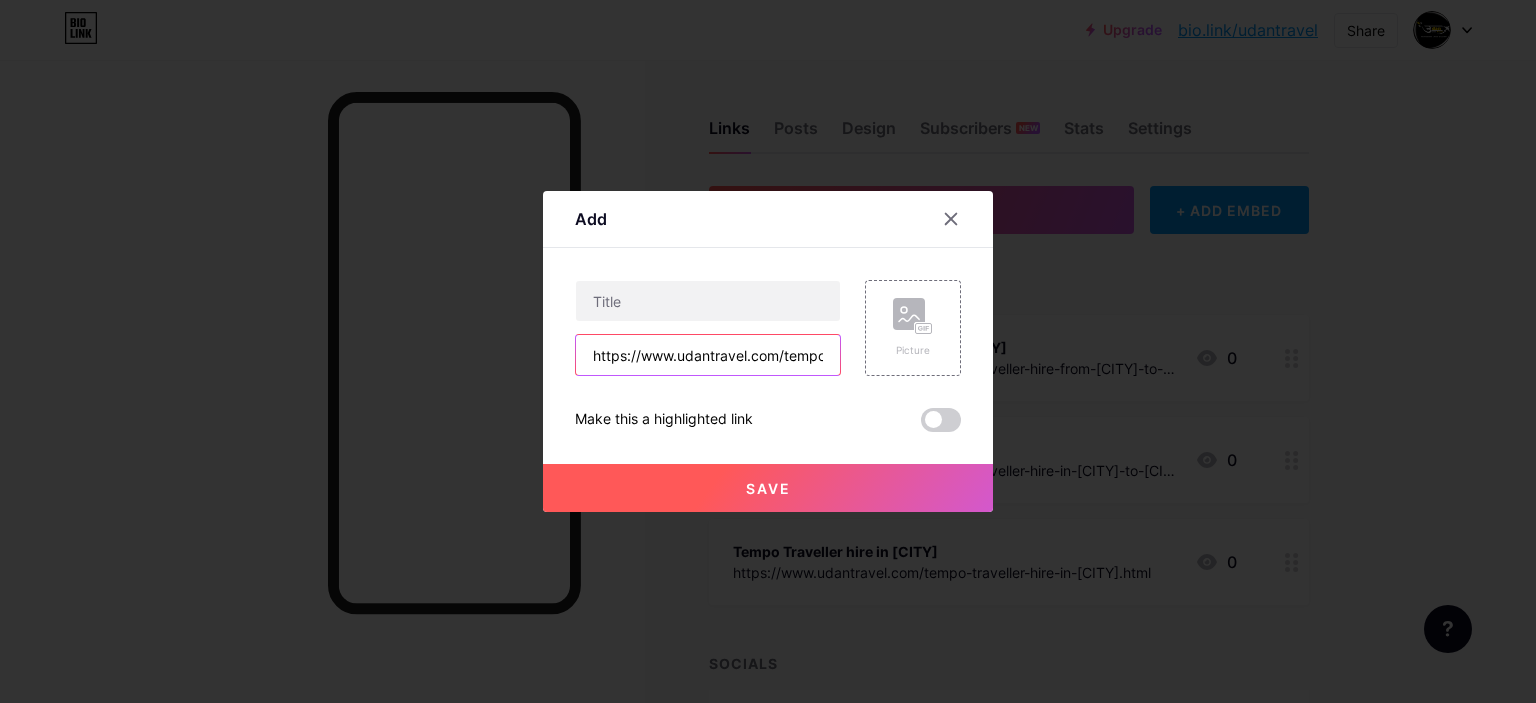scroll, scrollTop: 0, scrollLeft: 238, axis: horizontal 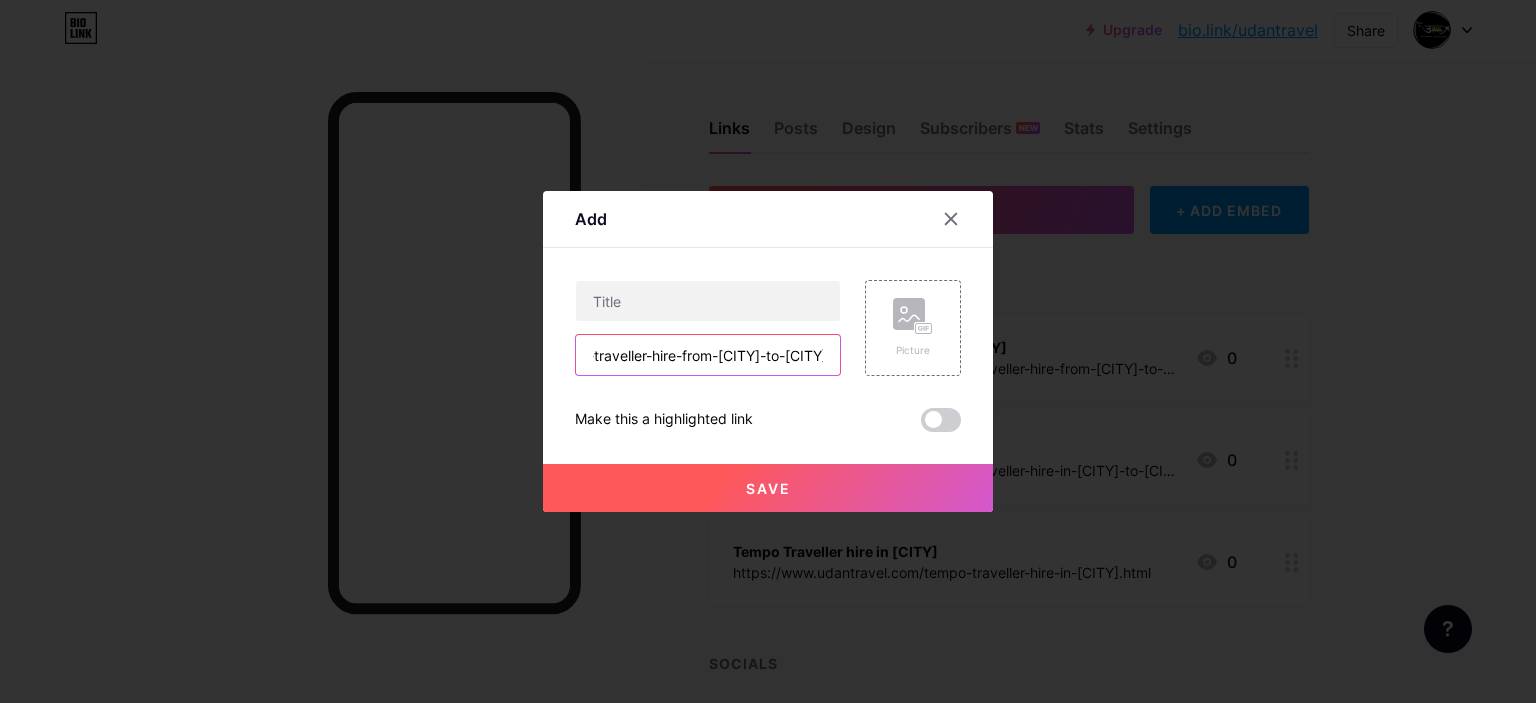 type on "https://www.udantravel.com/tempo-traveller-hire-from-[CITY]-to-[CITY].html" 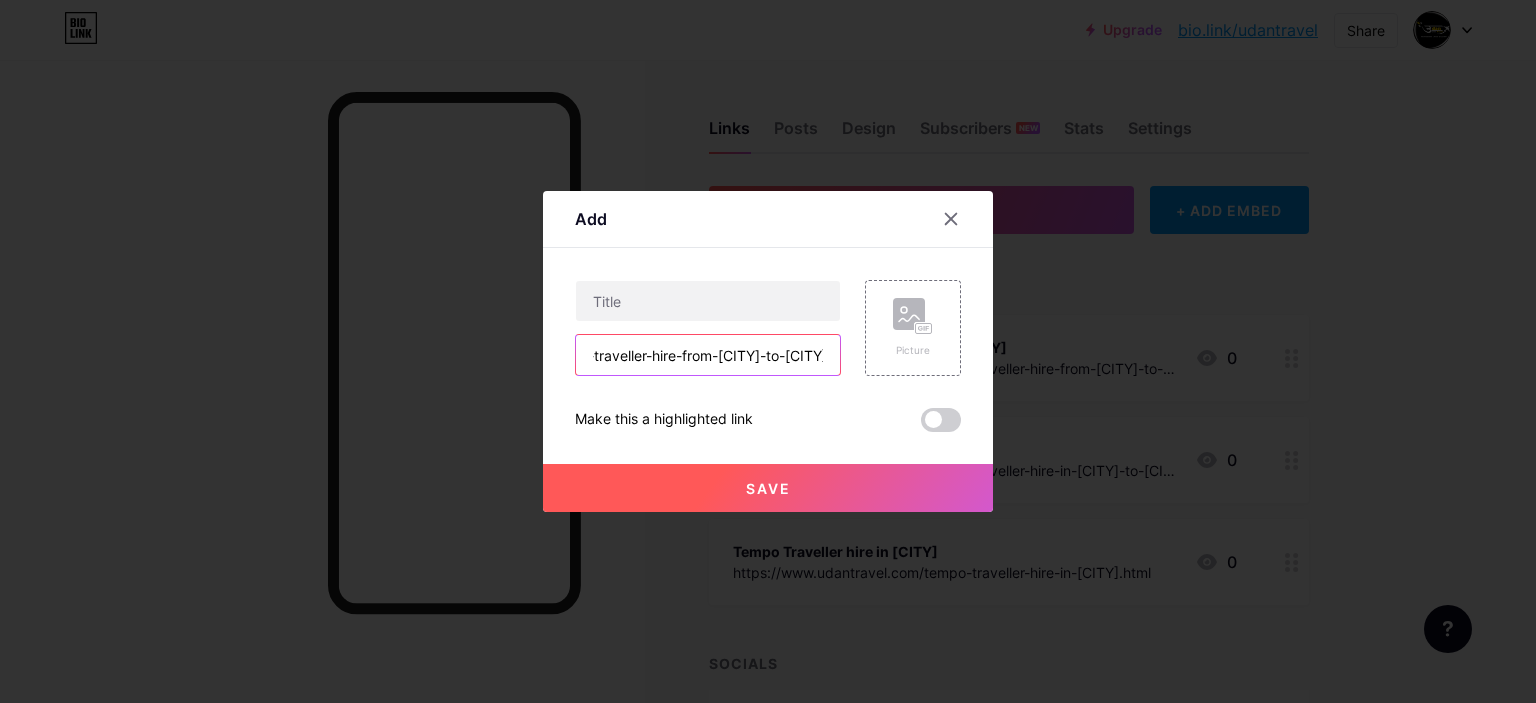 scroll, scrollTop: 0, scrollLeft: 0, axis: both 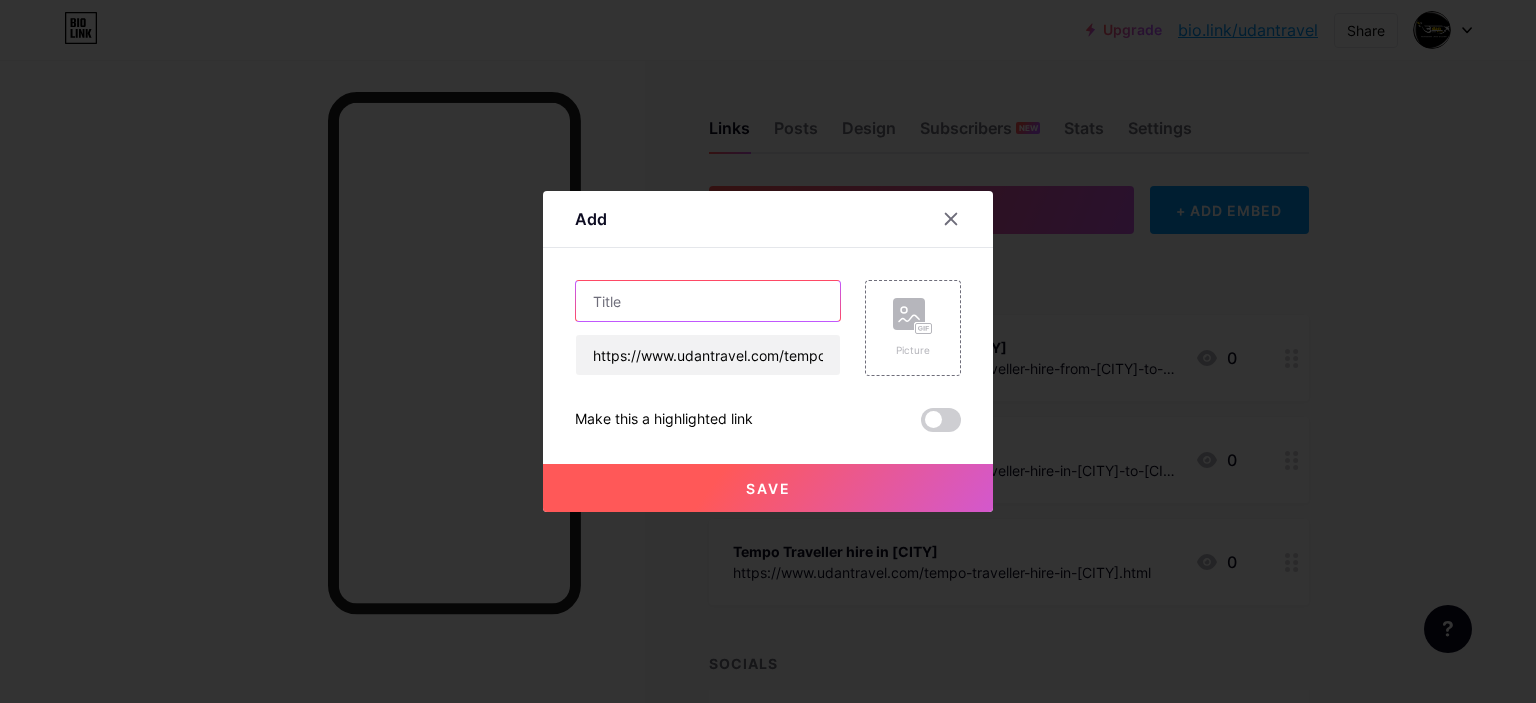 click at bounding box center [708, 301] 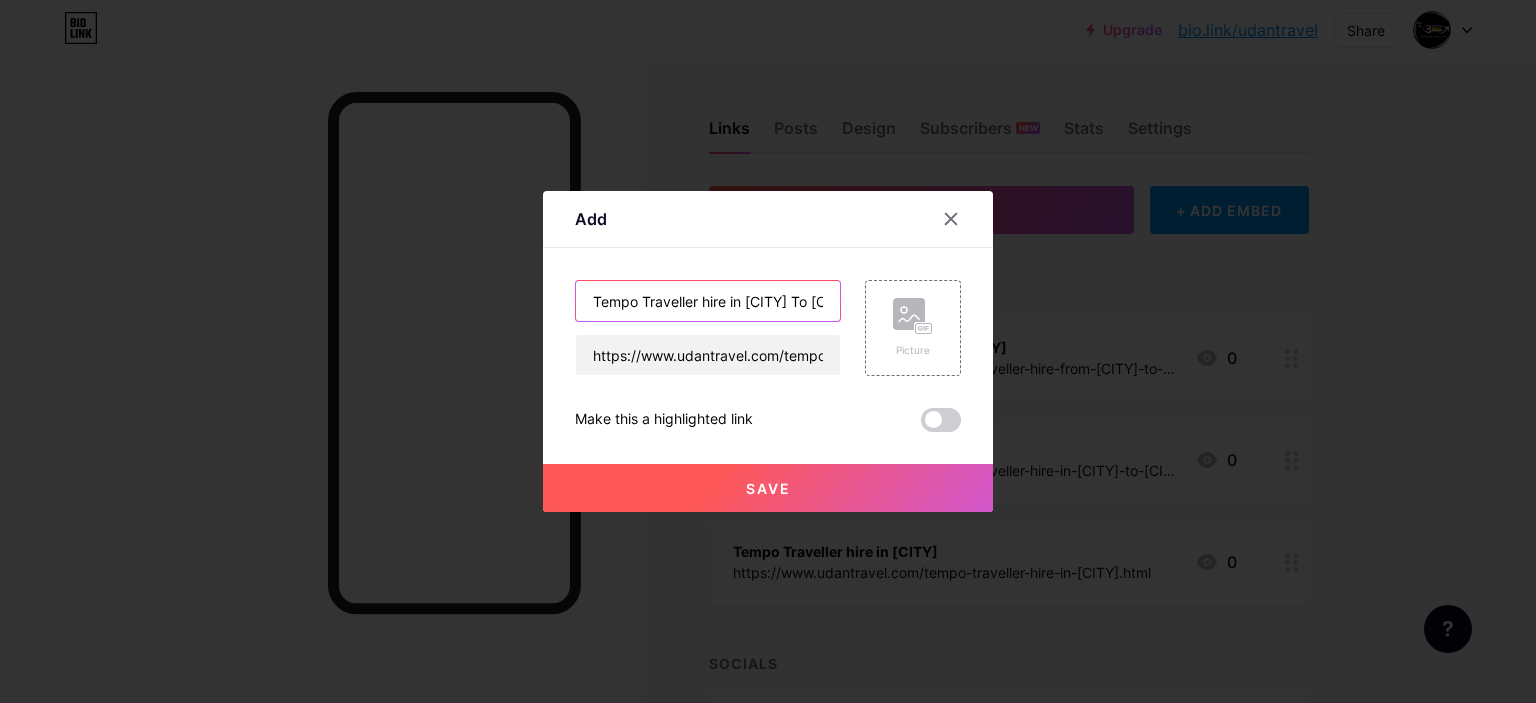 scroll, scrollTop: 0, scrollLeft: 29, axis: horizontal 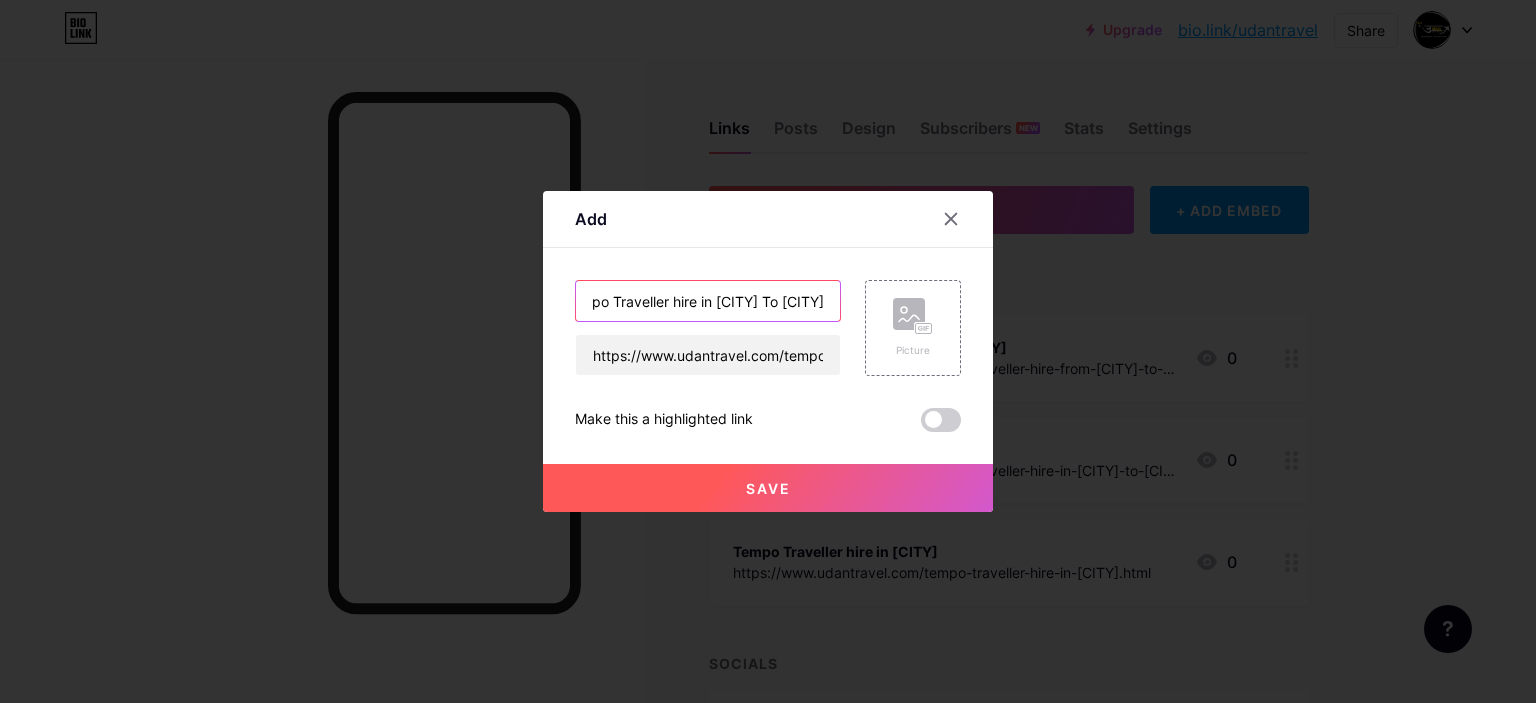 type on "Tempo Traveller hire in Delhi To Rishikesh" 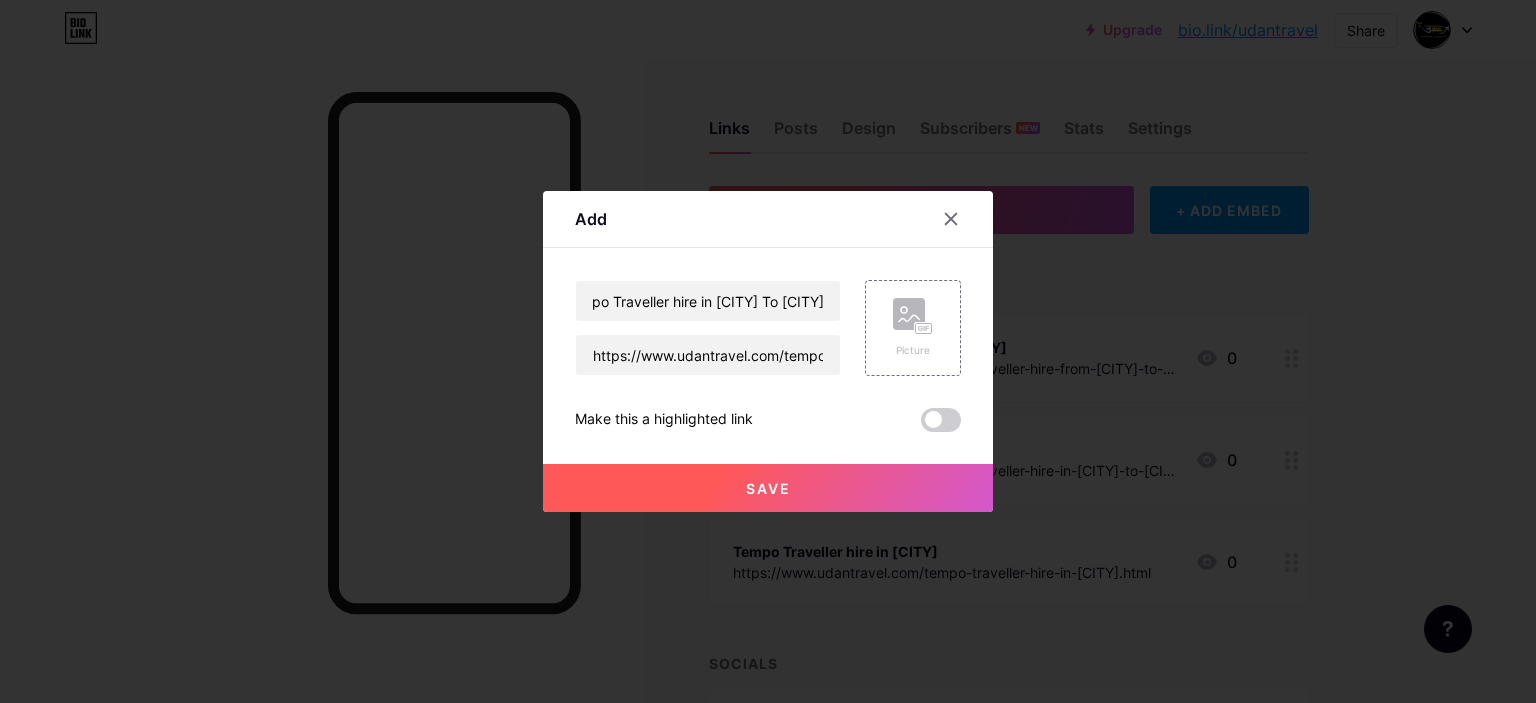 scroll, scrollTop: 0, scrollLeft: 0, axis: both 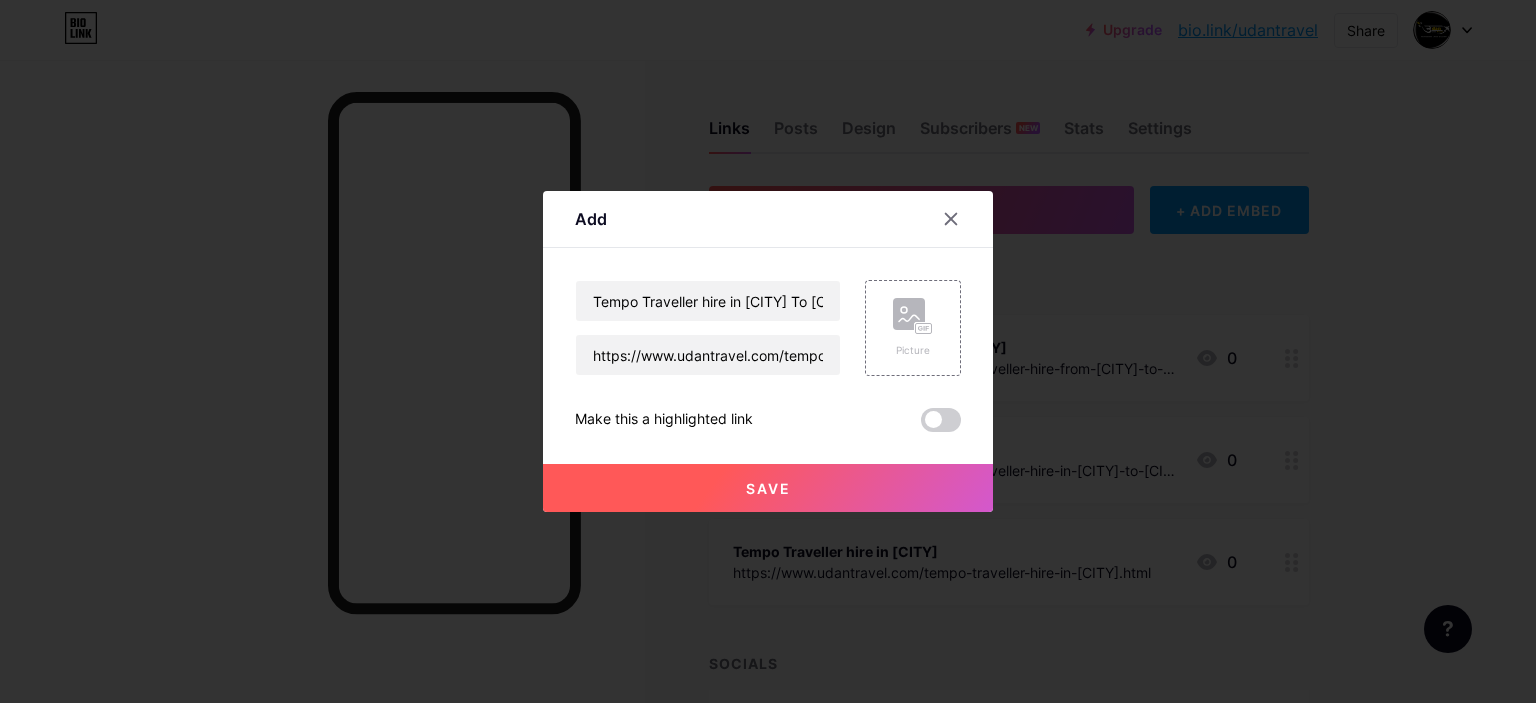 click on "Save" at bounding box center (768, 488) 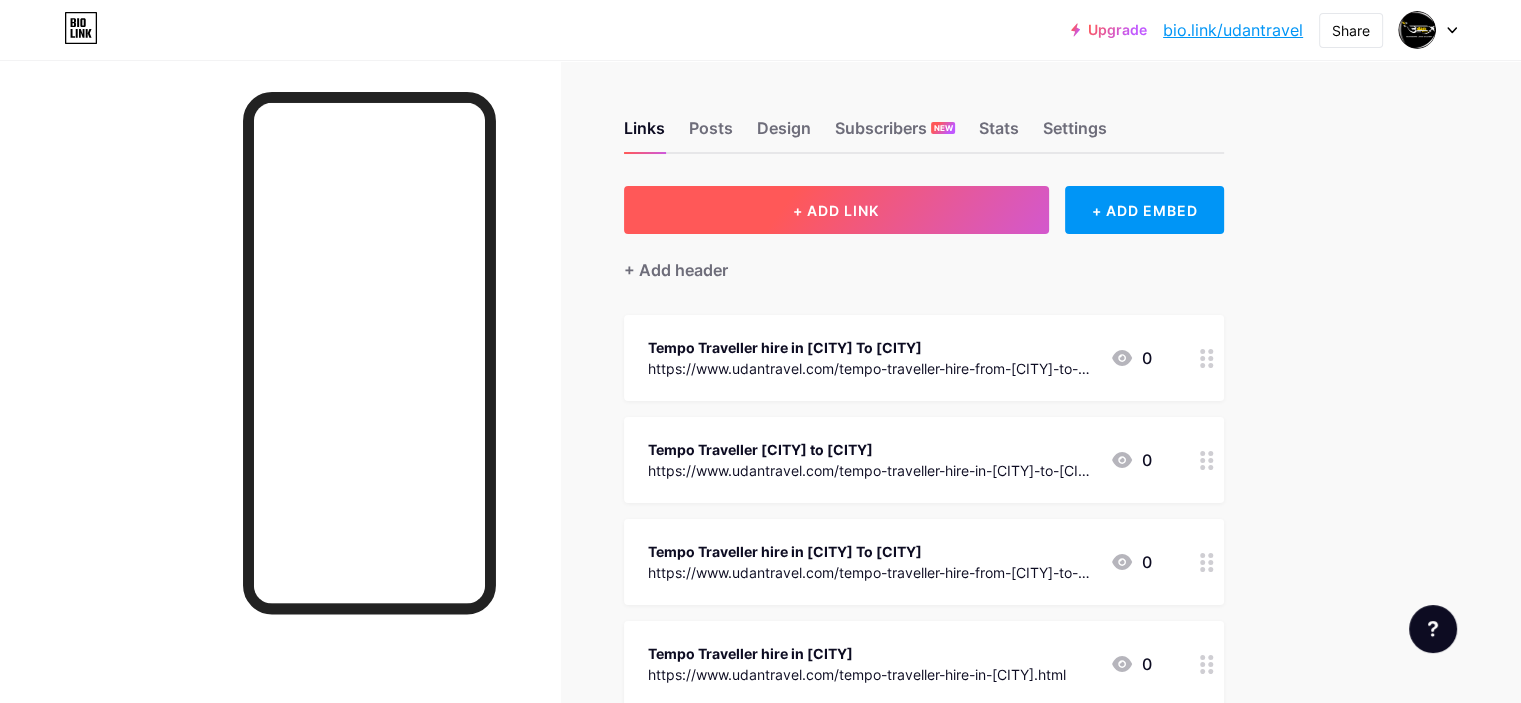 click on "+ ADD LINK" at bounding box center [836, 210] 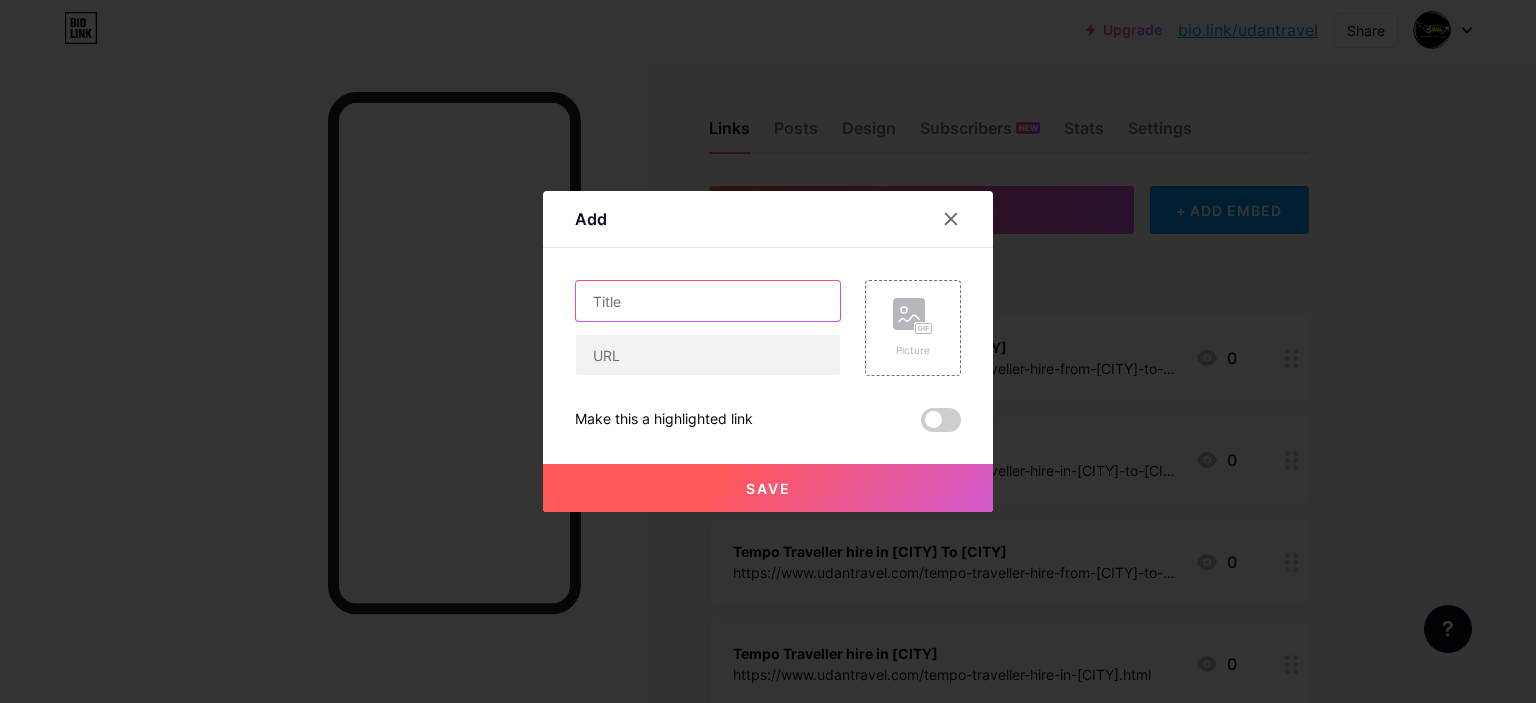 click at bounding box center (708, 301) 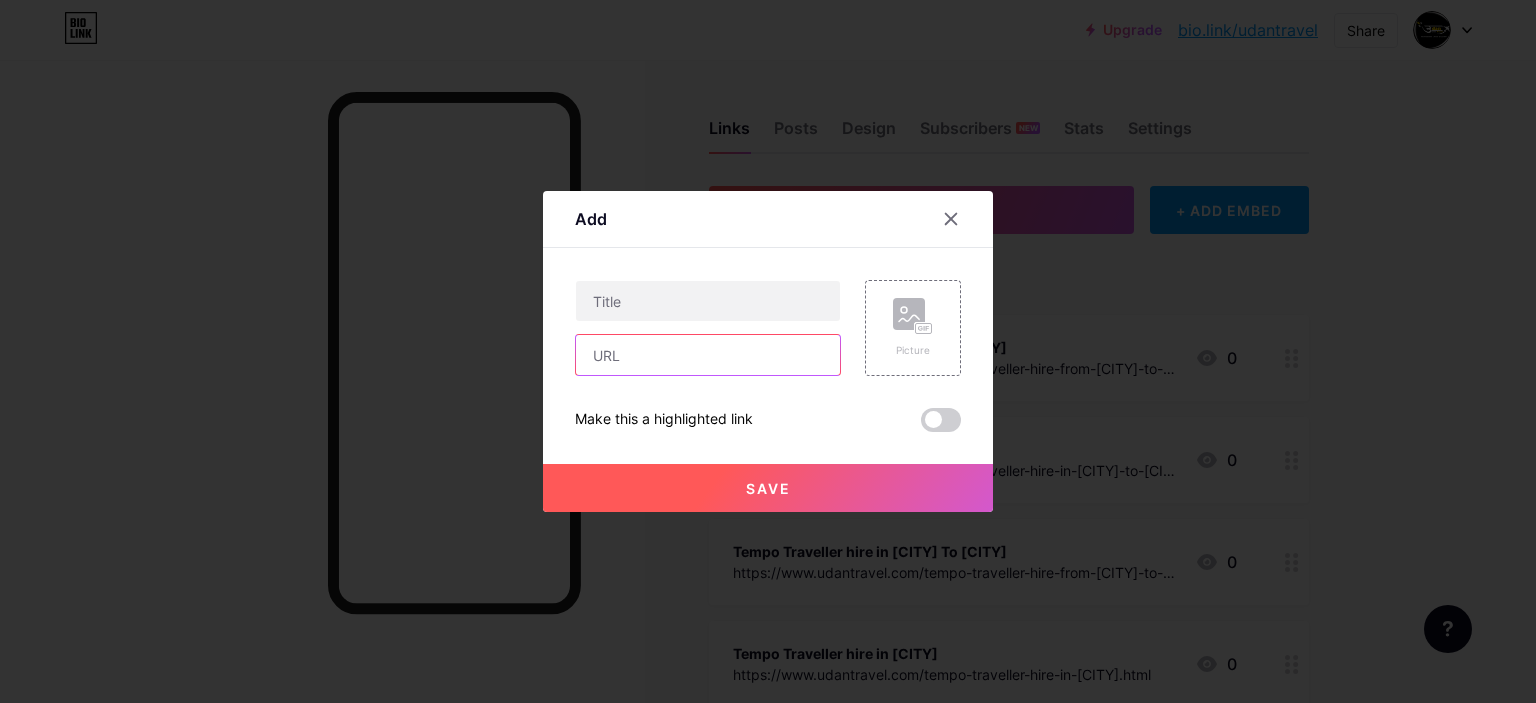 click at bounding box center [708, 355] 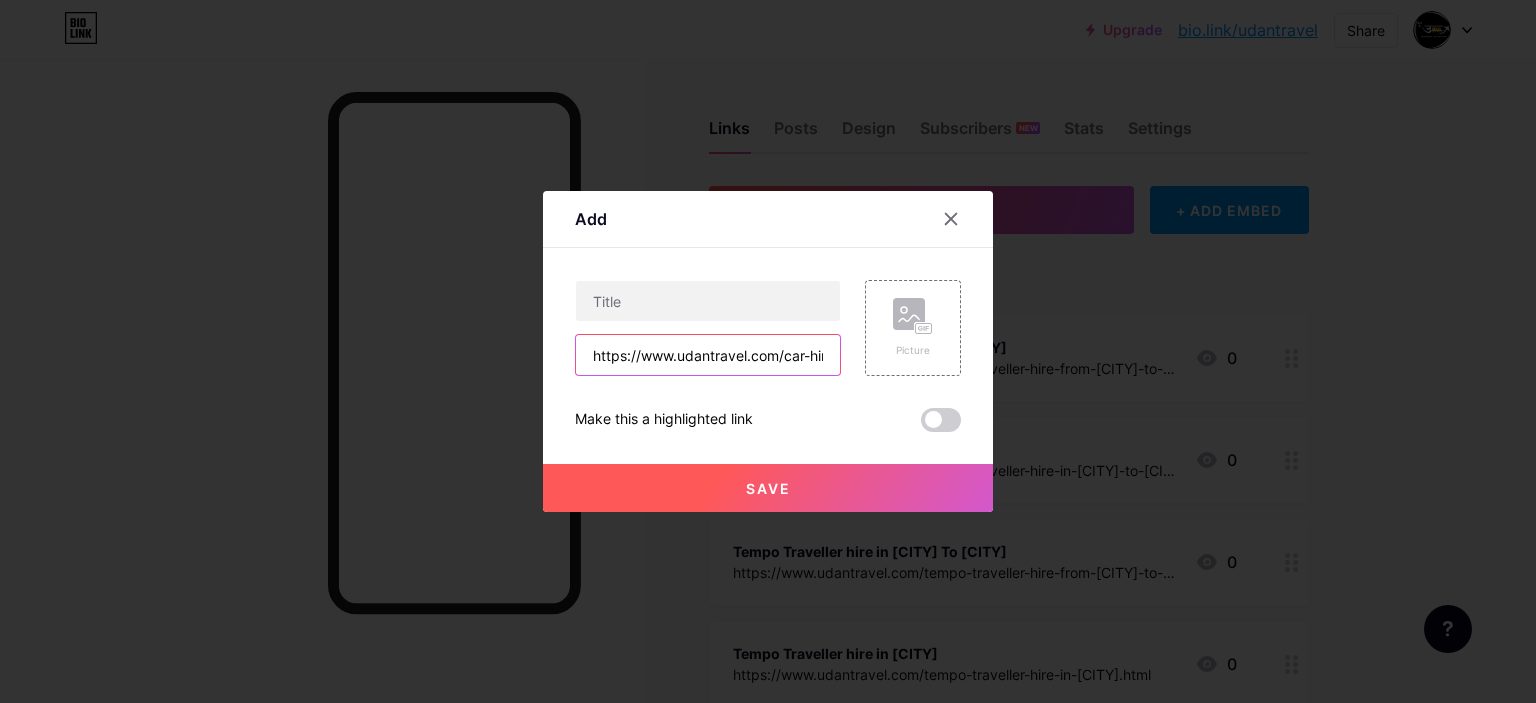 scroll, scrollTop: 0, scrollLeft: 101, axis: horizontal 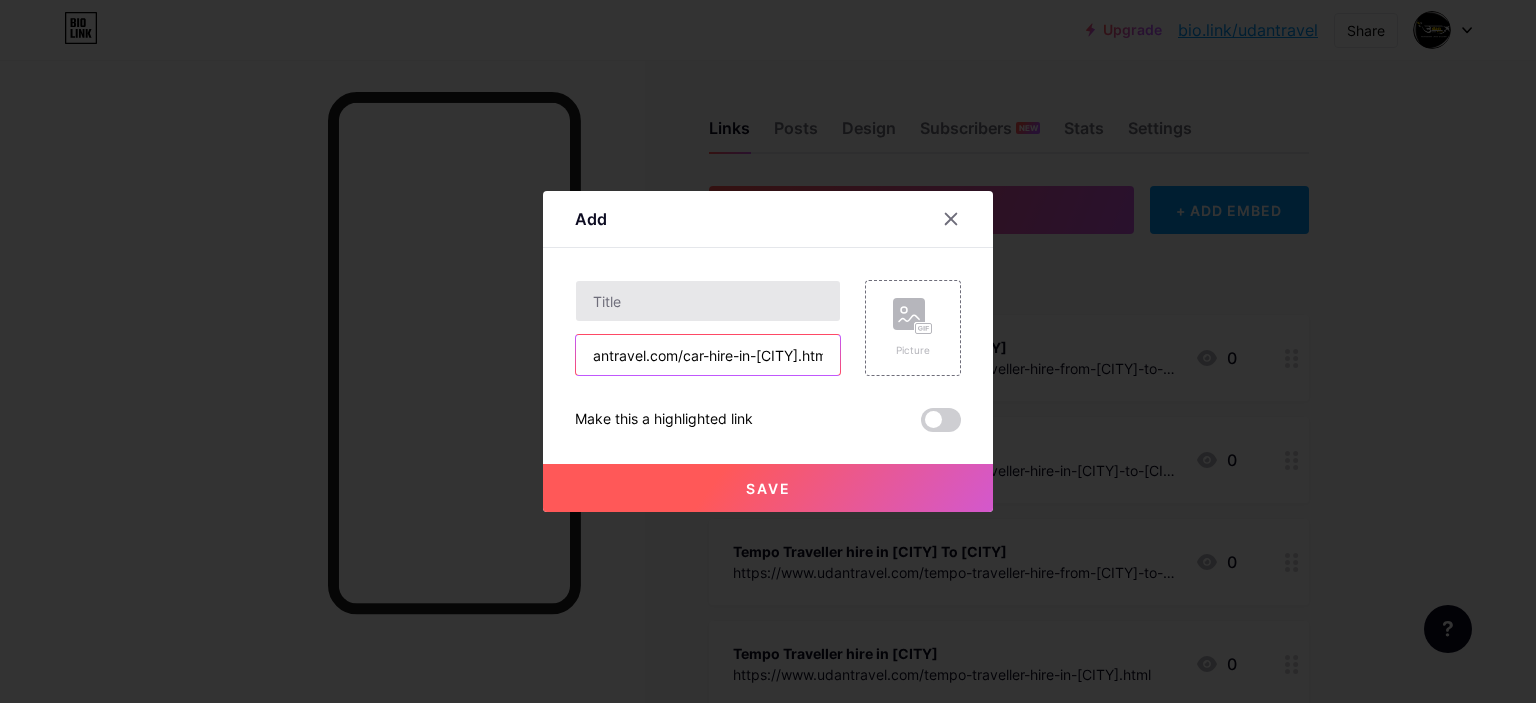 type on "https://www.udantravel.com/car-hire-in-delhi.html" 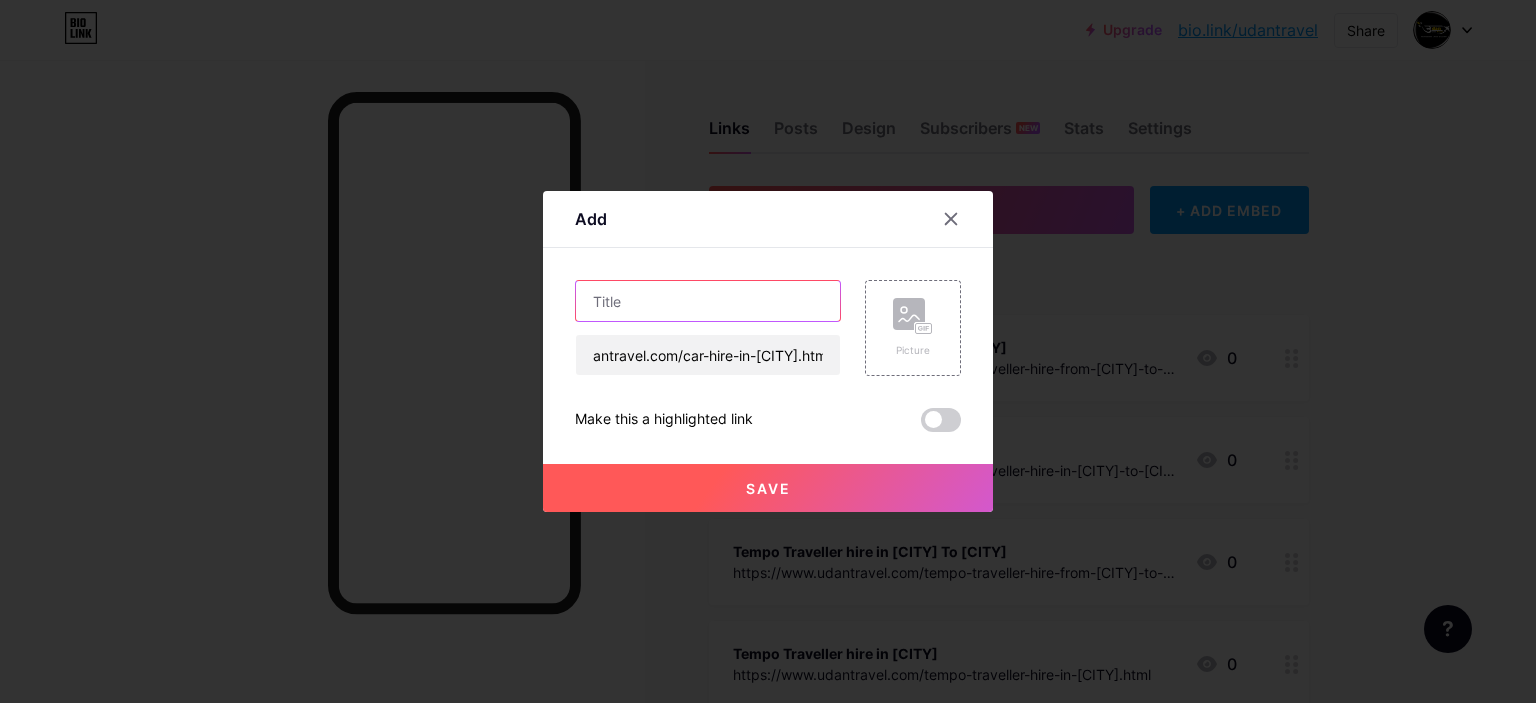 scroll, scrollTop: 0, scrollLeft: 0, axis: both 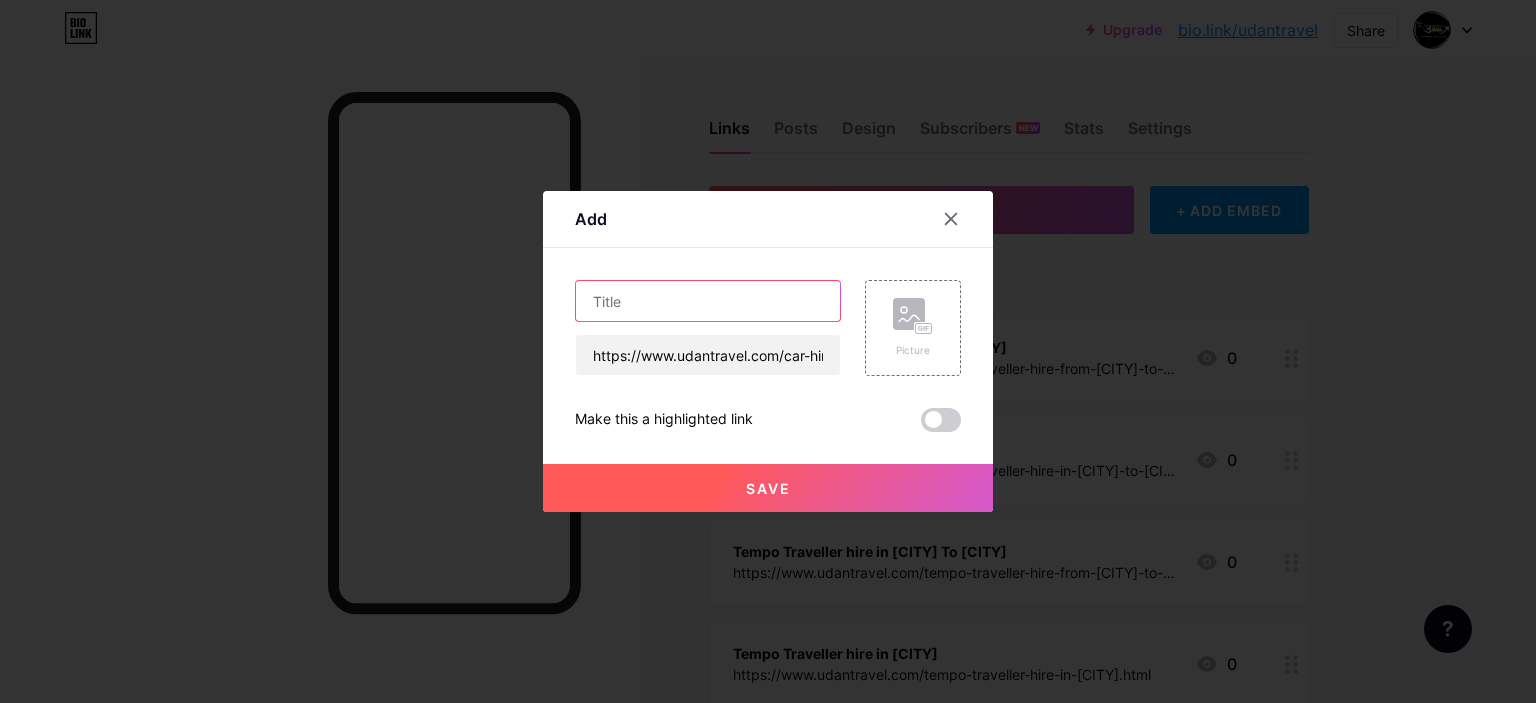click at bounding box center [708, 301] 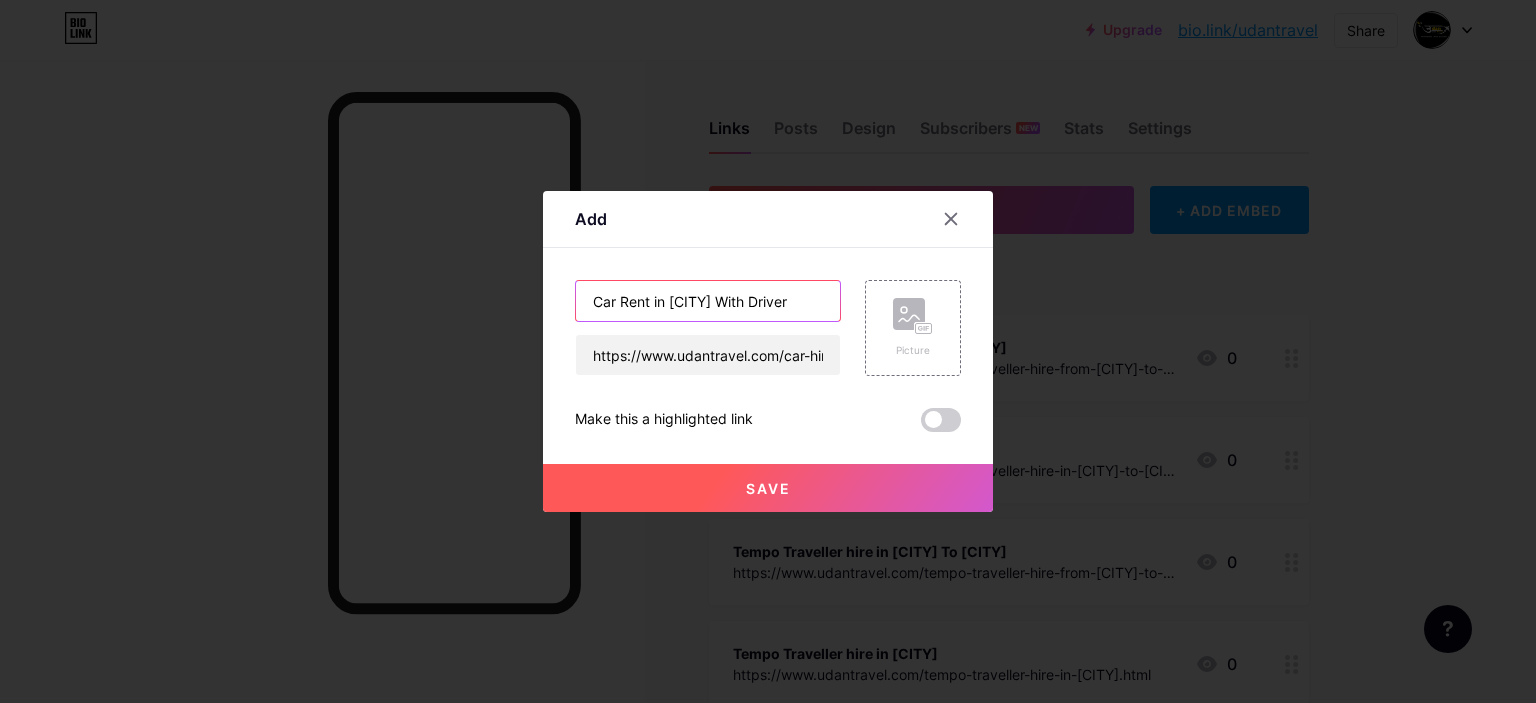 type on "Car Rent in Delhi With Driver" 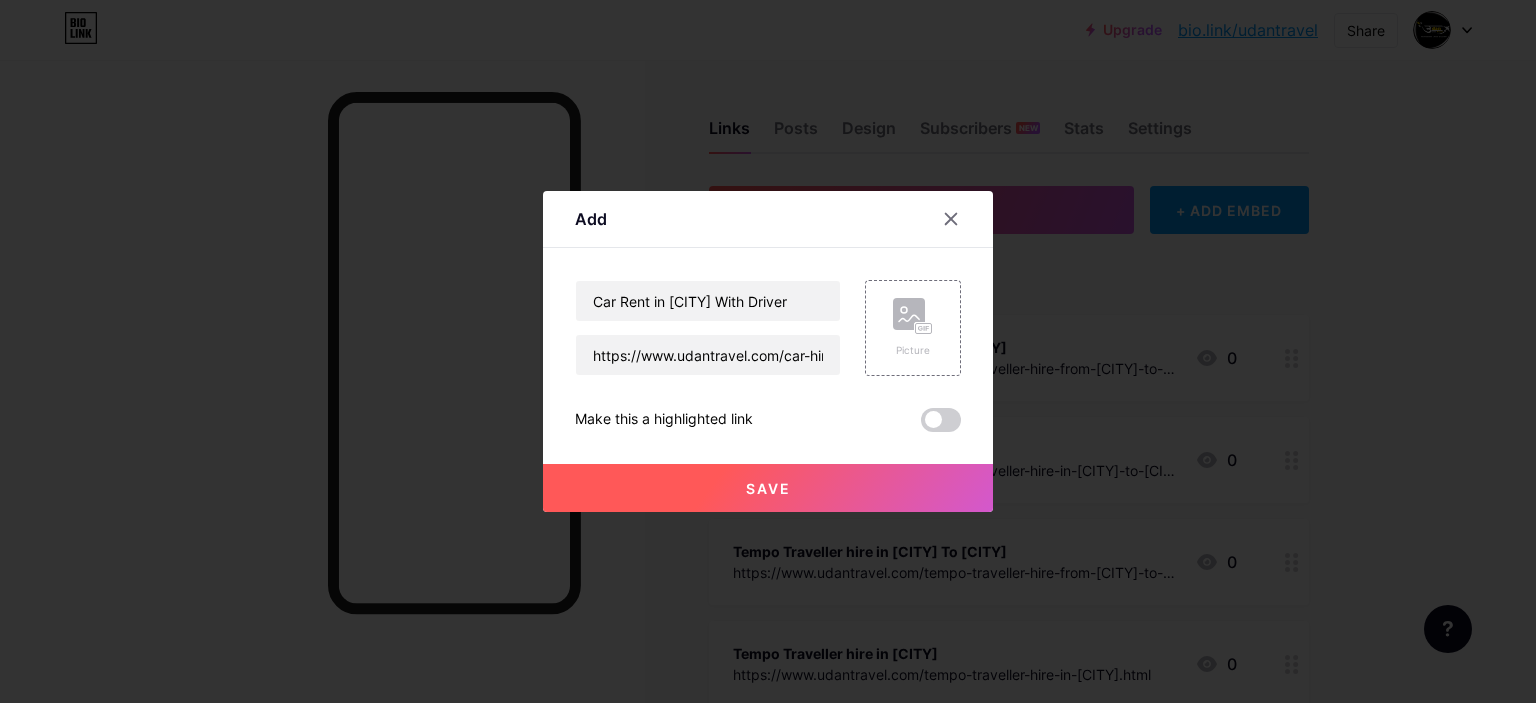 click on "Save" at bounding box center (768, 488) 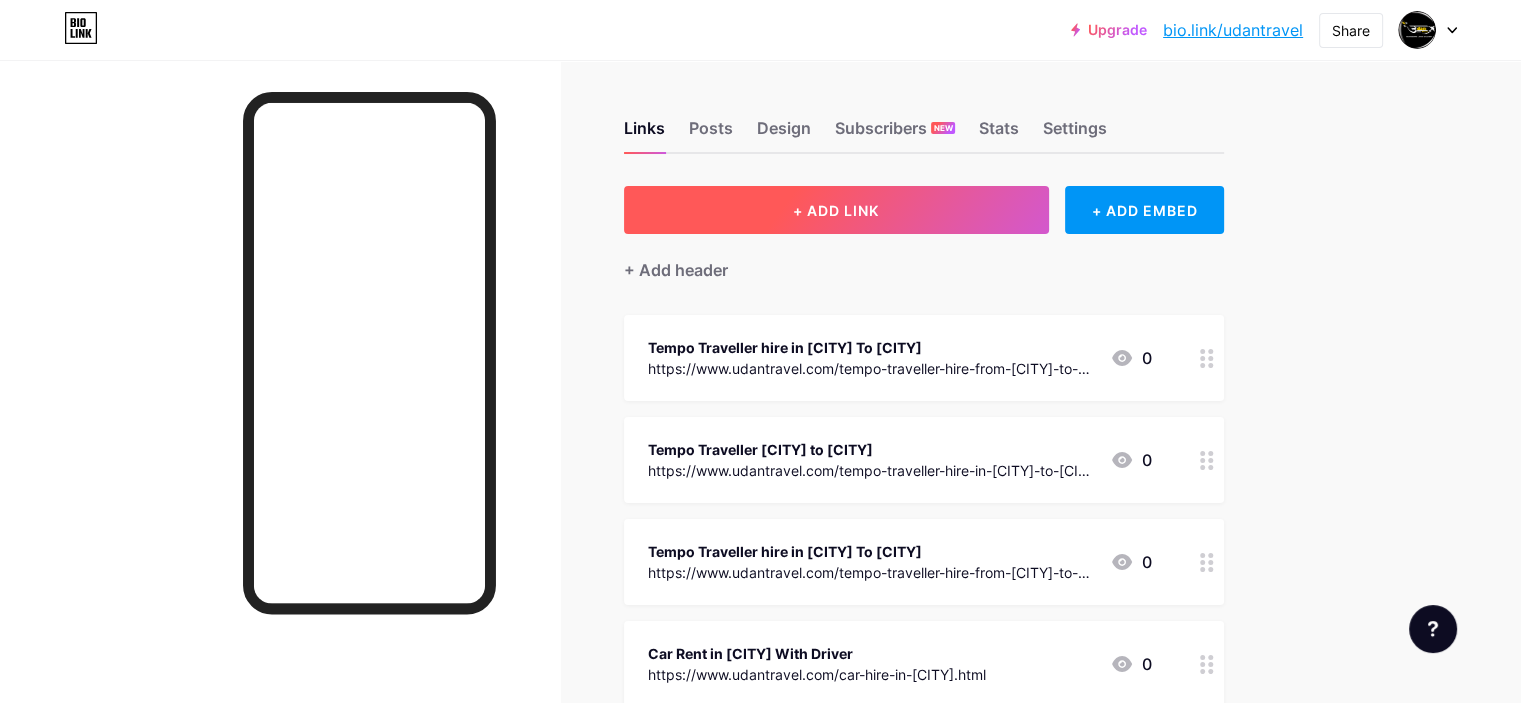 click on "+ ADD LINK" at bounding box center (836, 210) 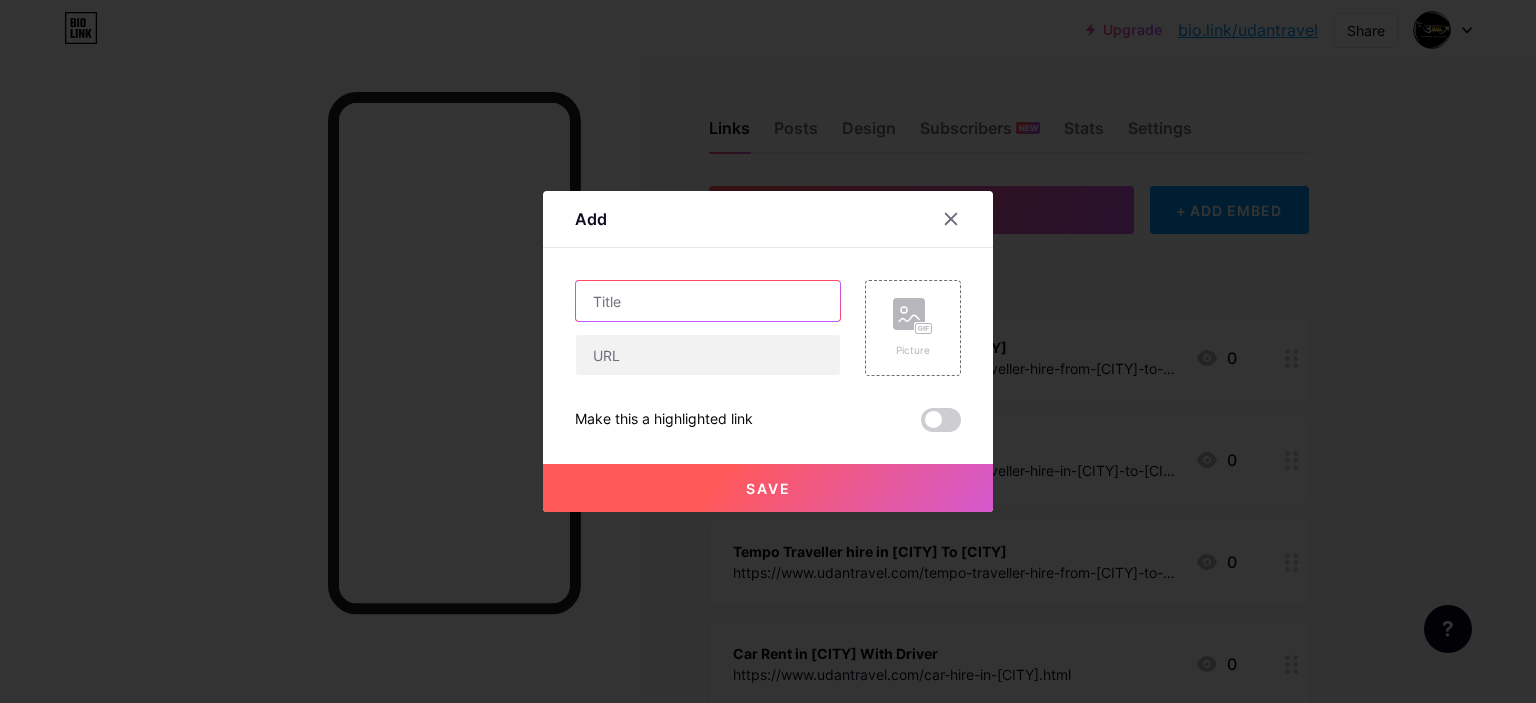 click at bounding box center [708, 301] 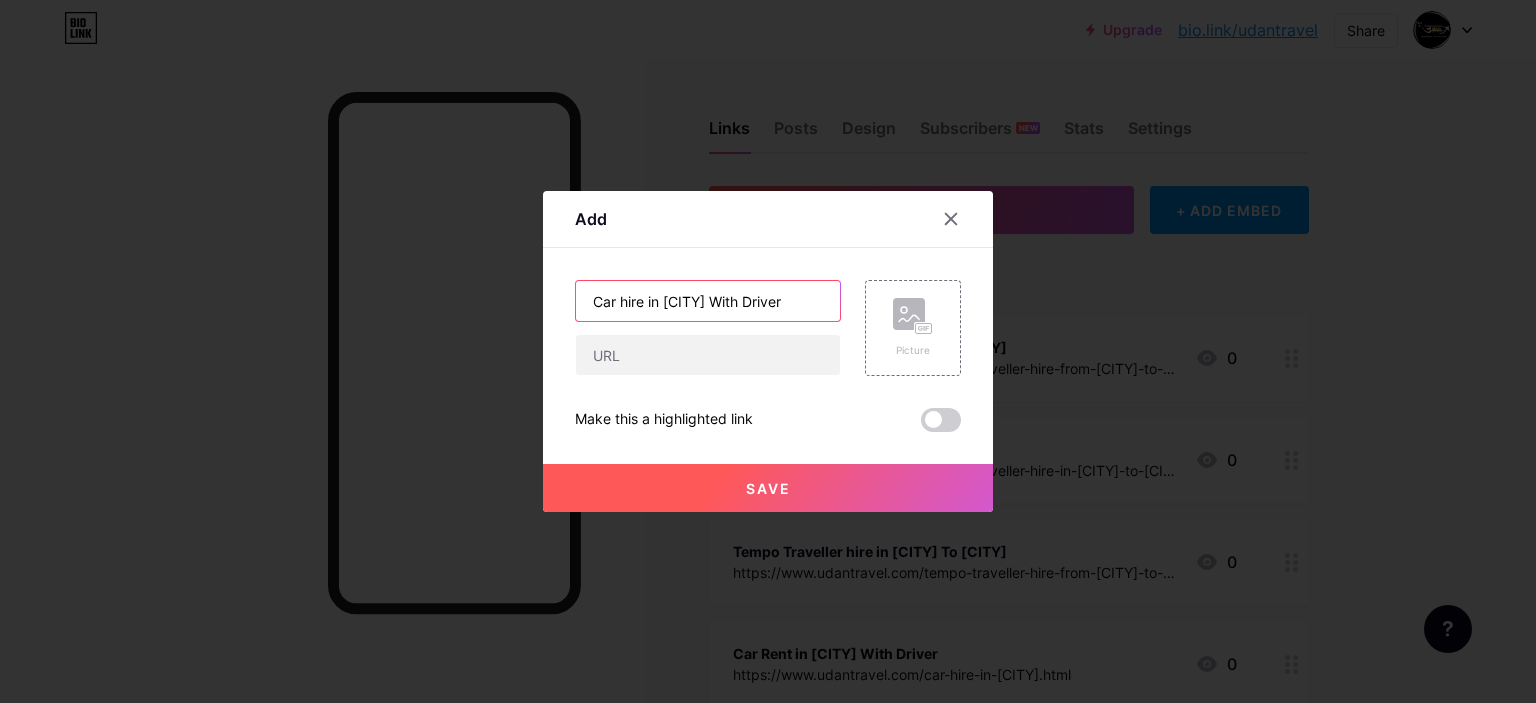 type on "Car hire in Gurgaon With Driver" 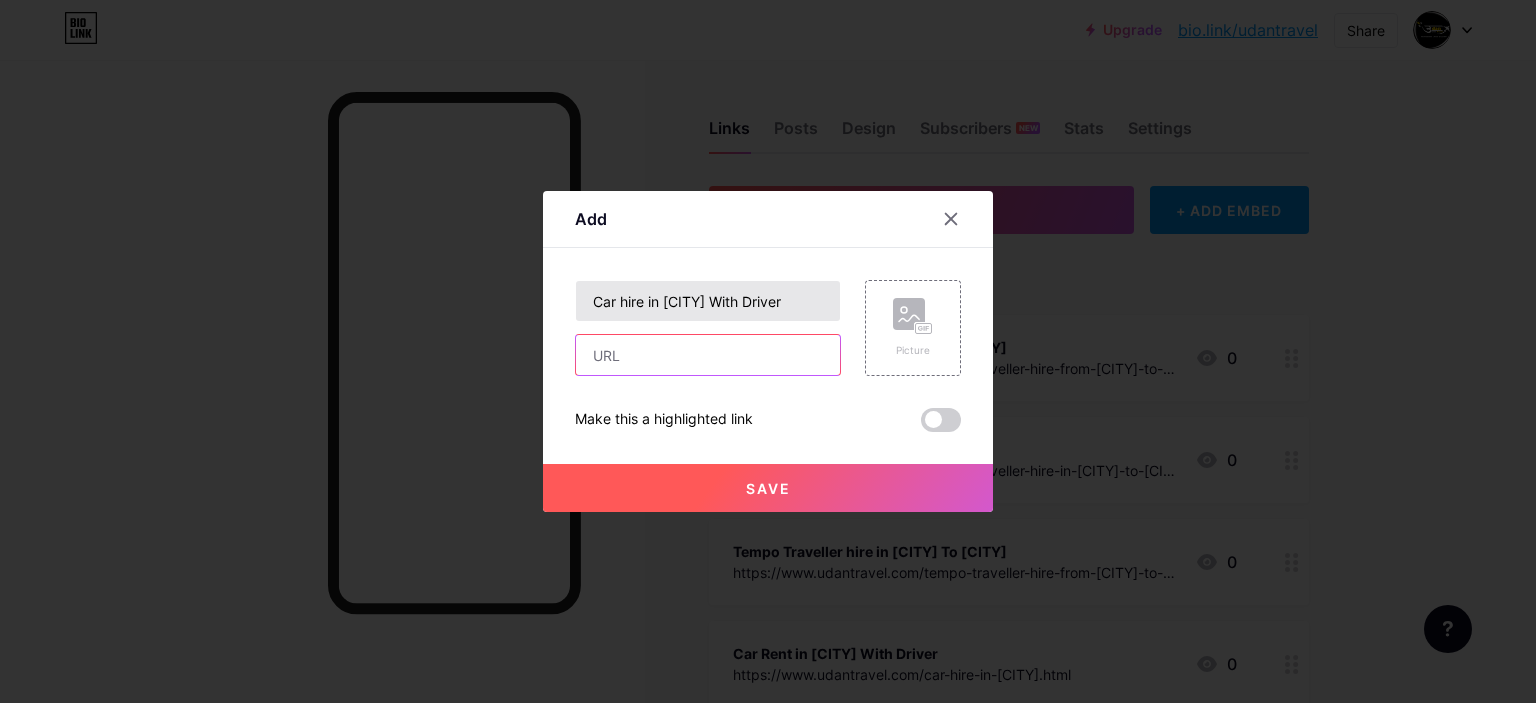 paste on "https://www.udantravel.com/car-hire-in-gurgaon.html" 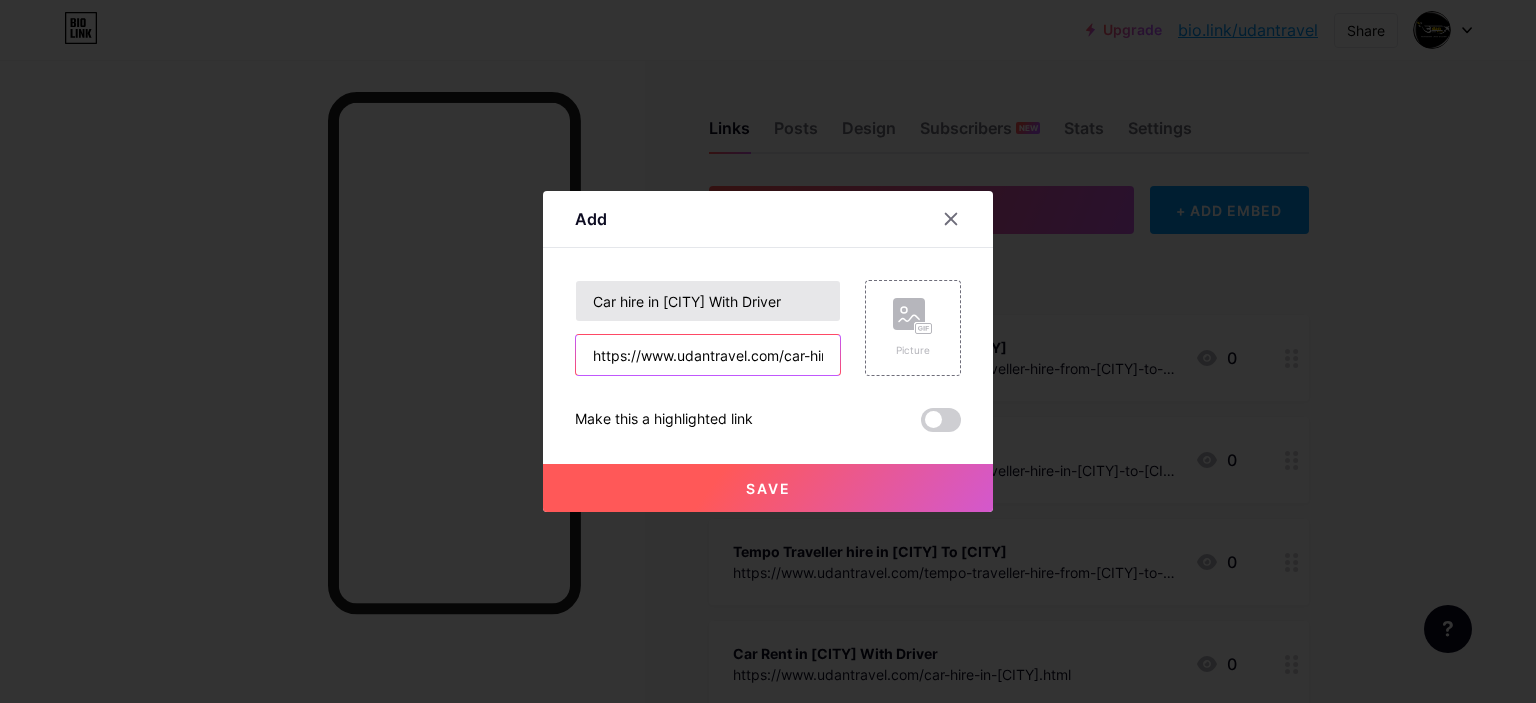 scroll, scrollTop: 0, scrollLeft: 124, axis: horizontal 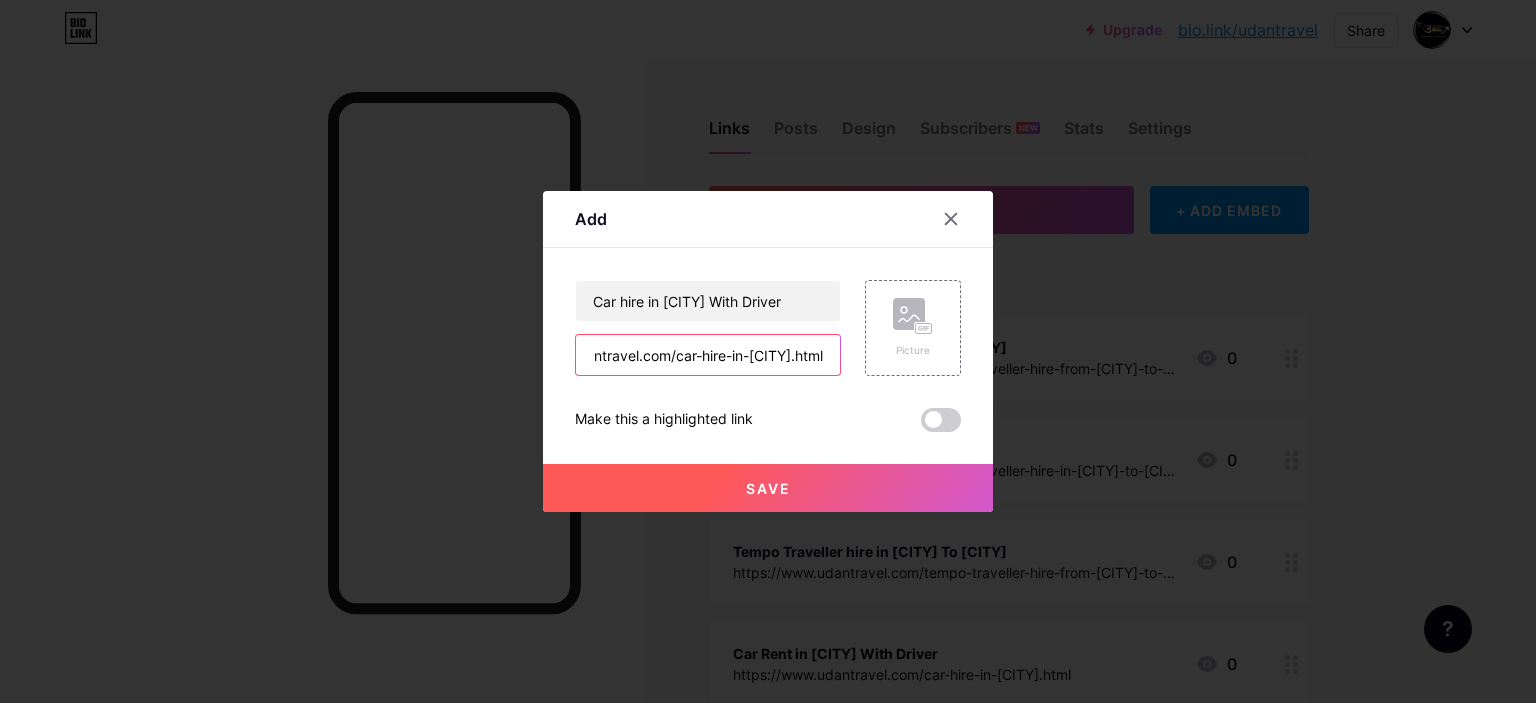 type on "https://www.udantravel.com/car-hire-in-gurgaon.html" 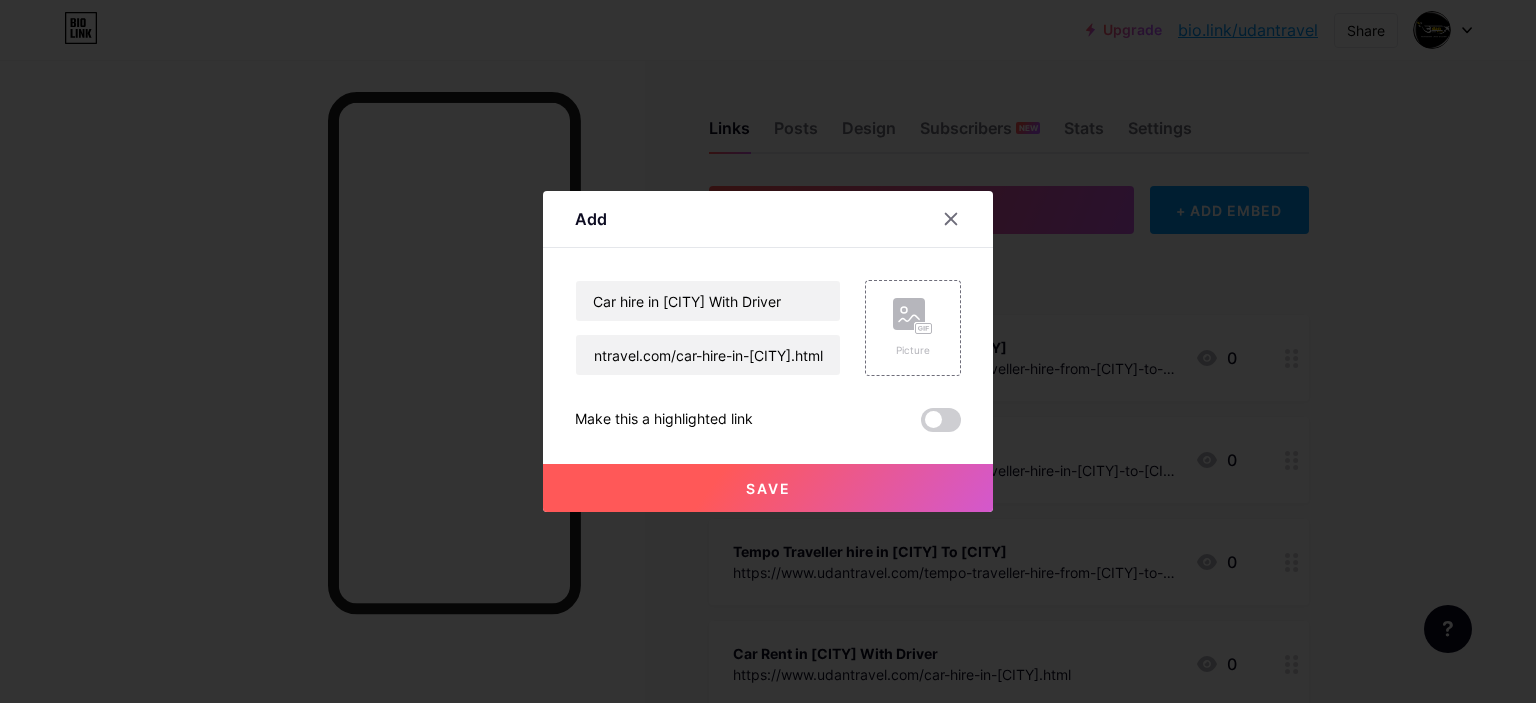 scroll, scrollTop: 0, scrollLeft: 0, axis: both 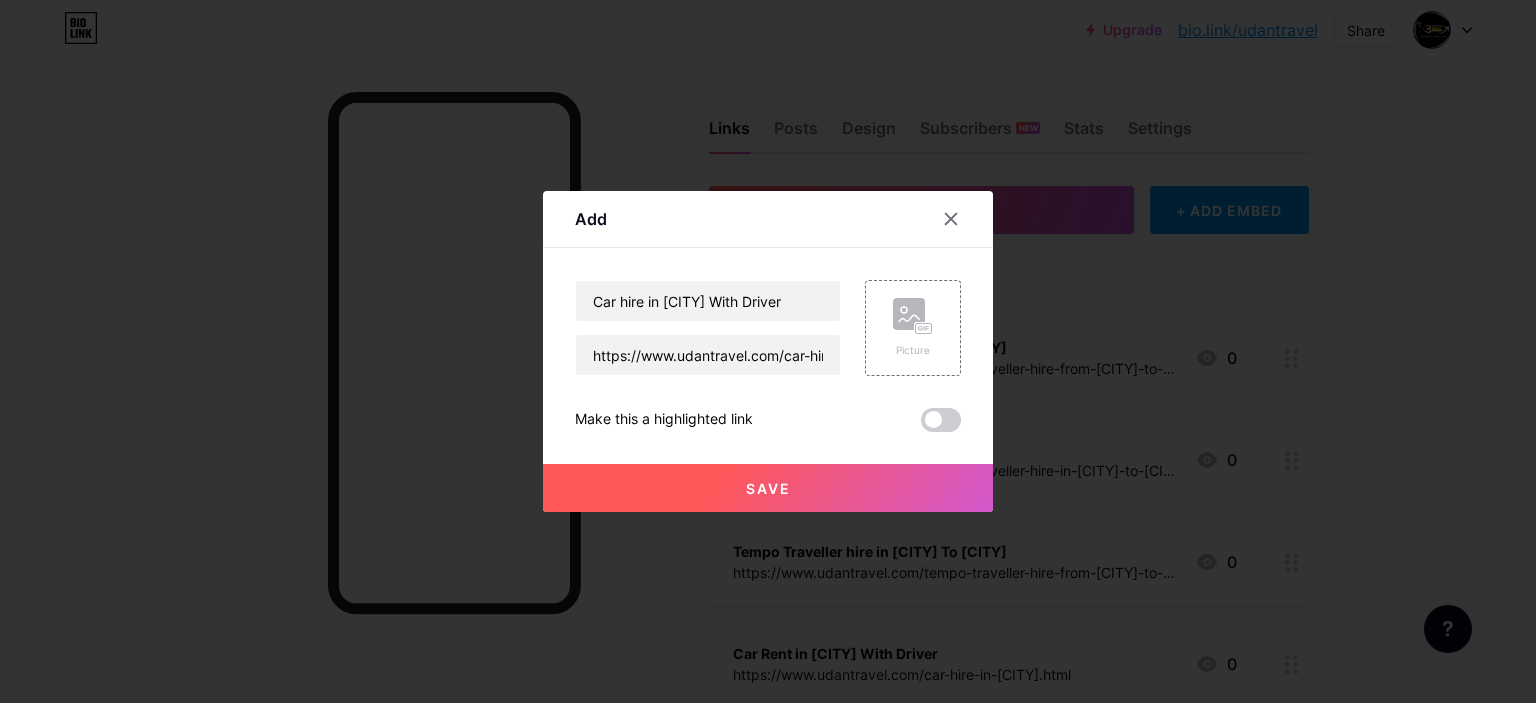 click on "Save" at bounding box center (768, 488) 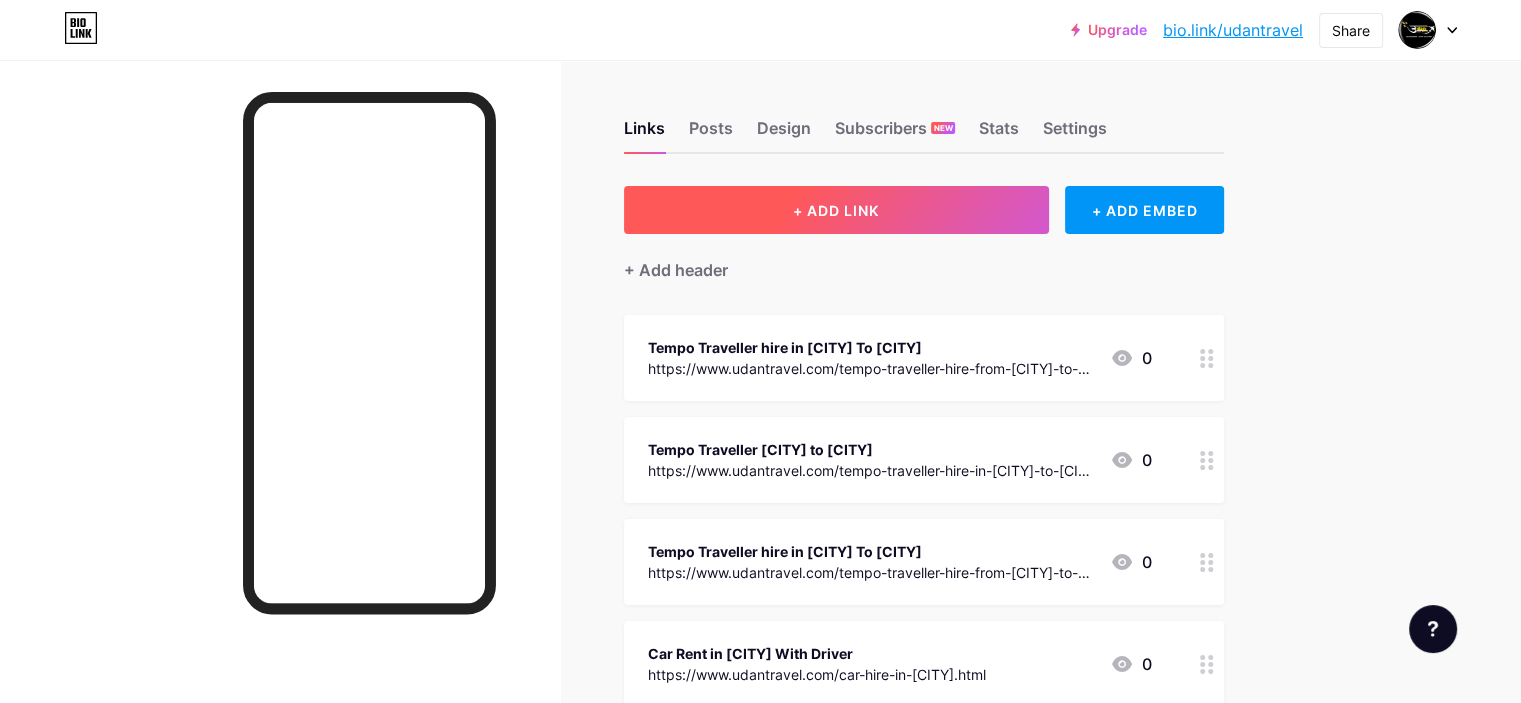 click on "+ ADD LINK" at bounding box center [836, 210] 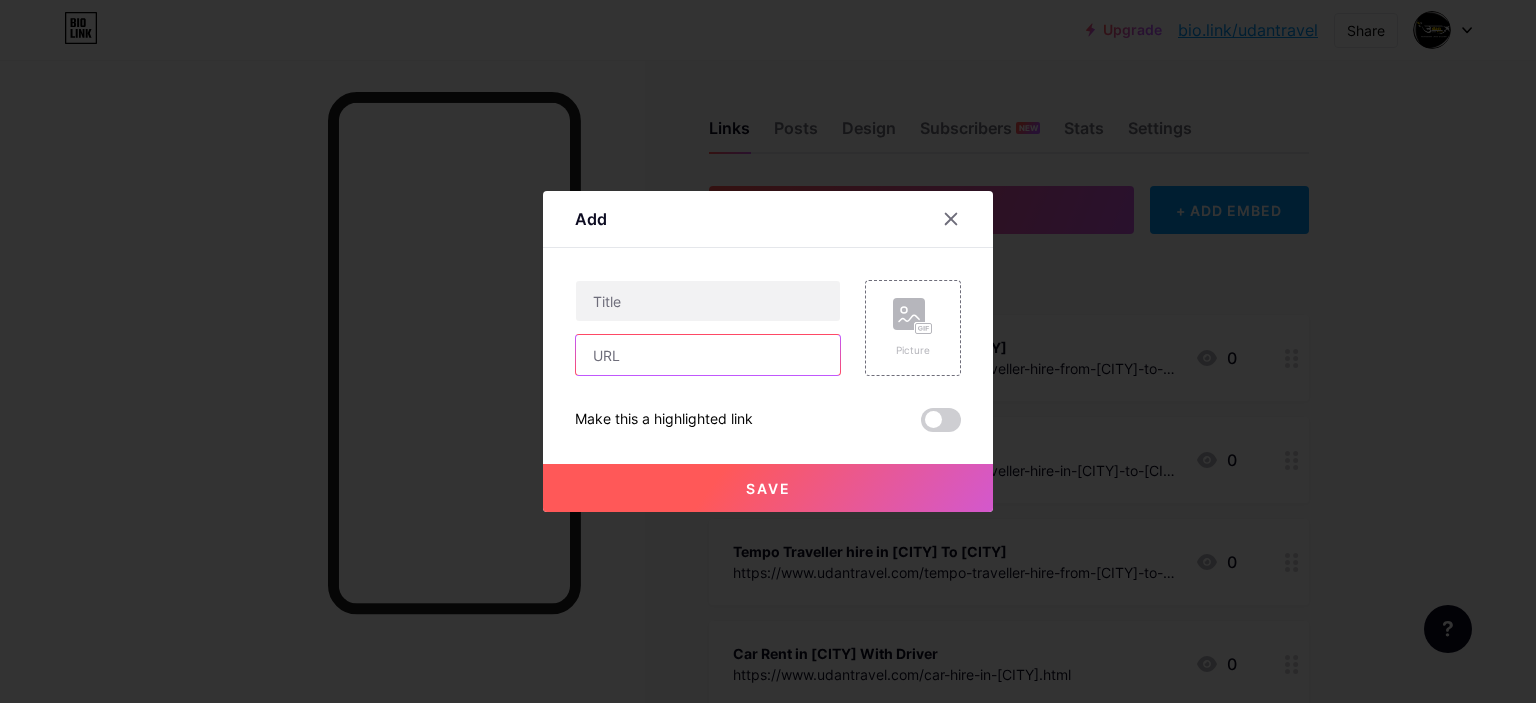 click at bounding box center [708, 355] 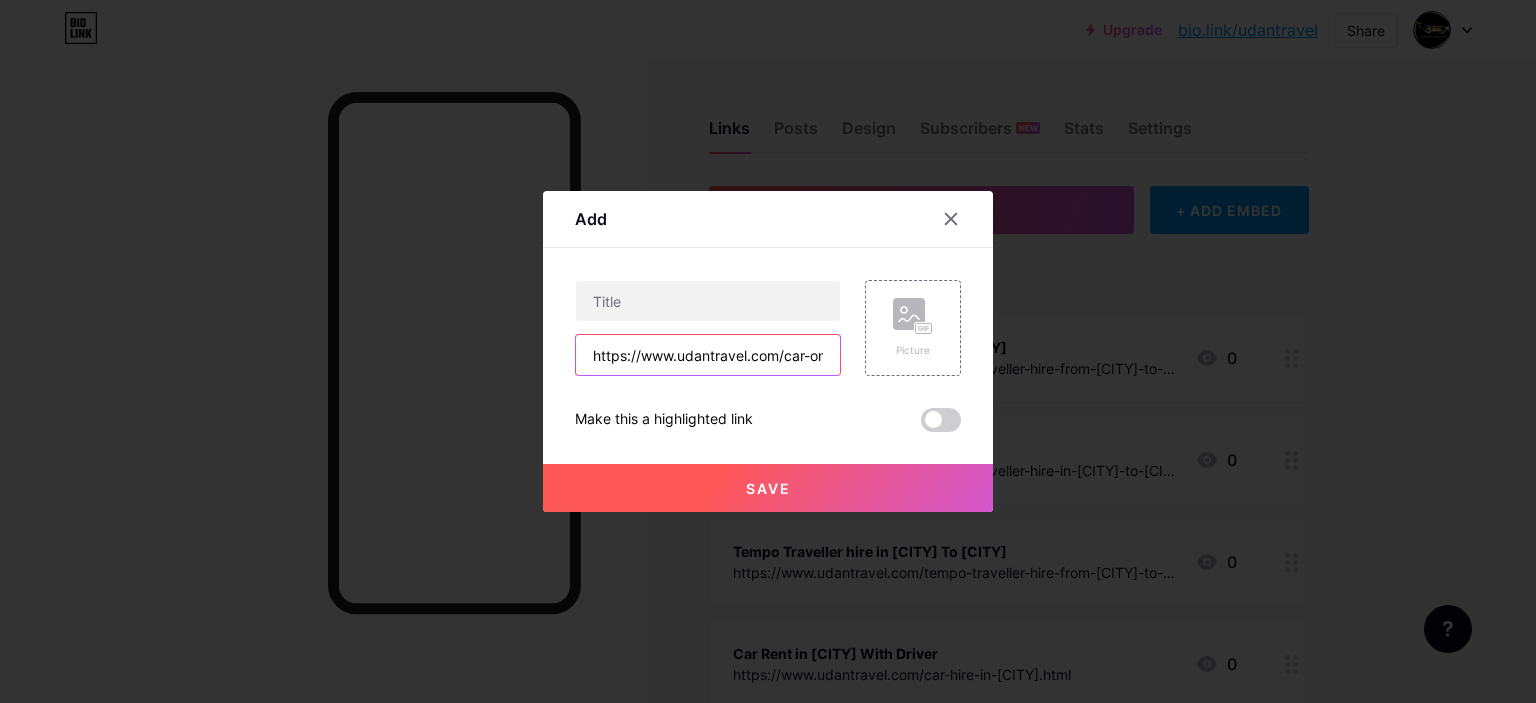 scroll, scrollTop: 0, scrollLeft: 181, axis: horizontal 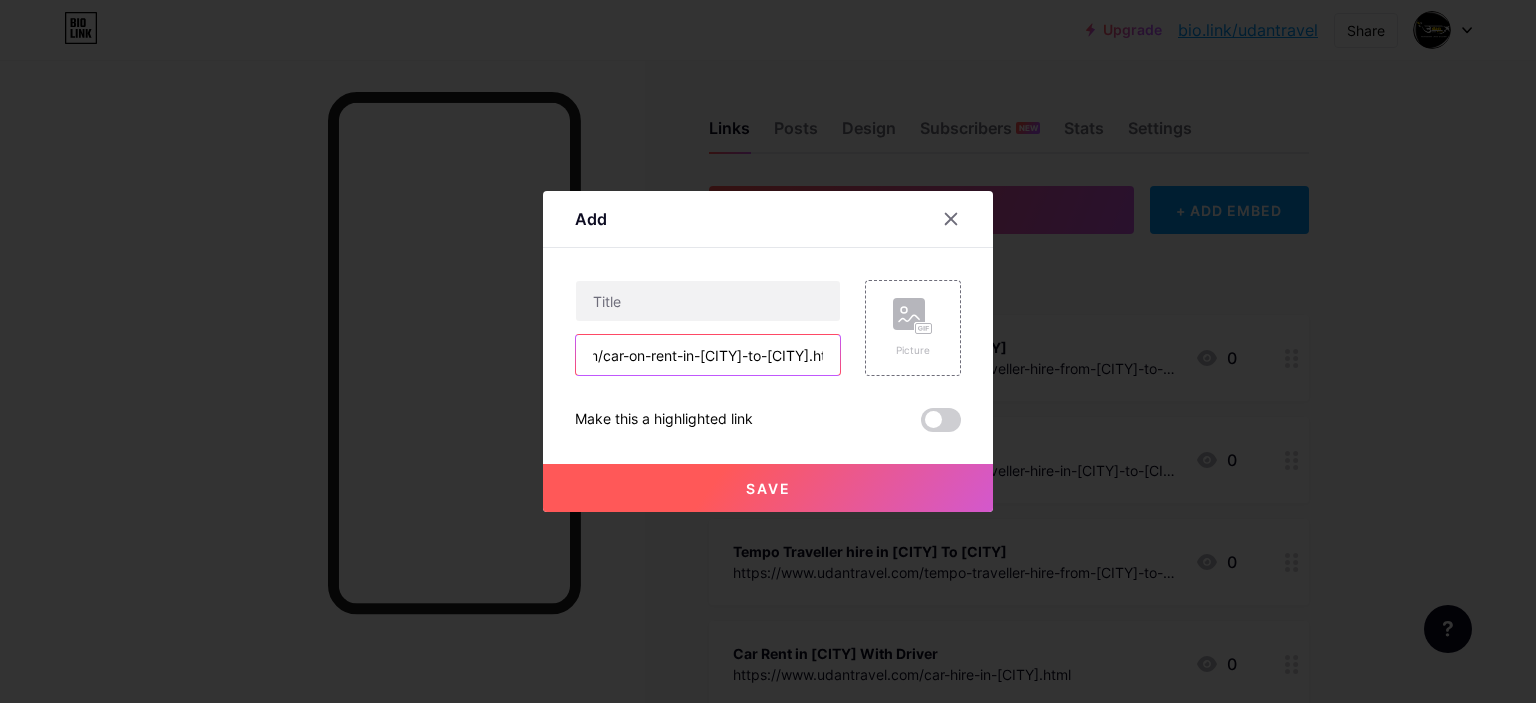 type on "https://www.udantravel.com/car-on-rent-in-delhi-to-agra.html" 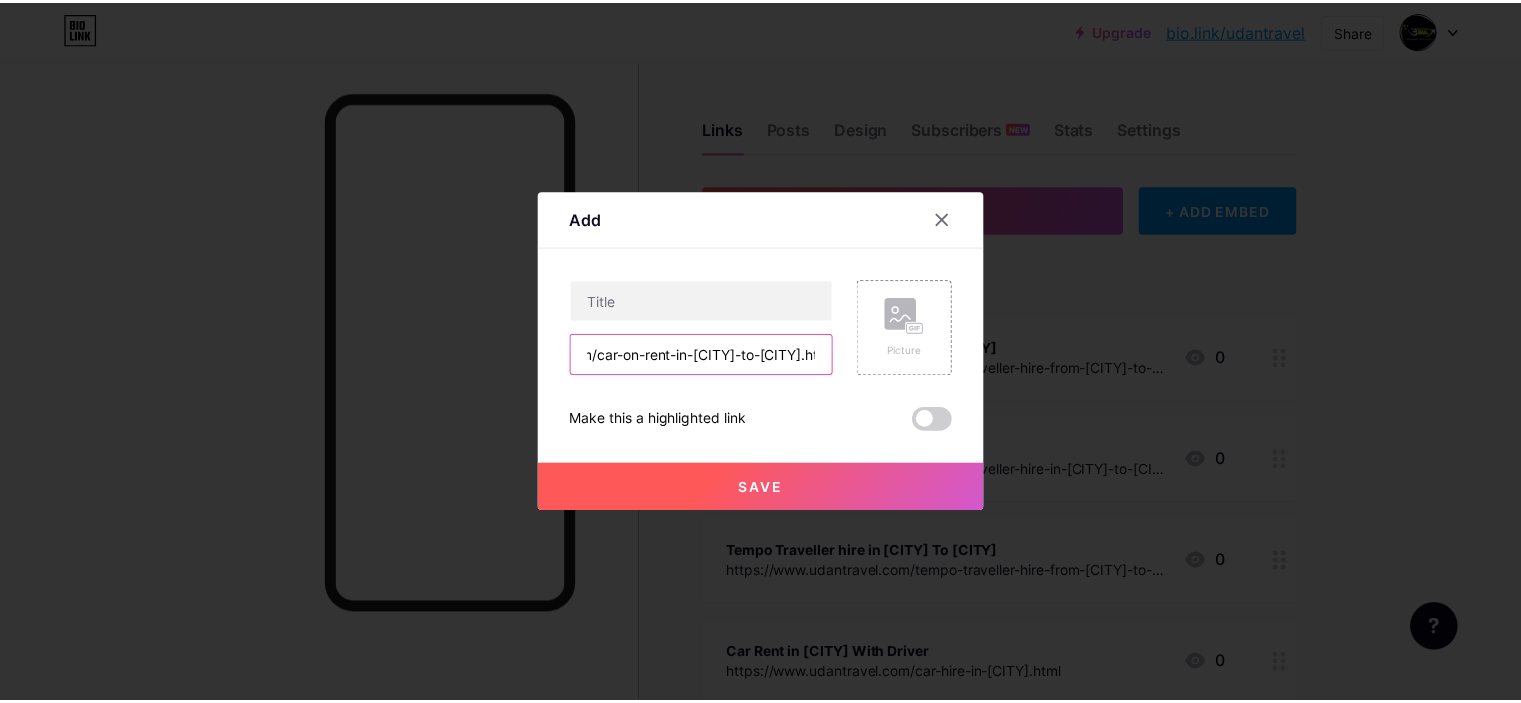 scroll, scrollTop: 0, scrollLeft: 0, axis: both 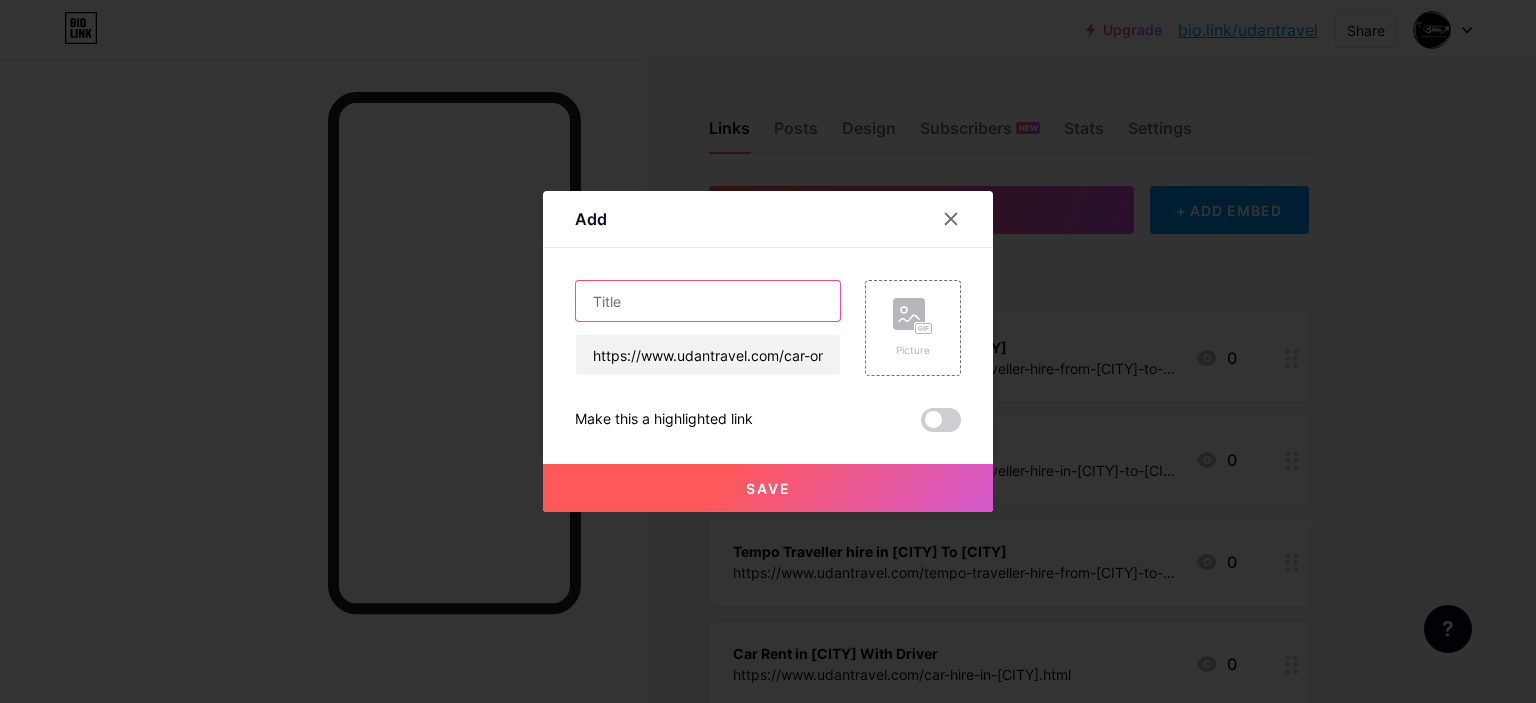click at bounding box center (708, 301) 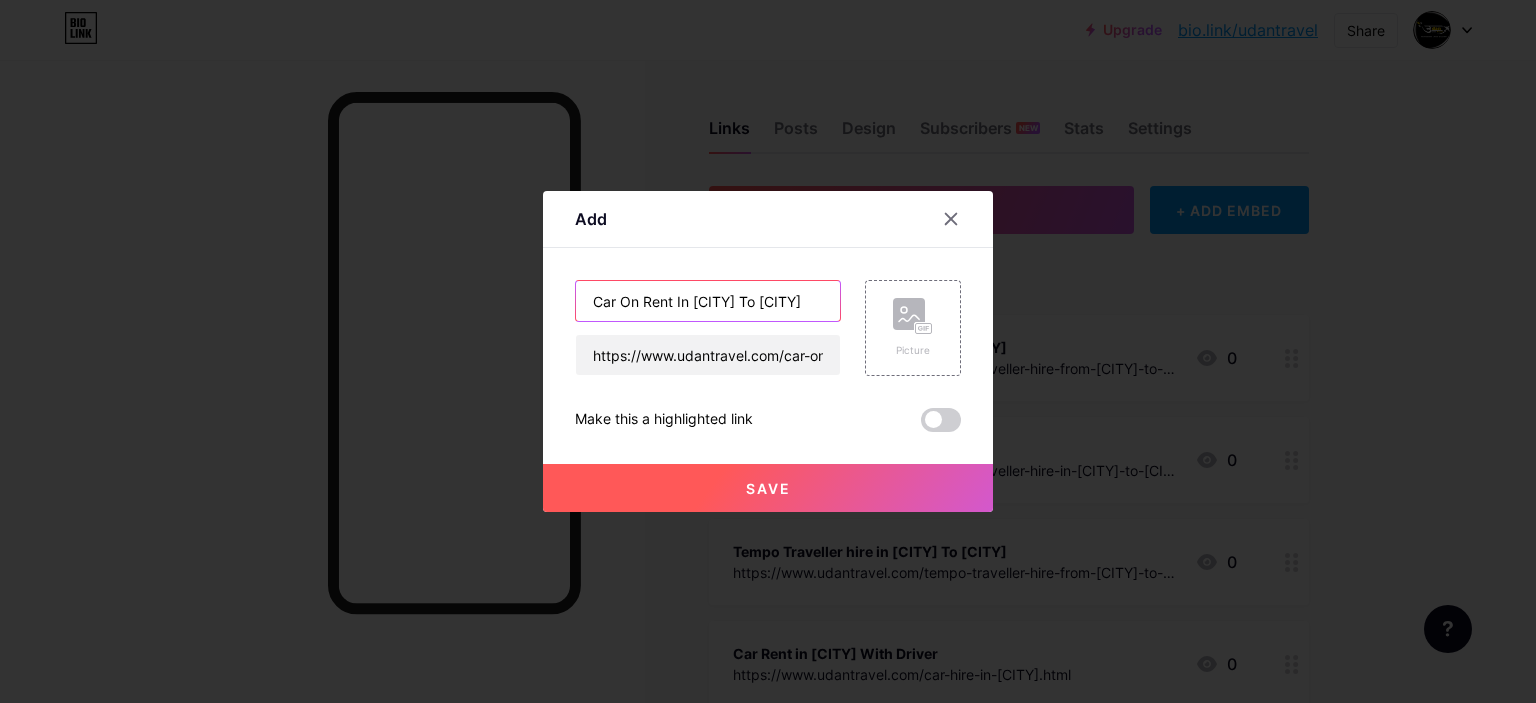 type on "Car On Rent In Delhi To Agra" 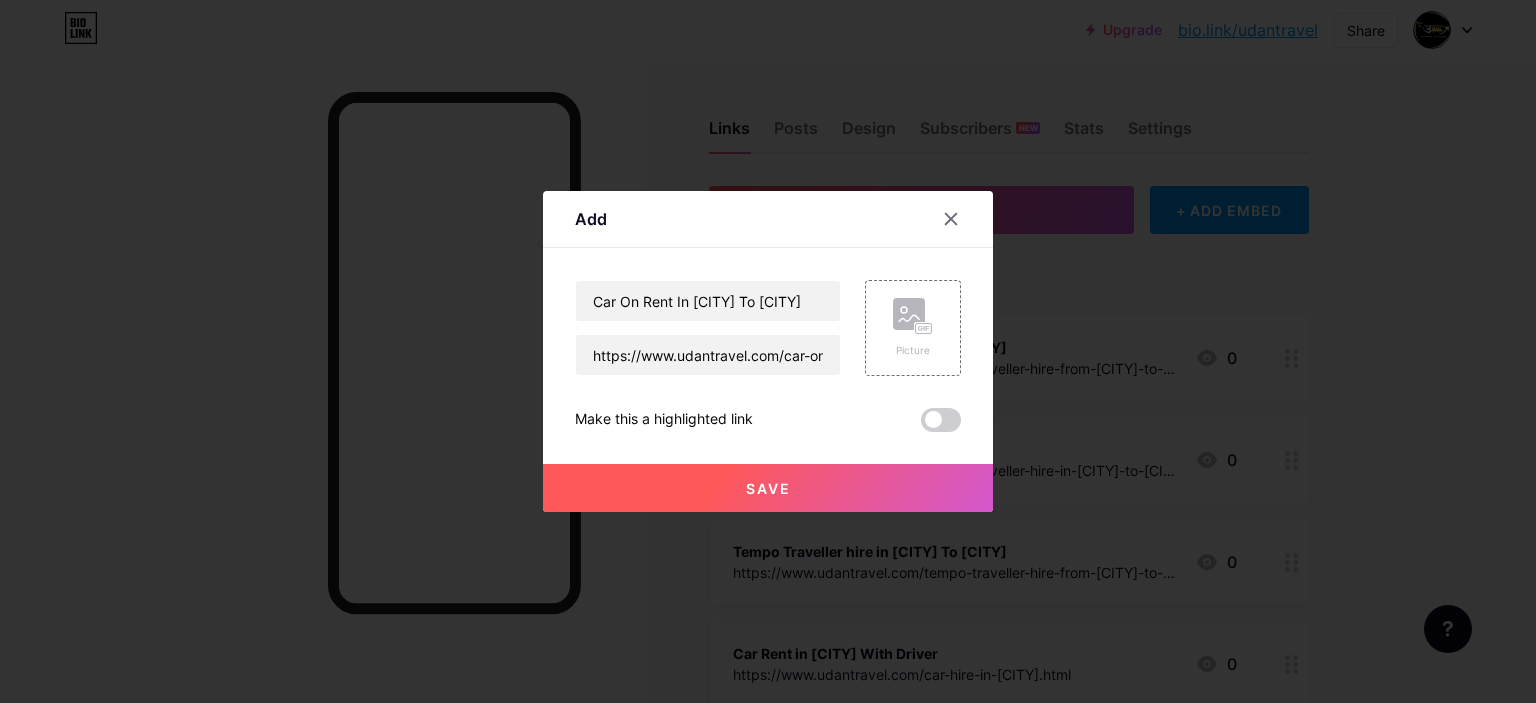 click on "Save" at bounding box center (768, 488) 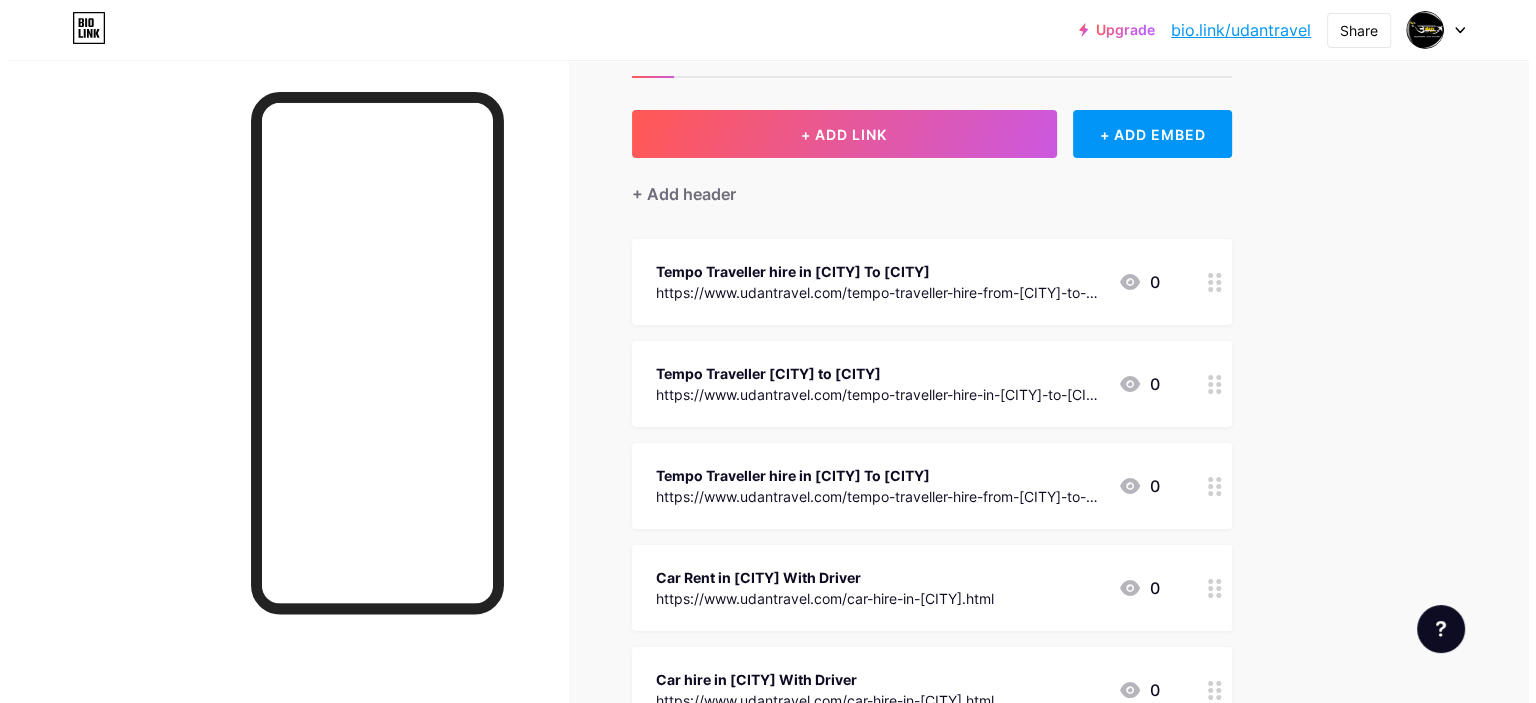 scroll, scrollTop: 41, scrollLeft: 0, axis: vertical 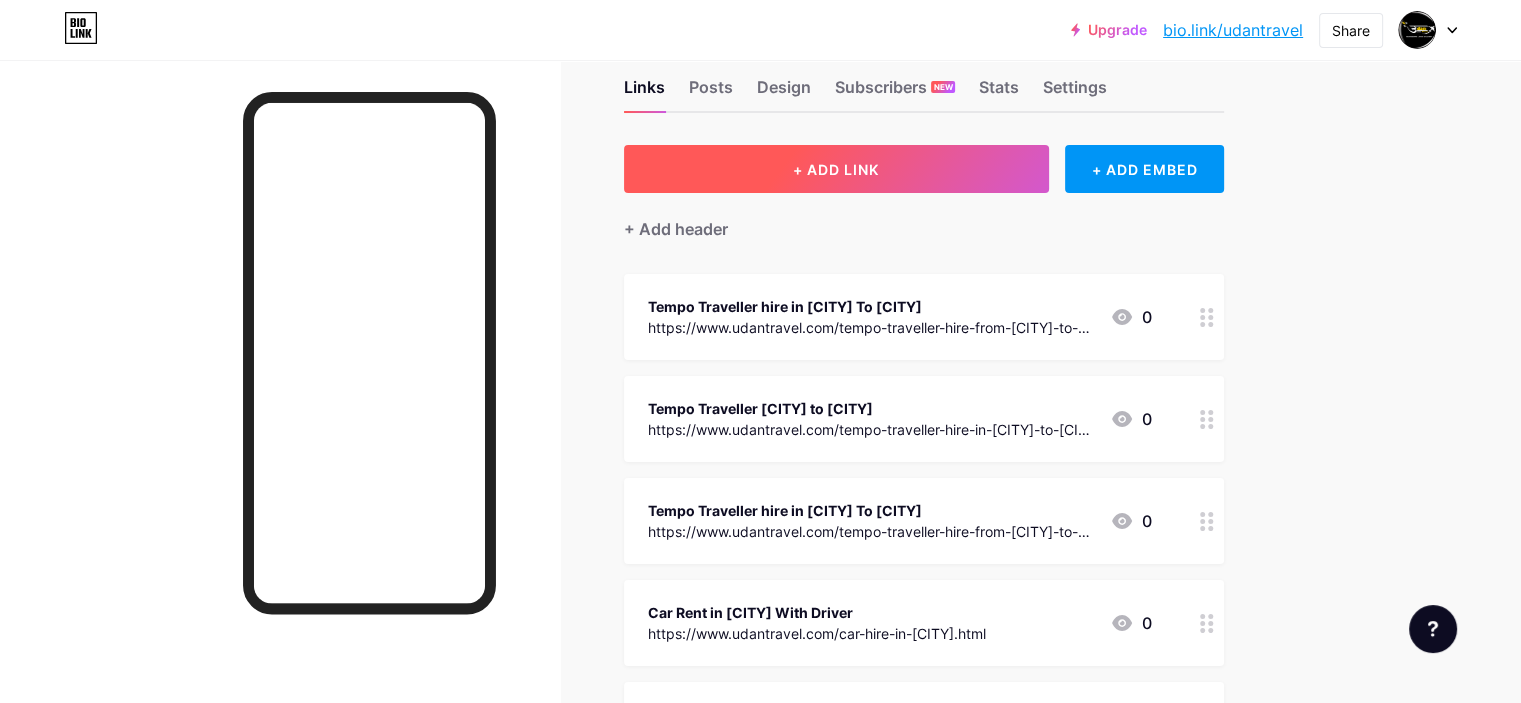 click on "+ ADD LINK" at bounding box center [836, 169] 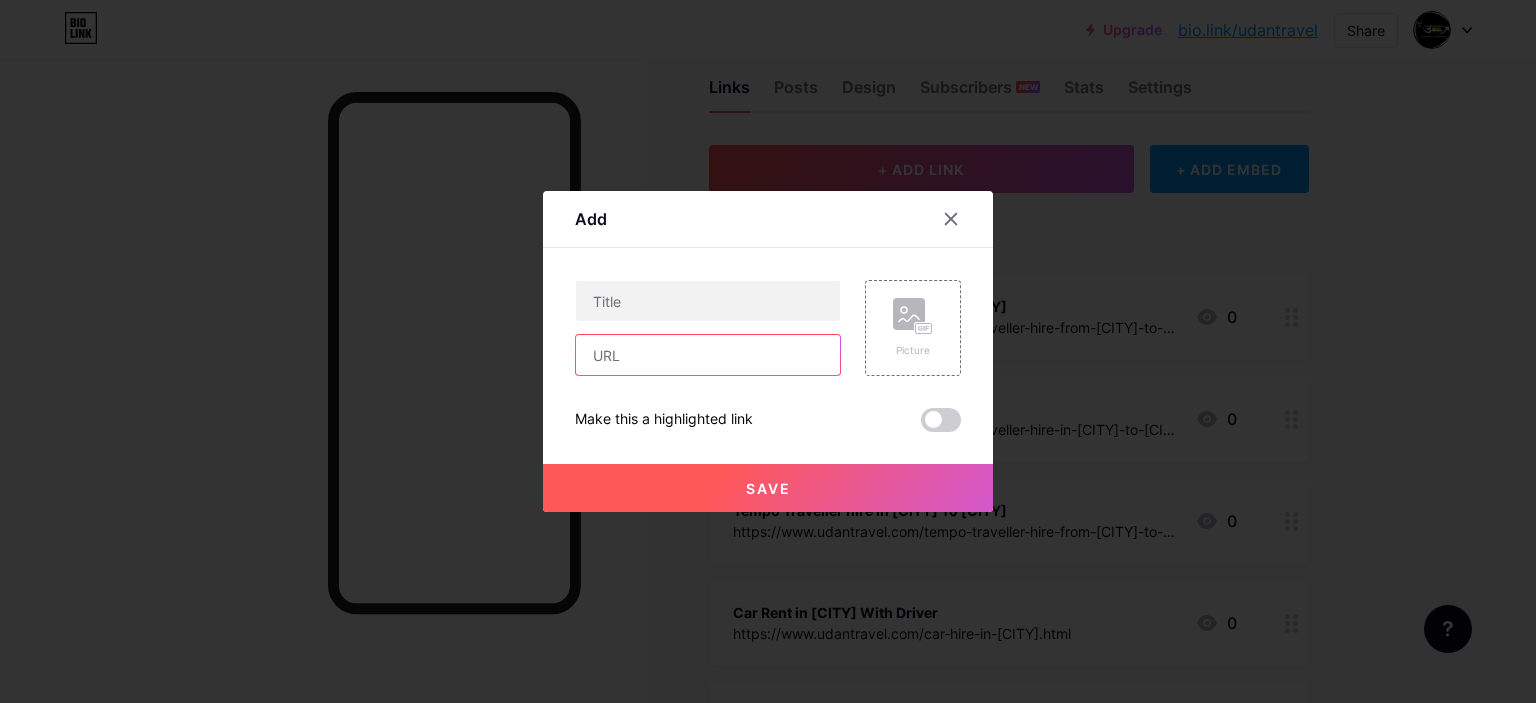 click at bounding box center (708, 355) 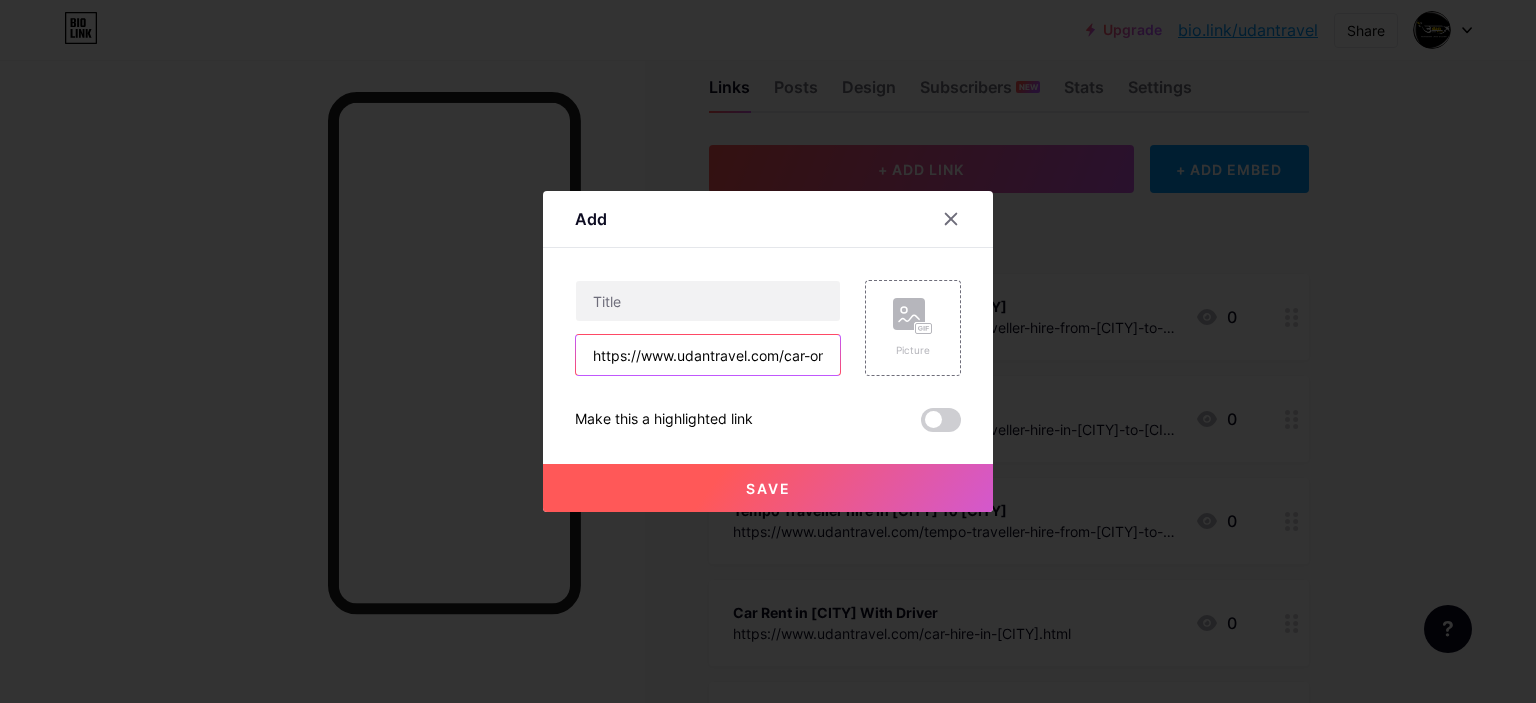scroll, scrollTop: 0, scrollLeft: 208, axis: horizontal 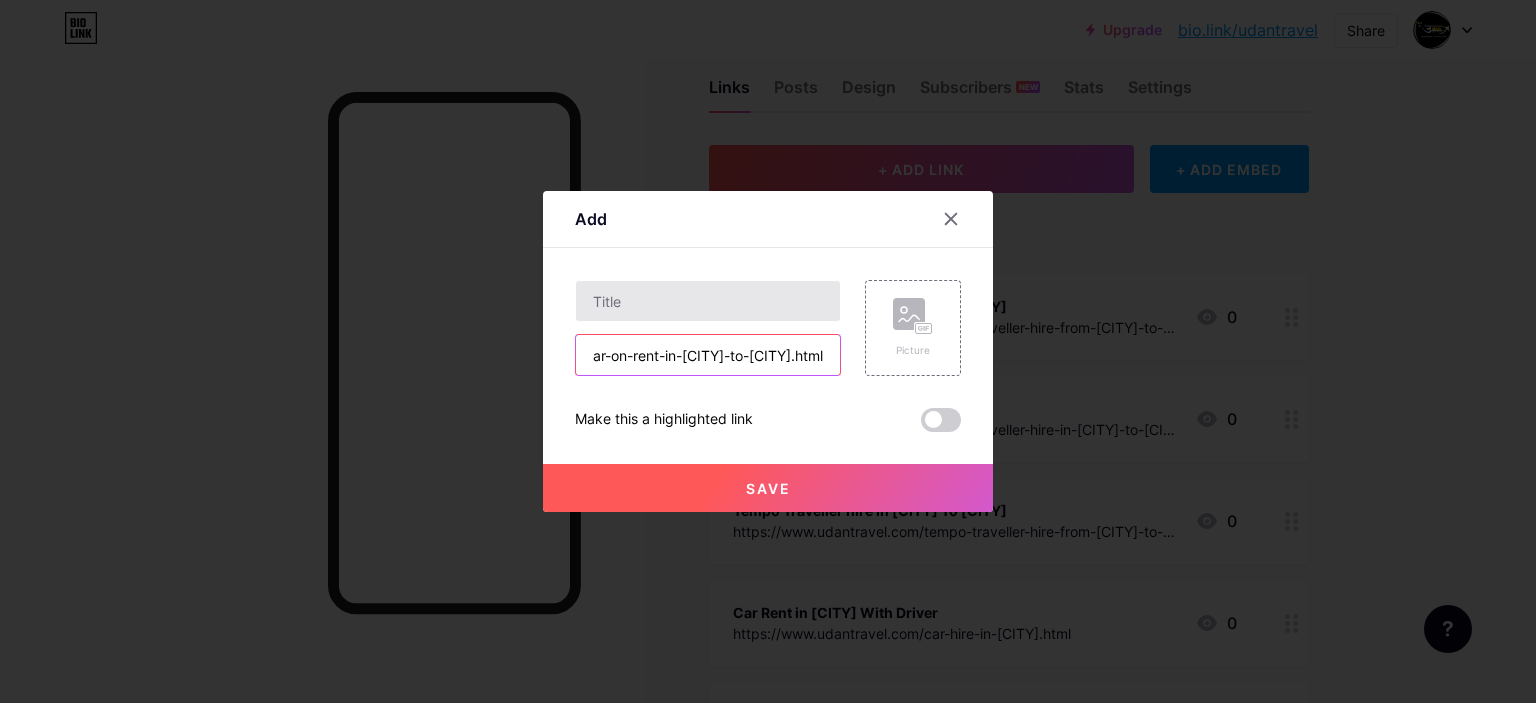 type on "https://www.udantravel.com/car-on-rent-in-delhi-to-haridwar.html" 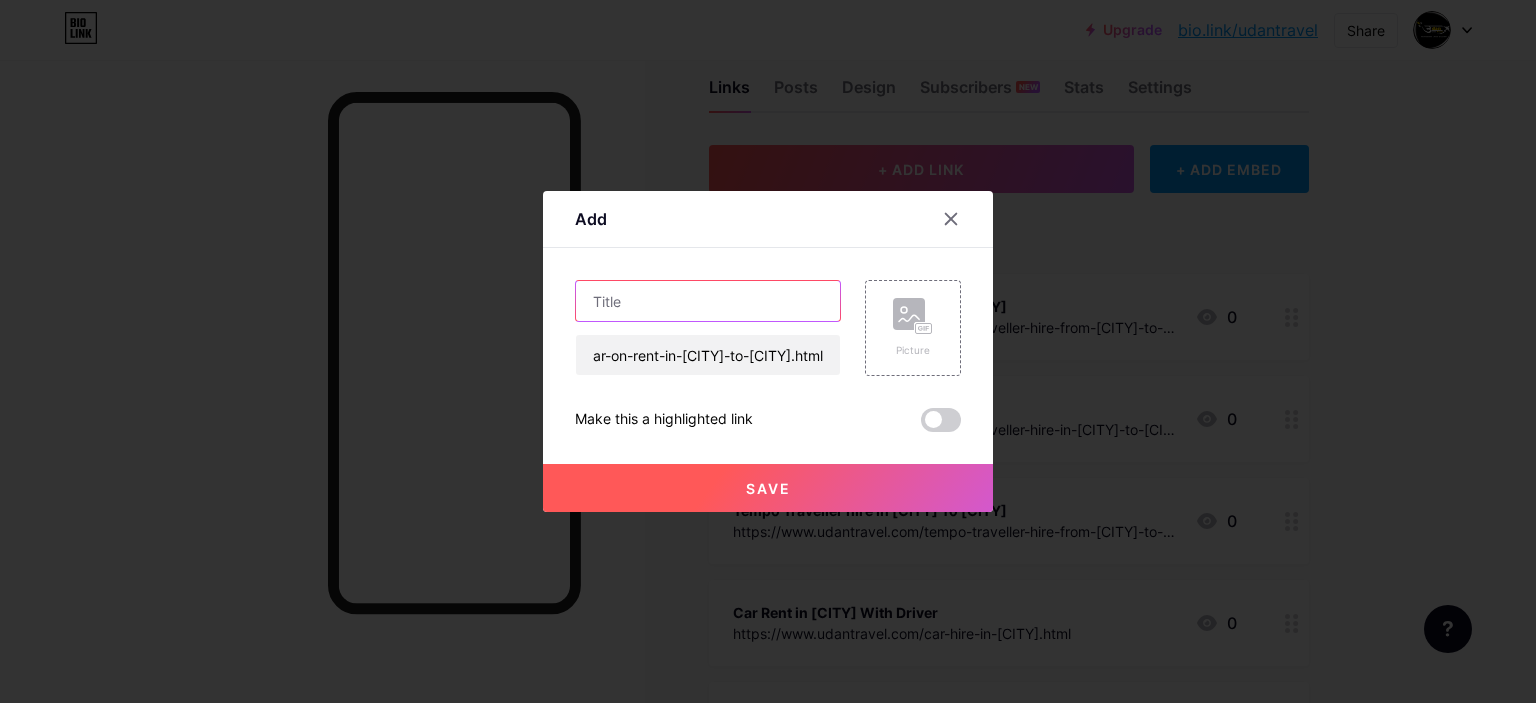 click at bounding box center (708, 301) 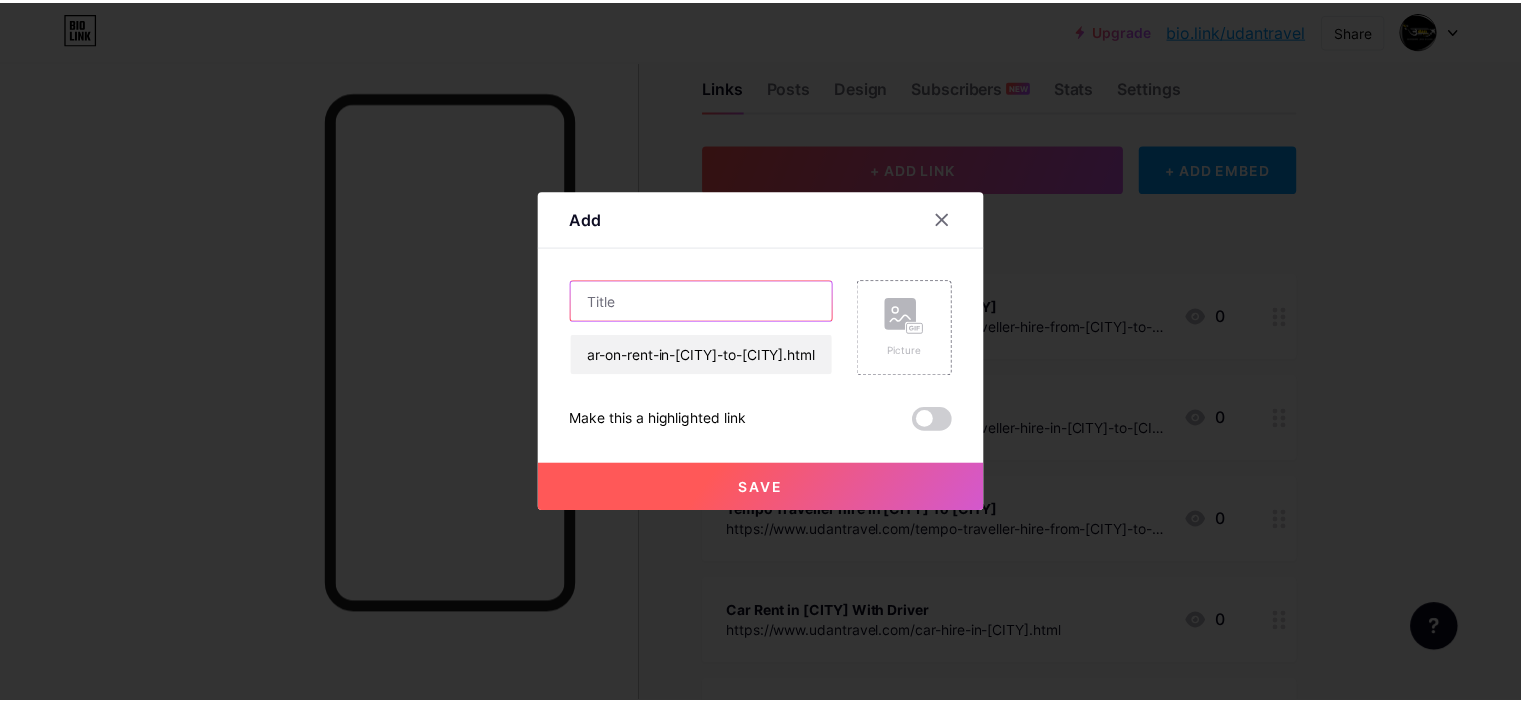 scroll, scrollTop: 0, scrollLeft: 0, axis: both 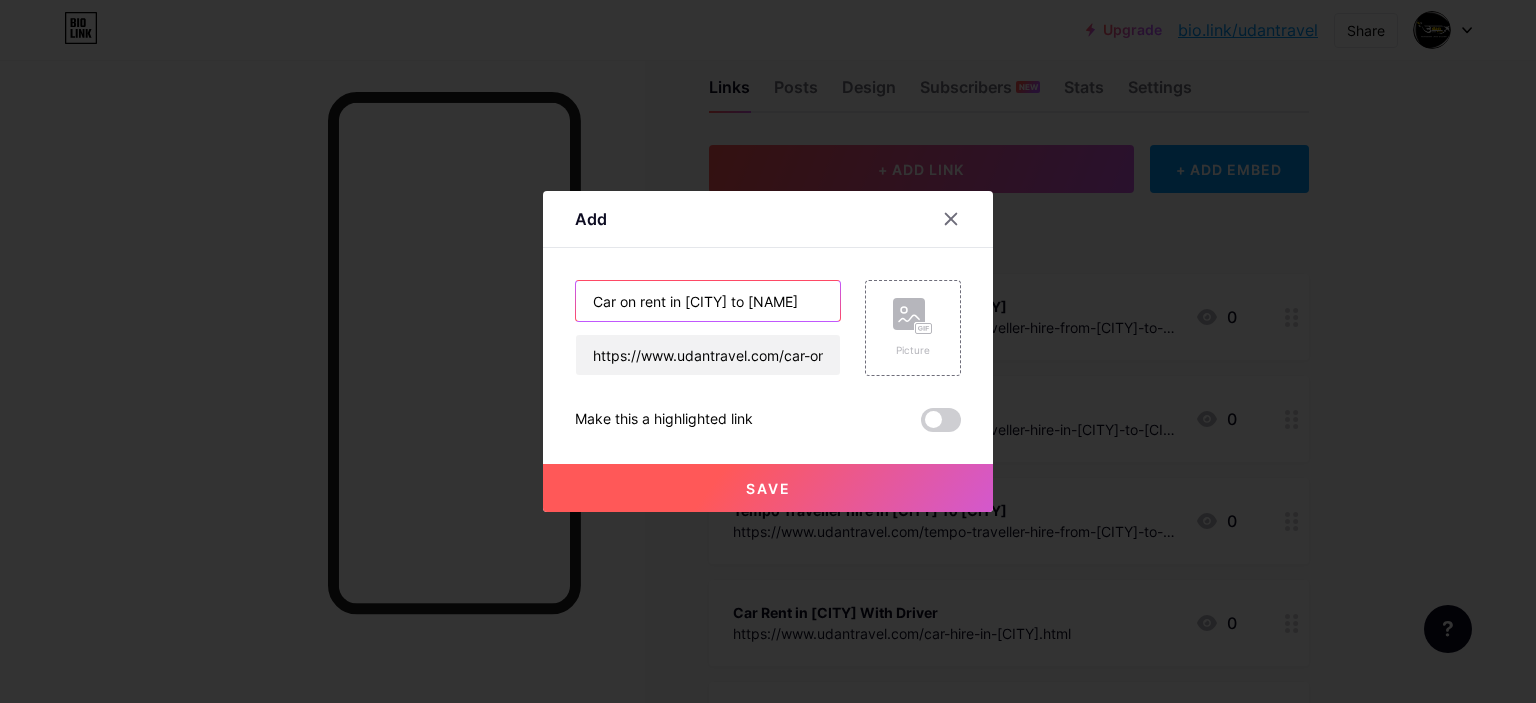 type on "Car on rent in Delhi to Haridwar" 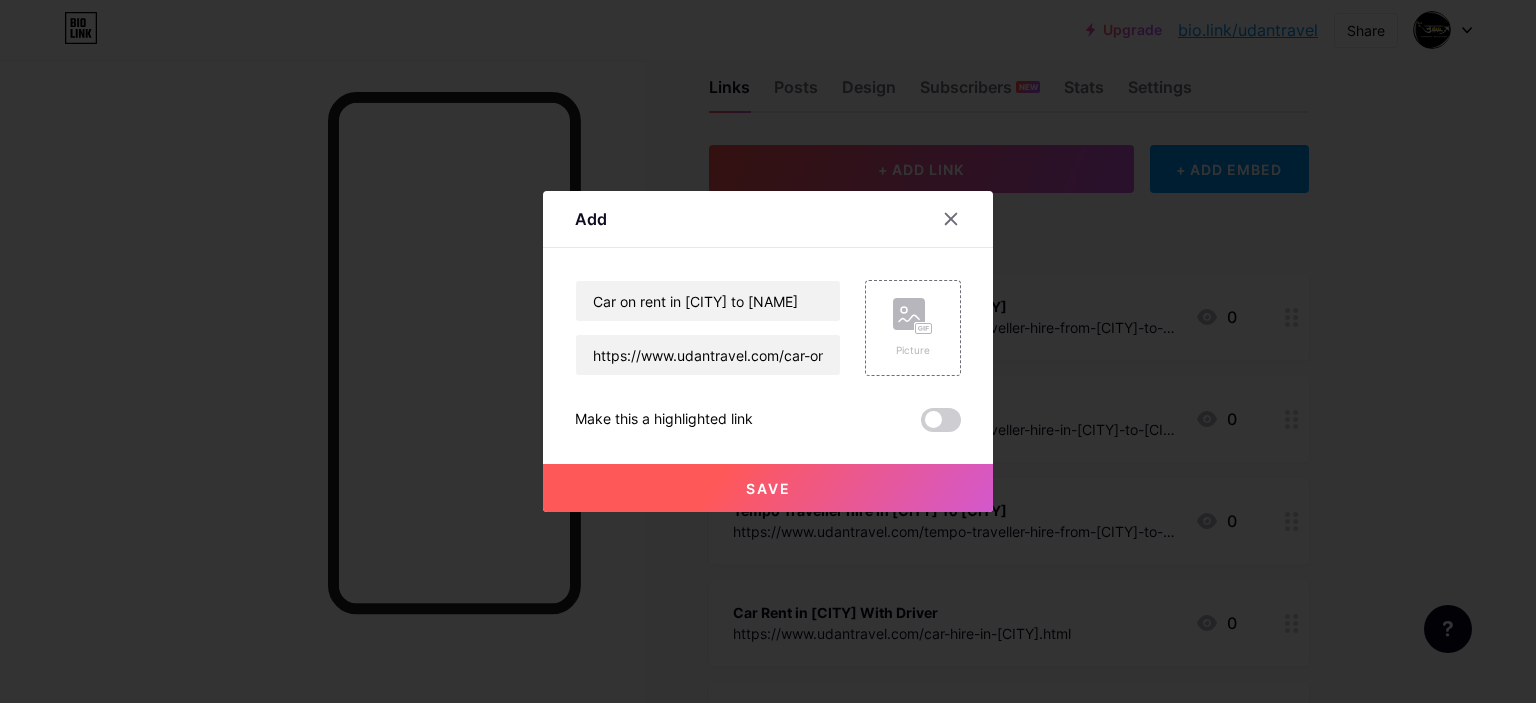 click on "Save" at bounding box center (768, 488) 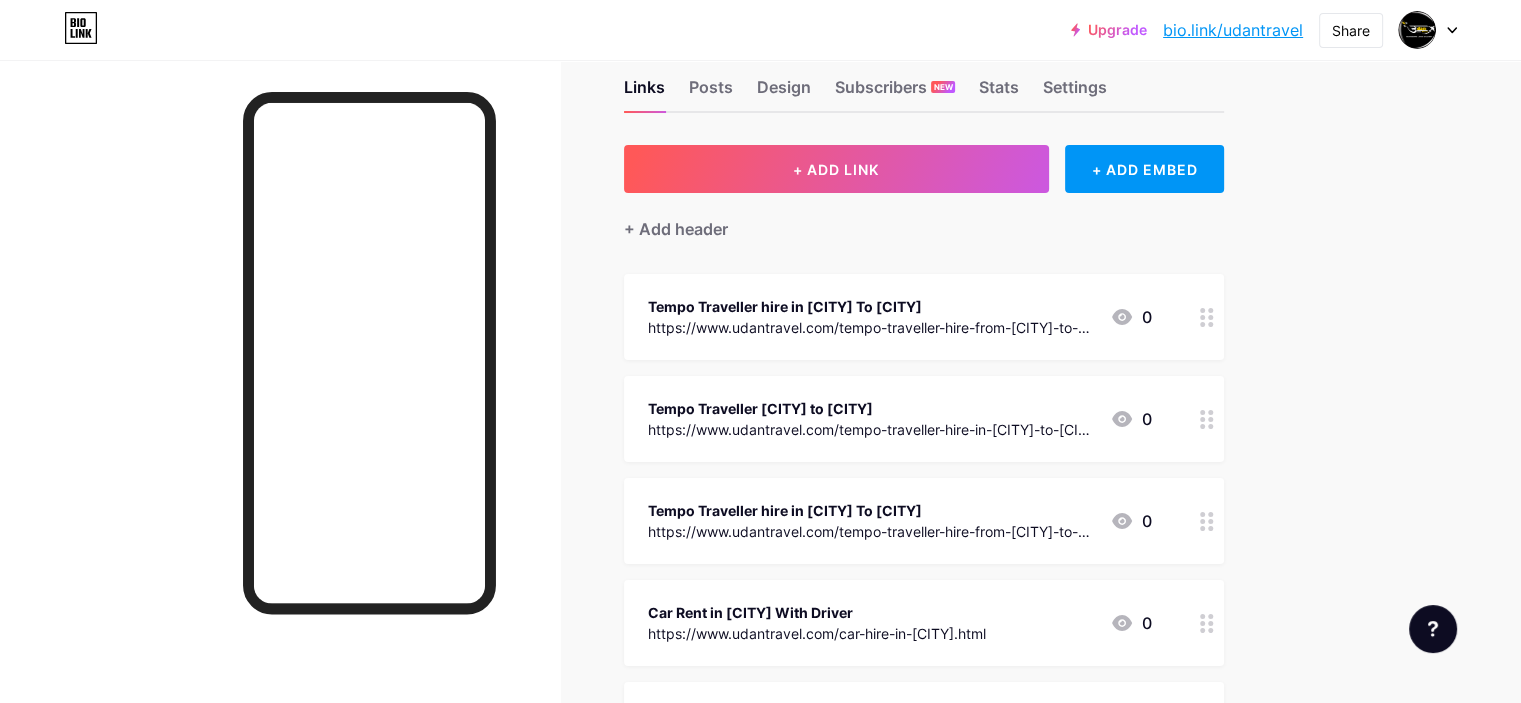 click on "bio.link/udantravel" at bounding box center [1233, 30] 